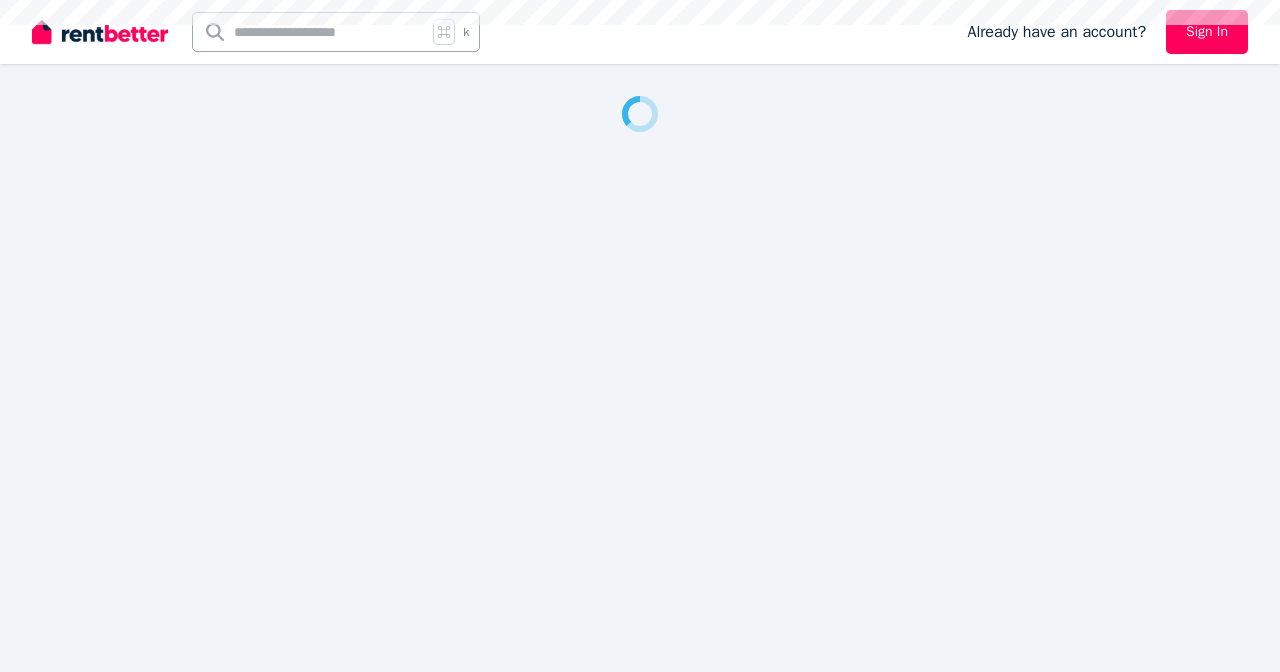 scroll, scrollTop: 0, scrollLeft: 0, axis: both 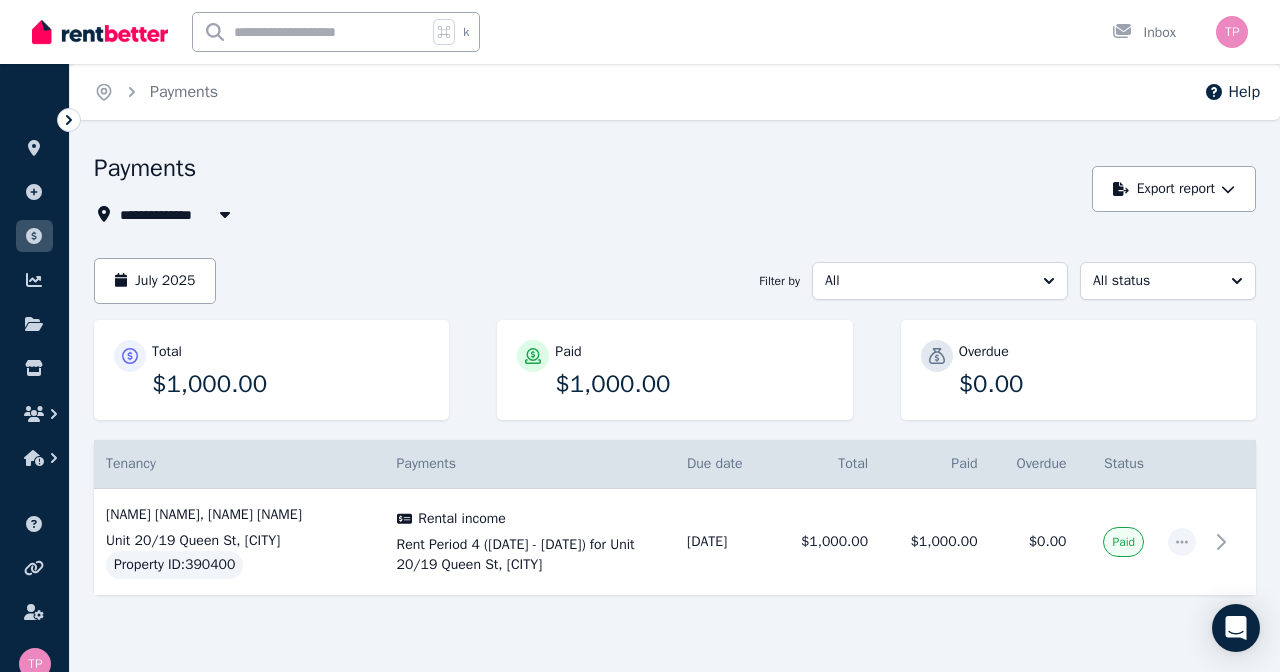 click 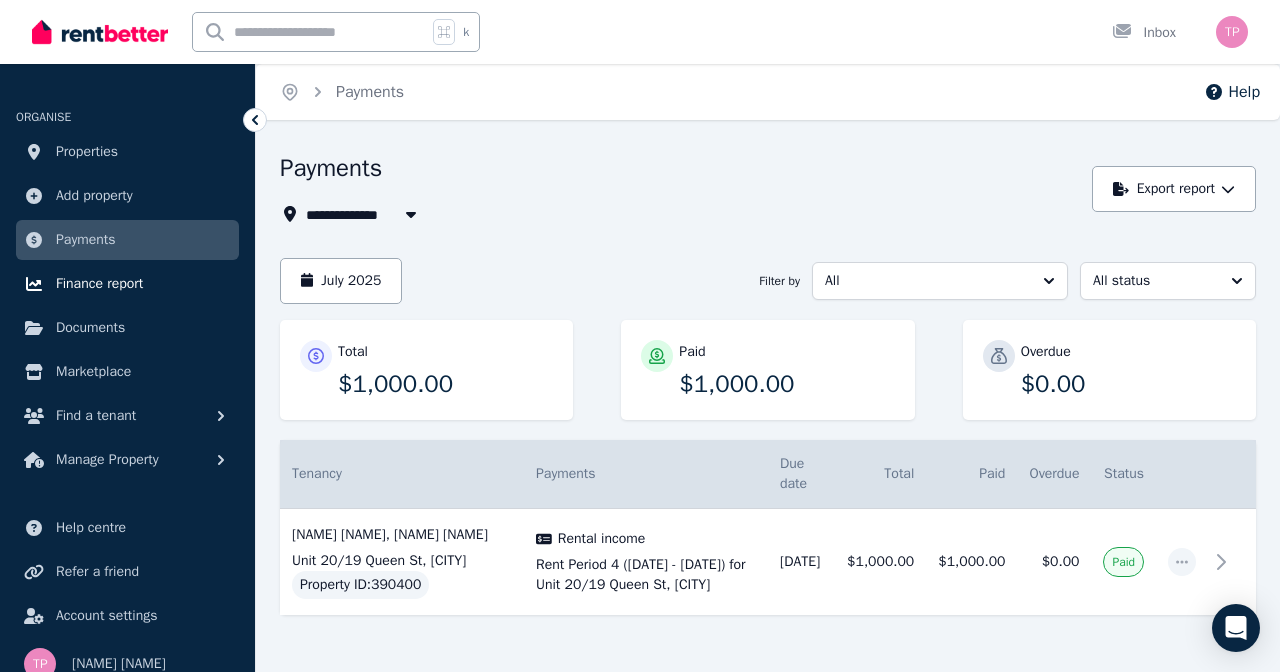 click on "Finance report" at bounding box center (99, 284) 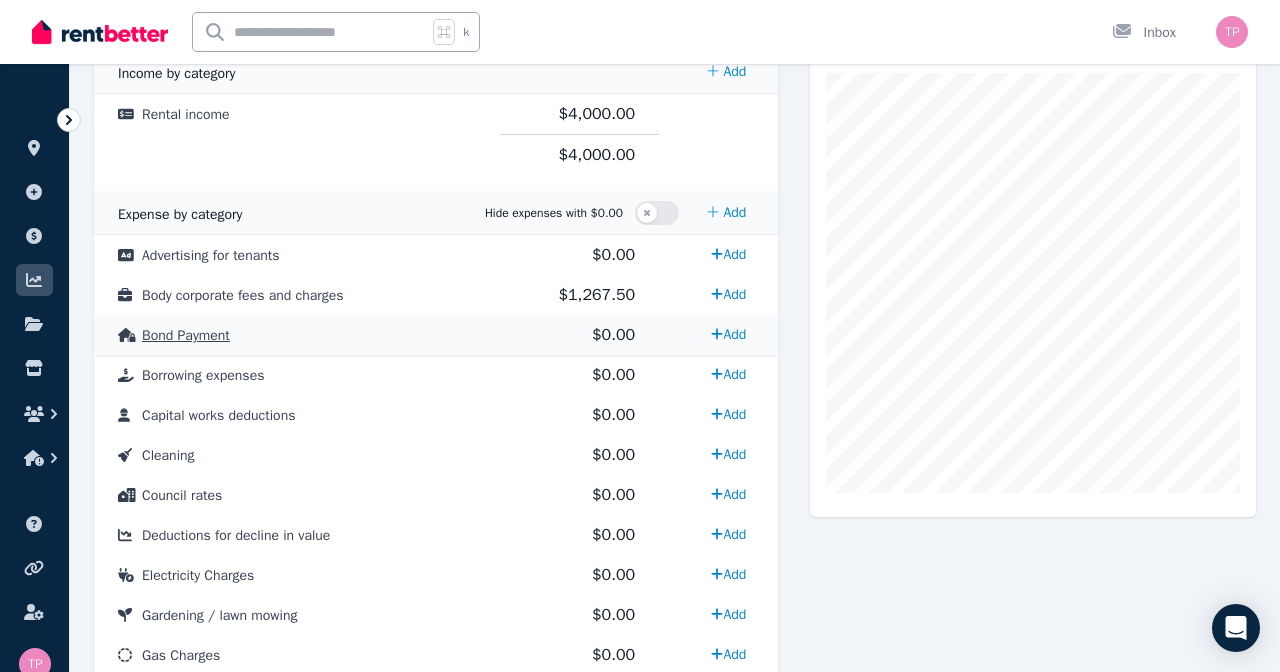 scroll, scrollTop: 447, scrollLeft: 0, axis: vertical 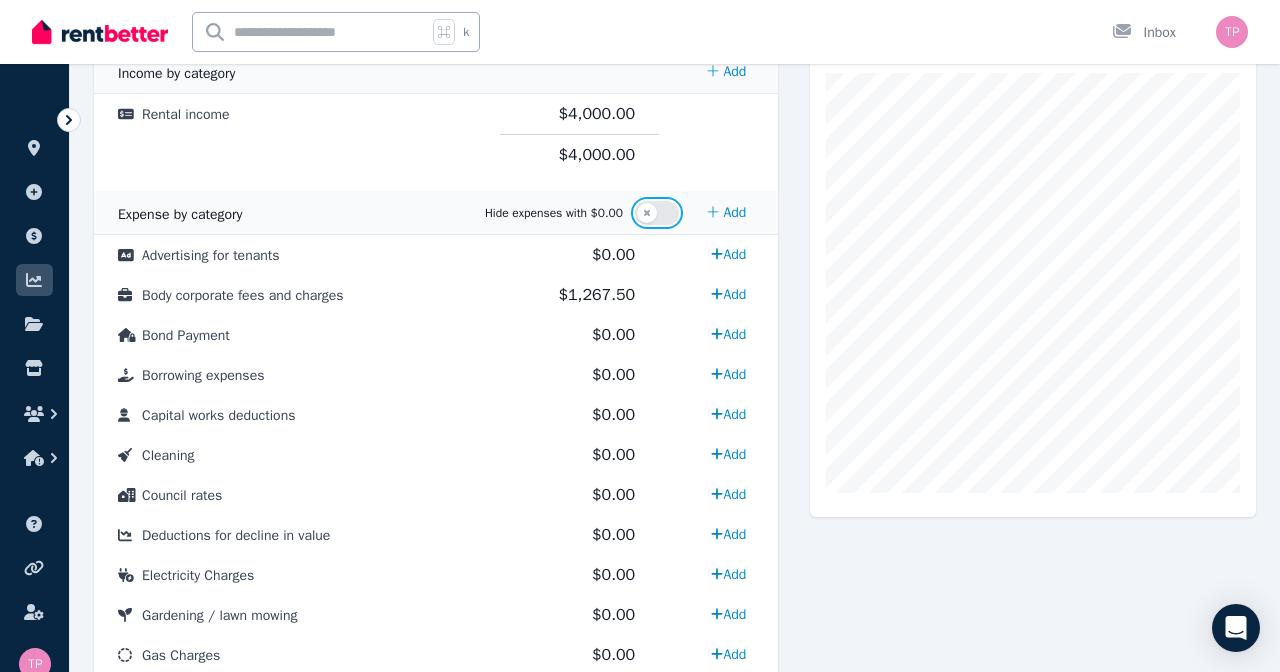click at bounding box center [657, 213] 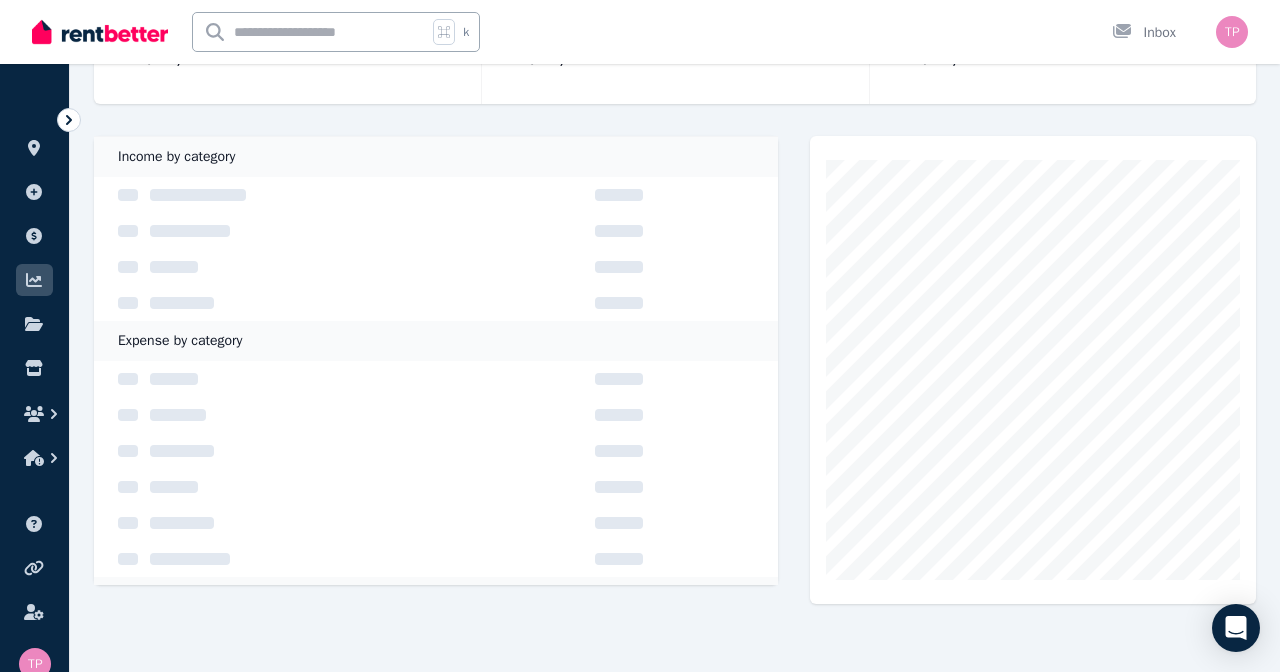 scroll, scrollTop: 360, scrollLeft: 0, axis: vertical 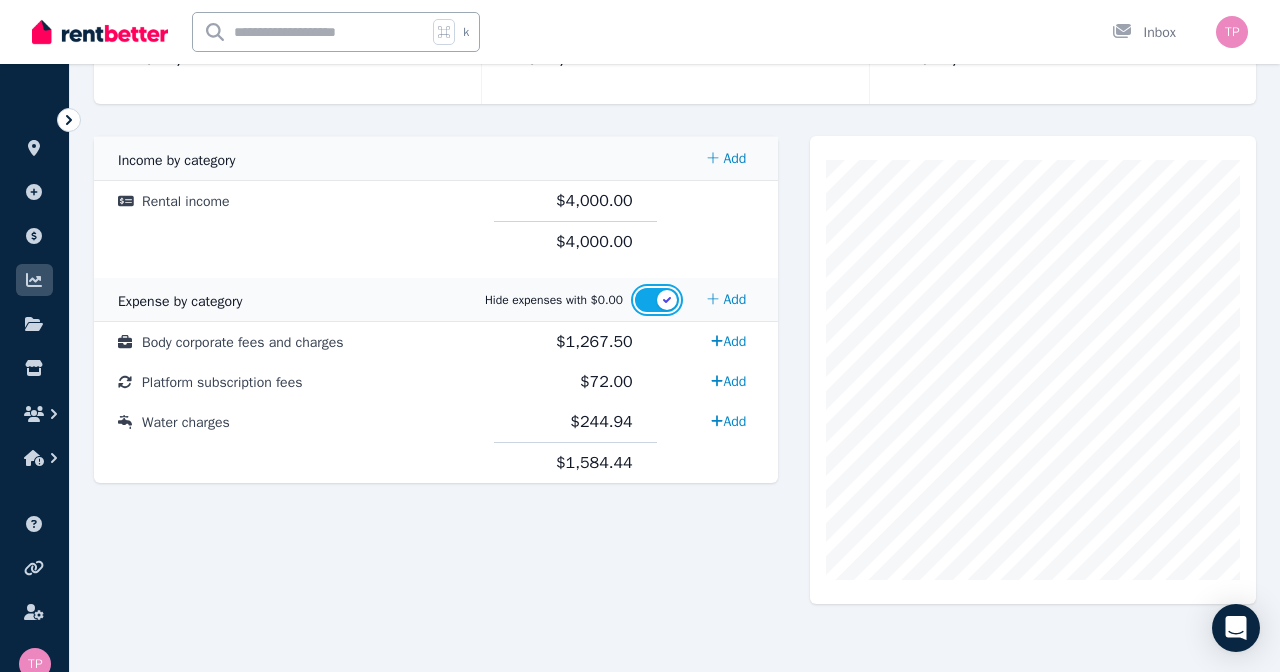 click at bounding box center (657, 300) 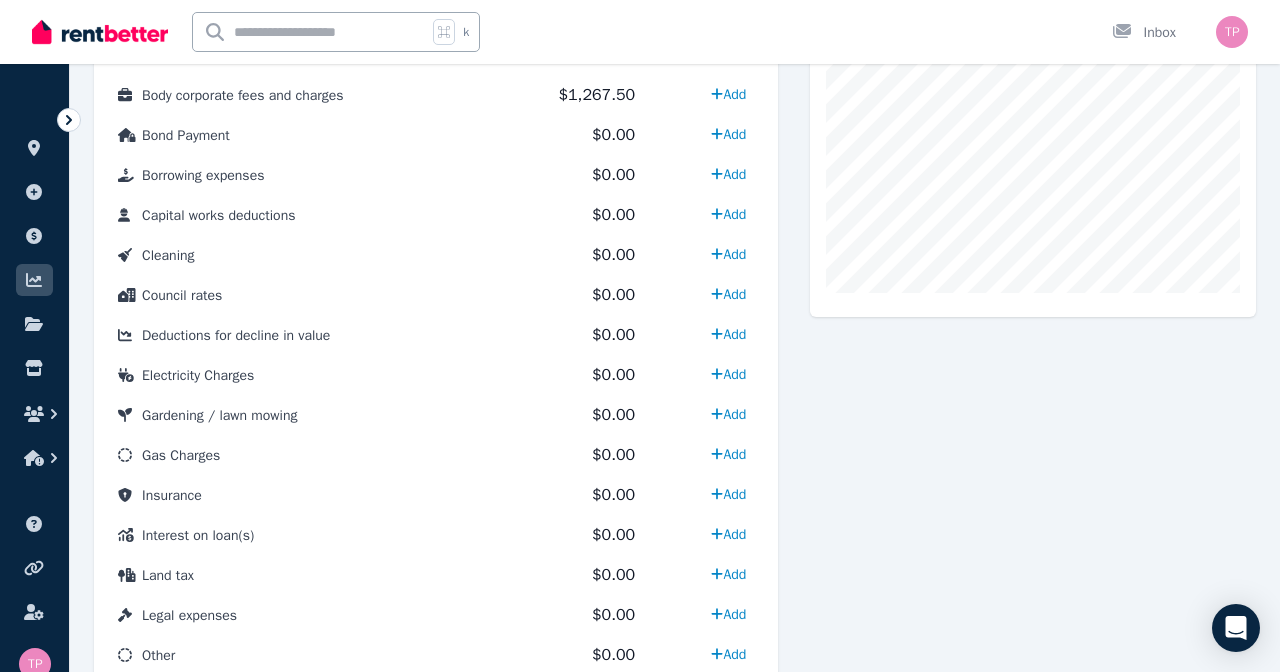 scroll, scrollTop: 377, scrollLeft: 0, axis: vertical 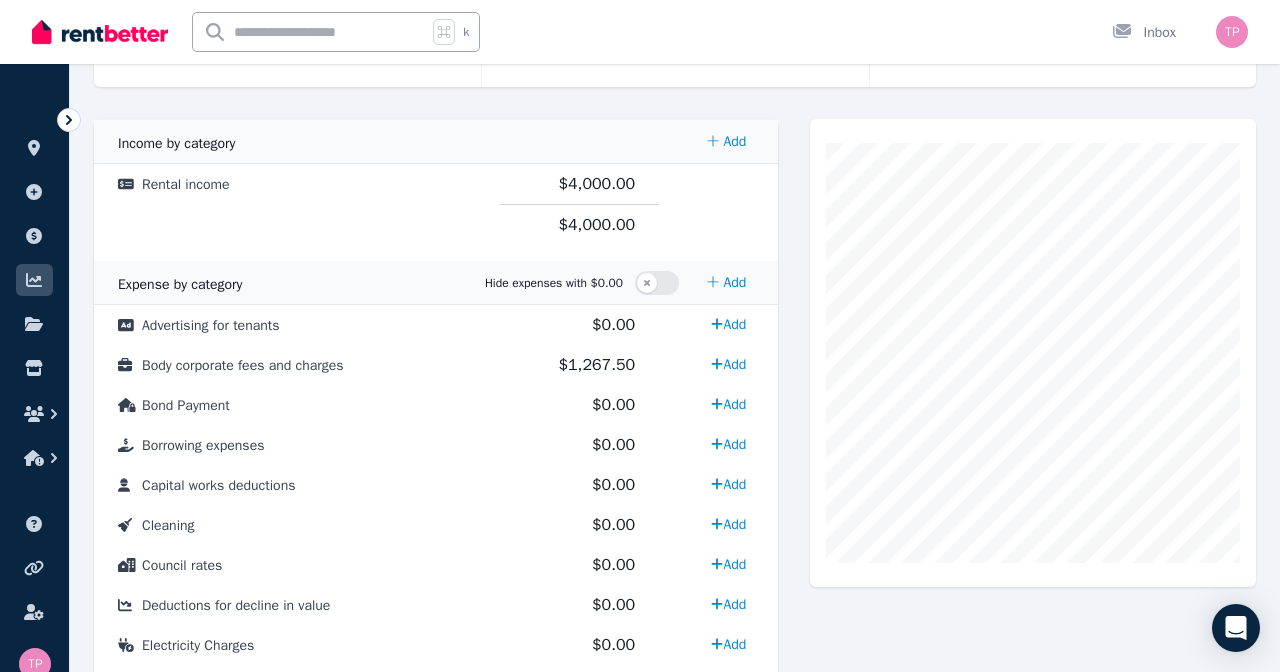click 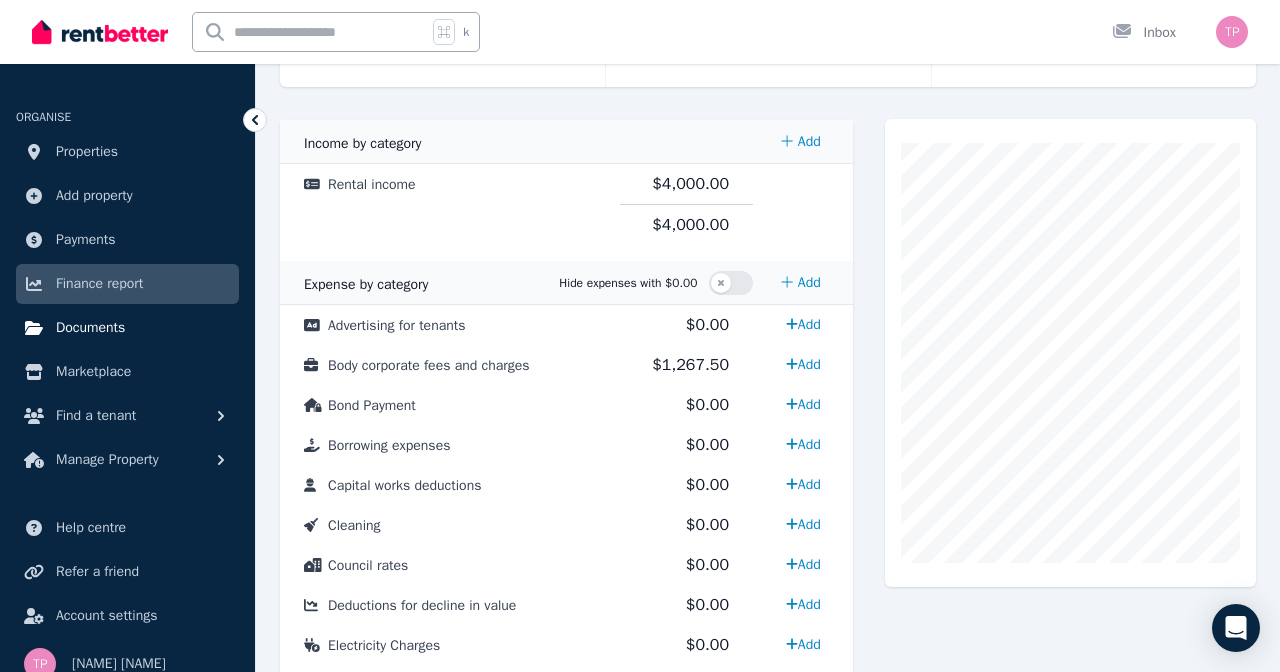 click on "Documents" at bounding box center [90, 328] 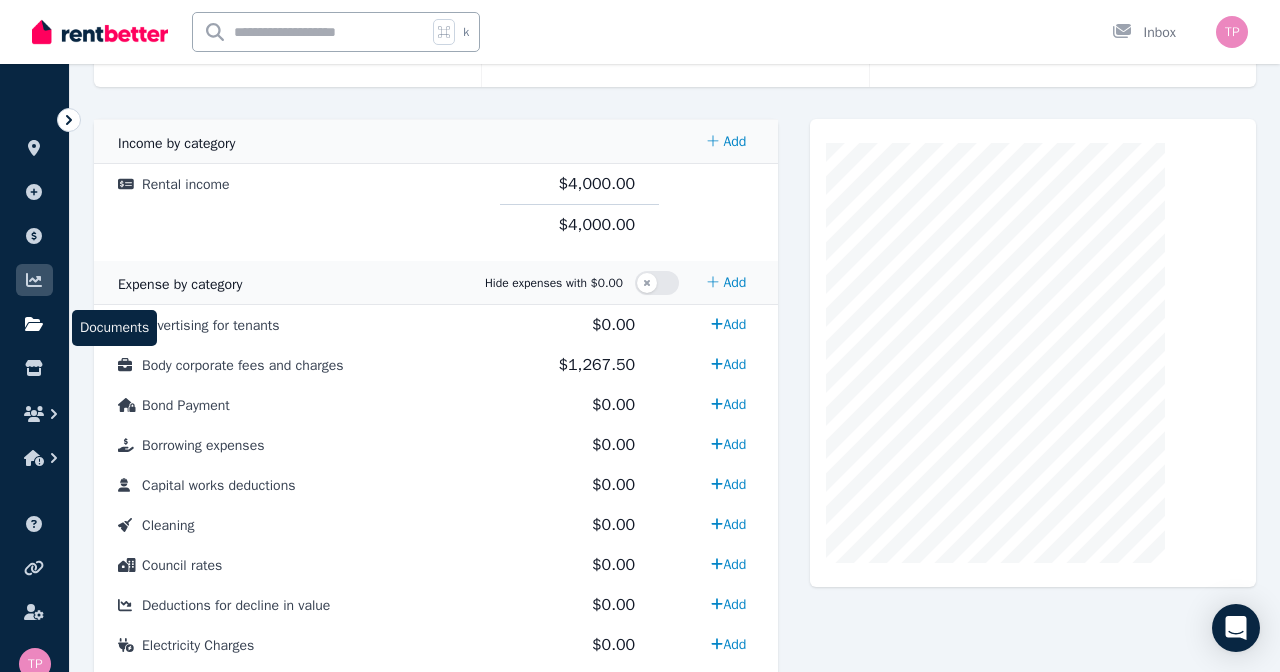 scroll, scrollTop: 0, scrollLeft: 0, axis: both 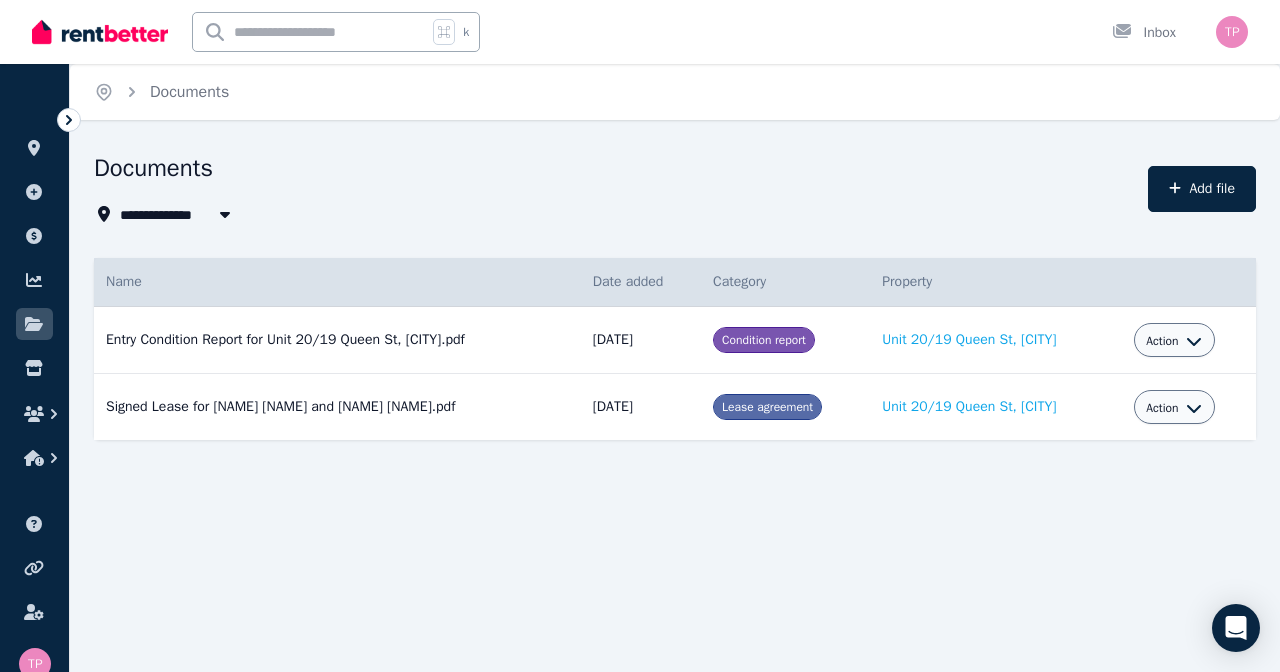 click 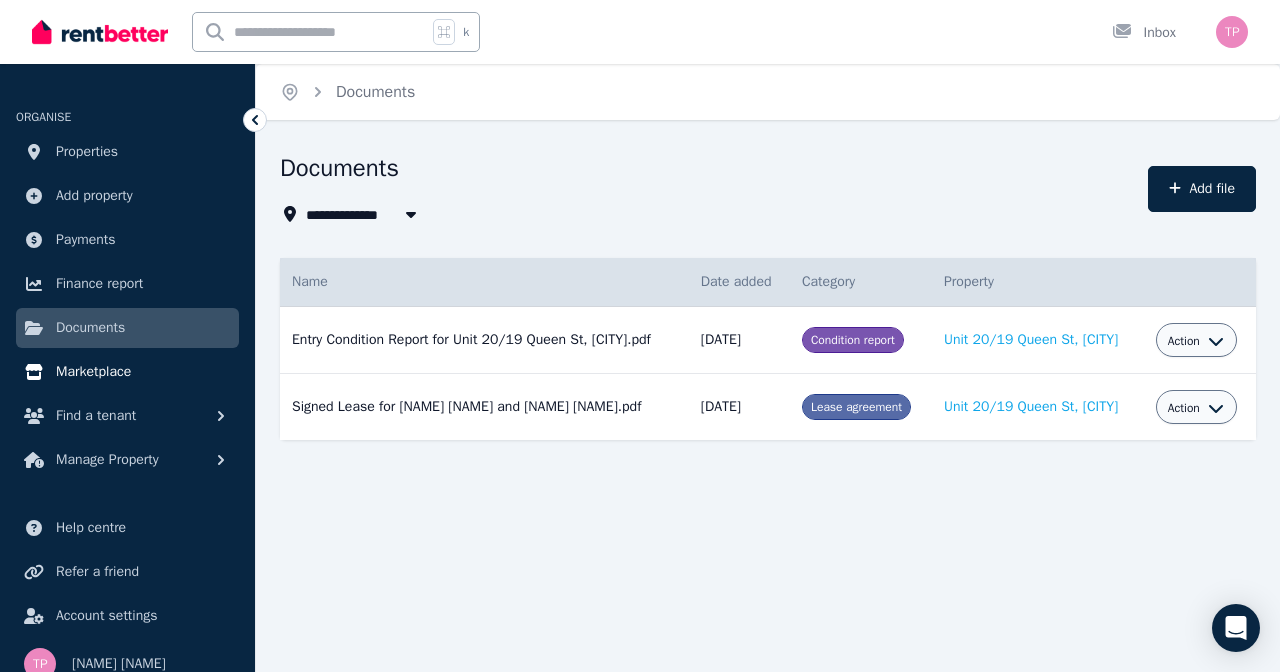 click on "Marketplace" at bounding box center (93, 372) 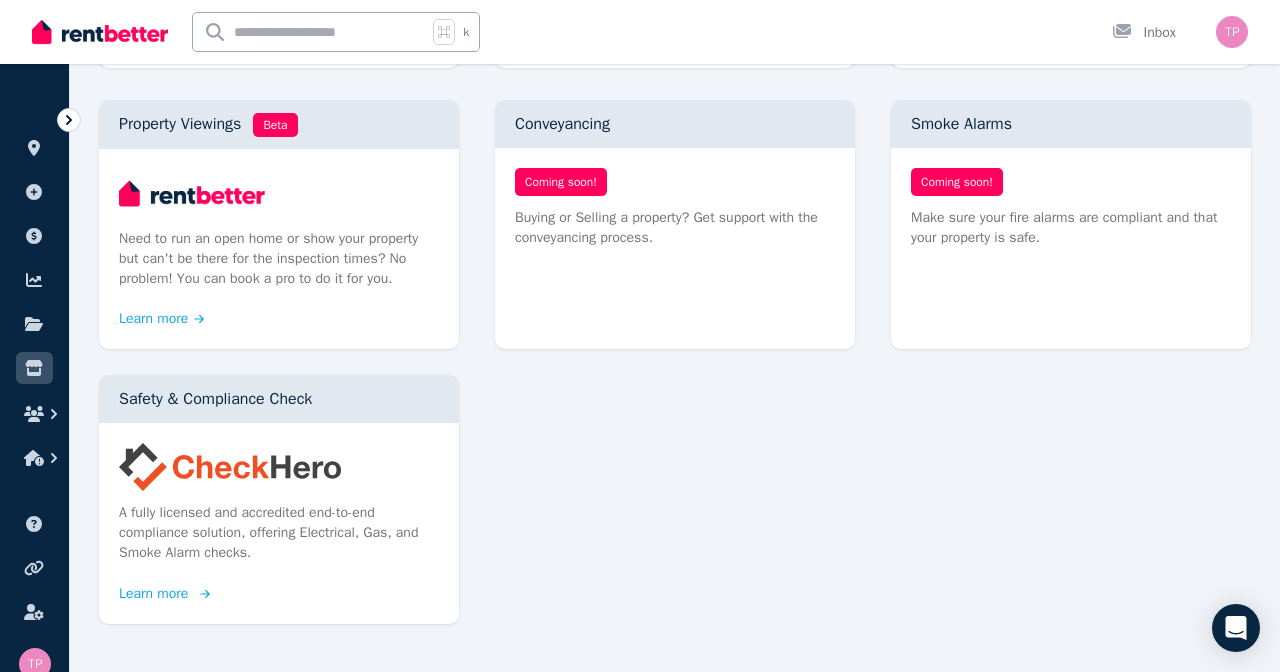 scroll, scrollTop: 1053, scrollLeft: 0, axis: vertical 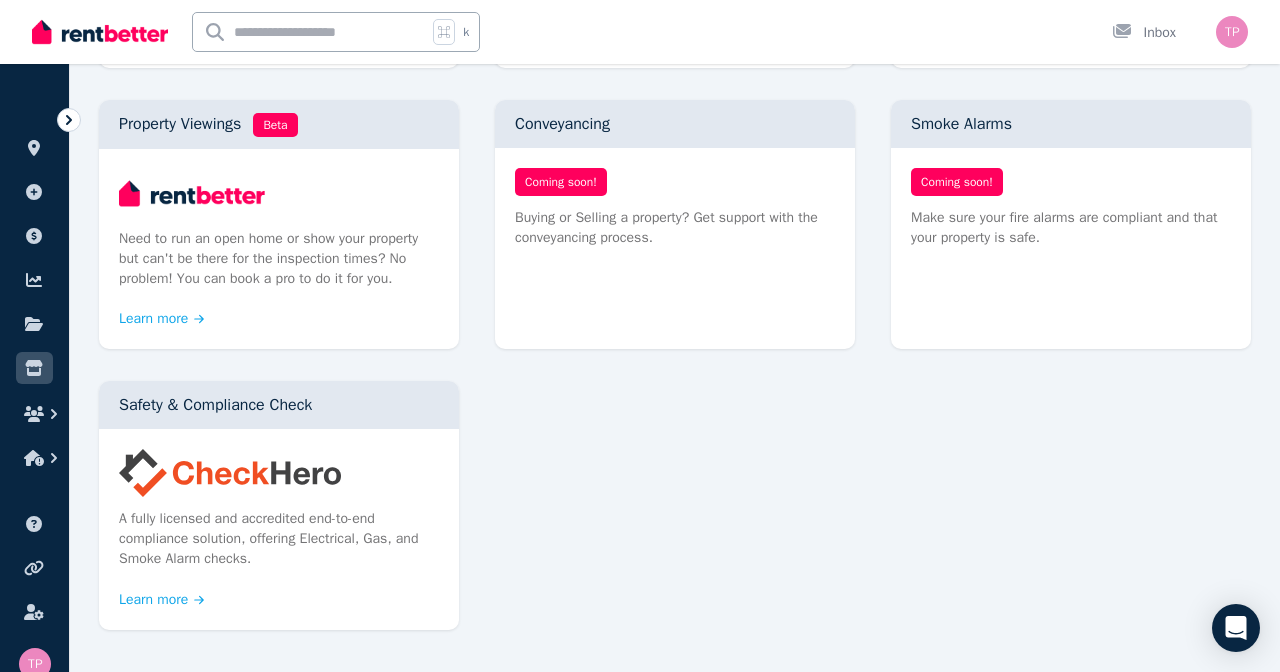 click 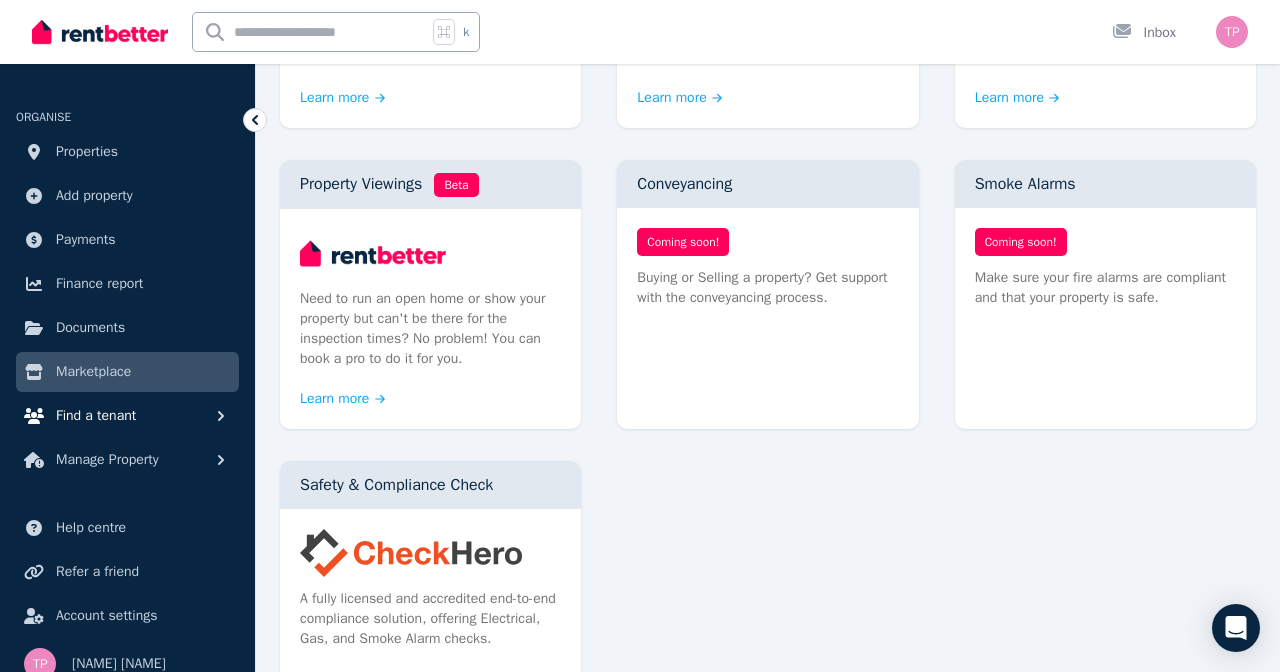 click on "Find a tenant" at bounding box center (127, 416) 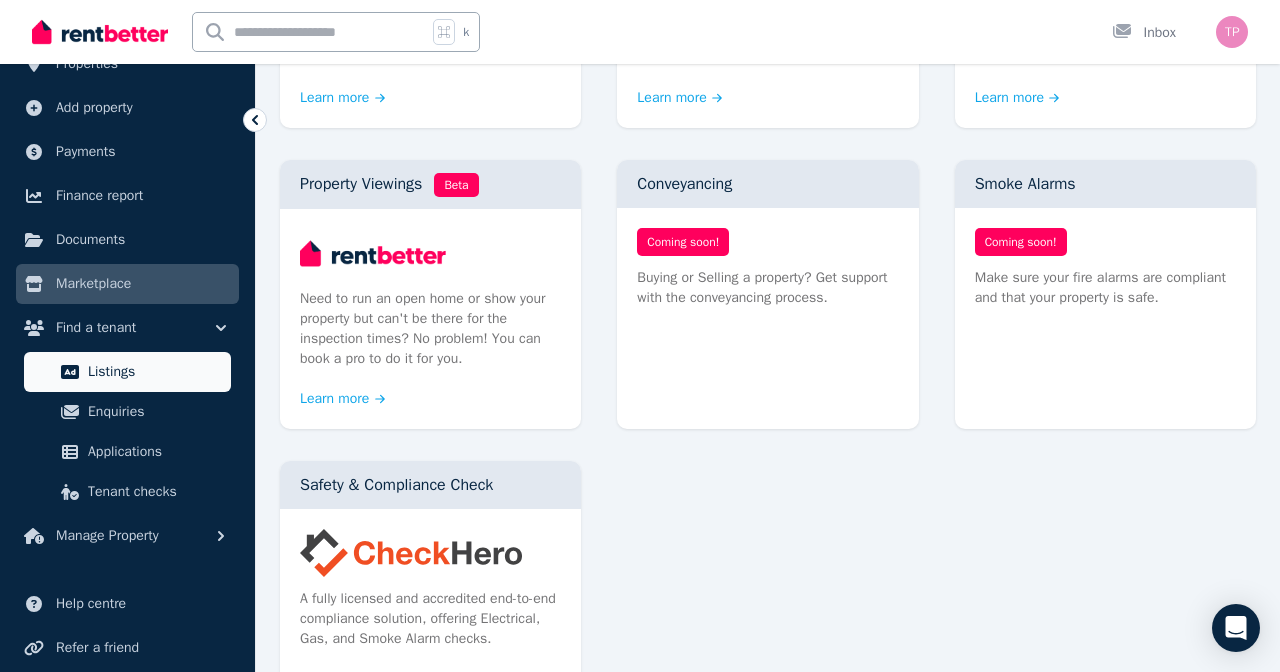 scroll, scrollTop: 90, scrollLeft: 0, axis: vertical 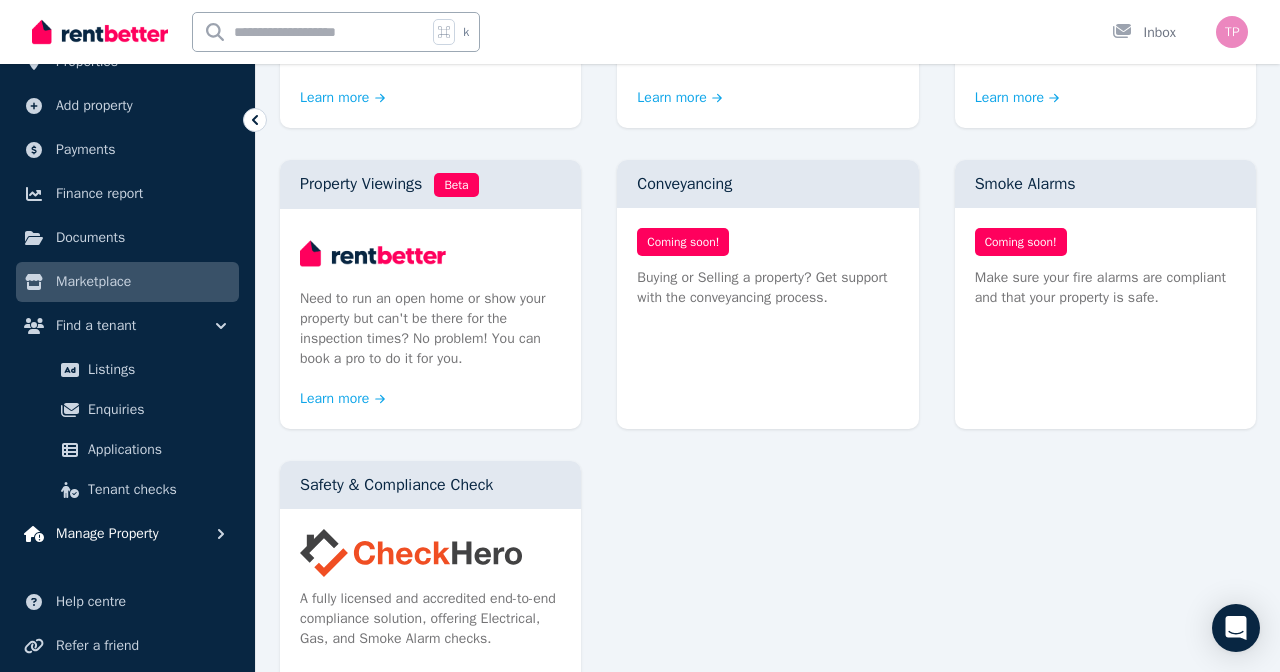 click on "Manage Property" at bounding box center [127, 534] 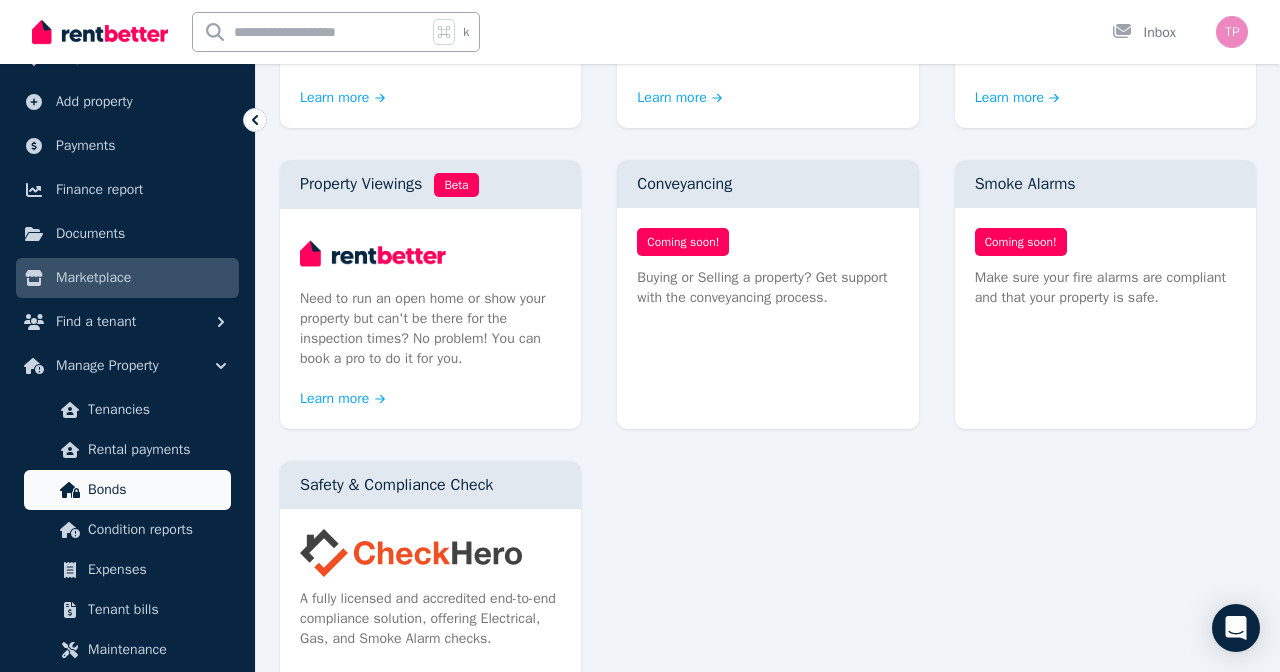 scroll, scrollTop: 123, scrollLeft: 0, axis: vertical 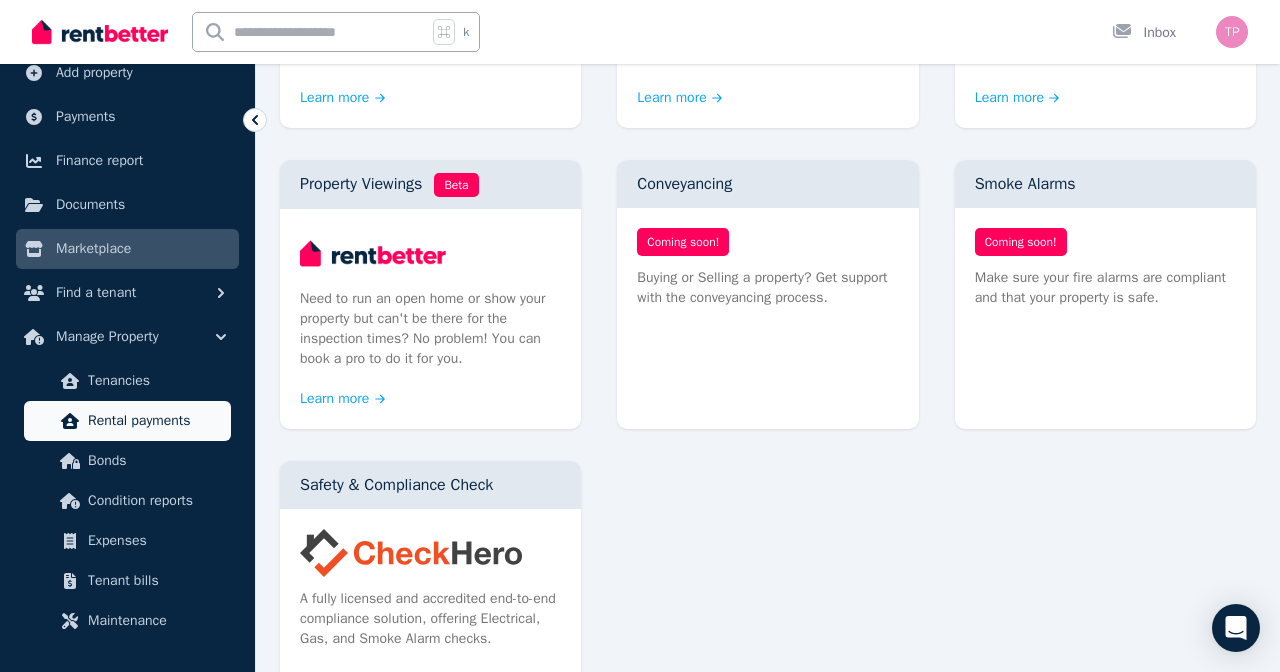 click on "Rental payments" at bounding box center (127, 421) 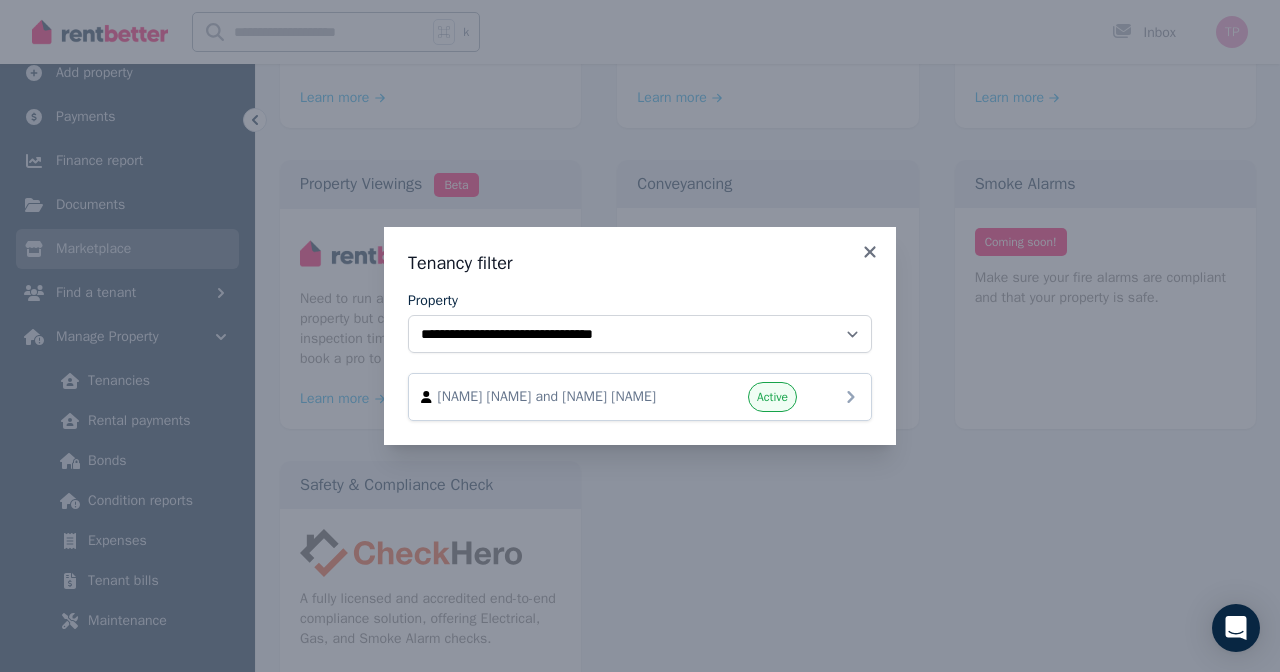 click 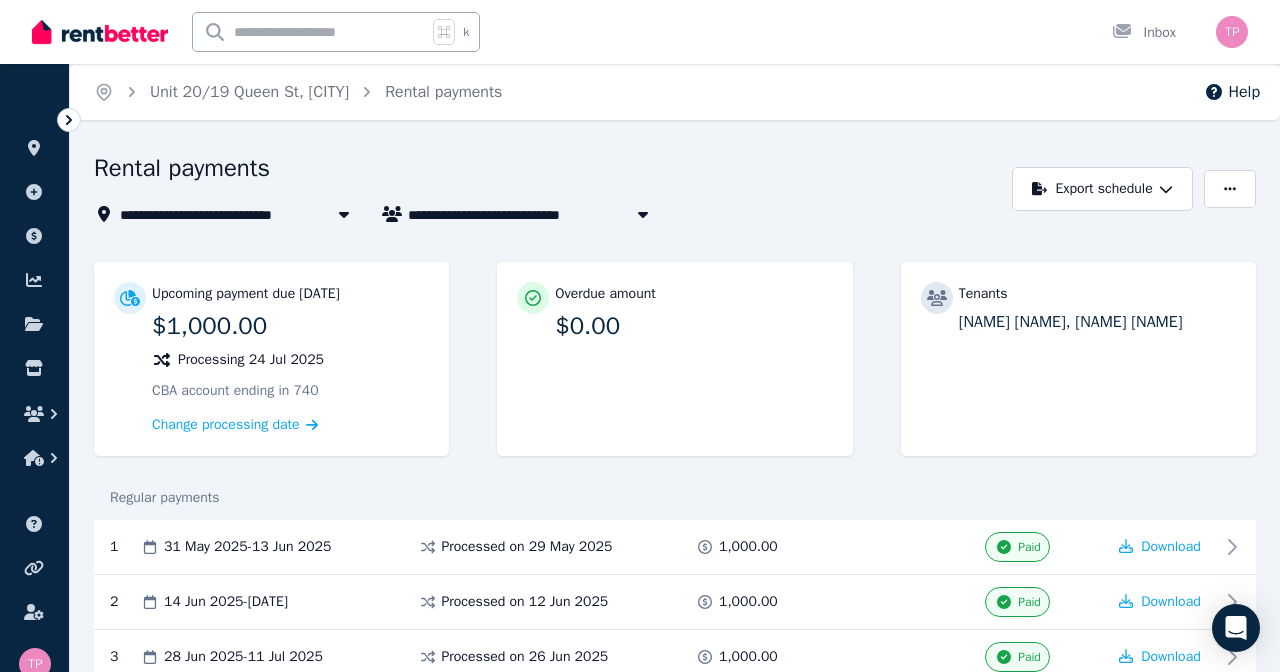 scroll, scrollTop: 0, scrollLeft: 0, axis: both 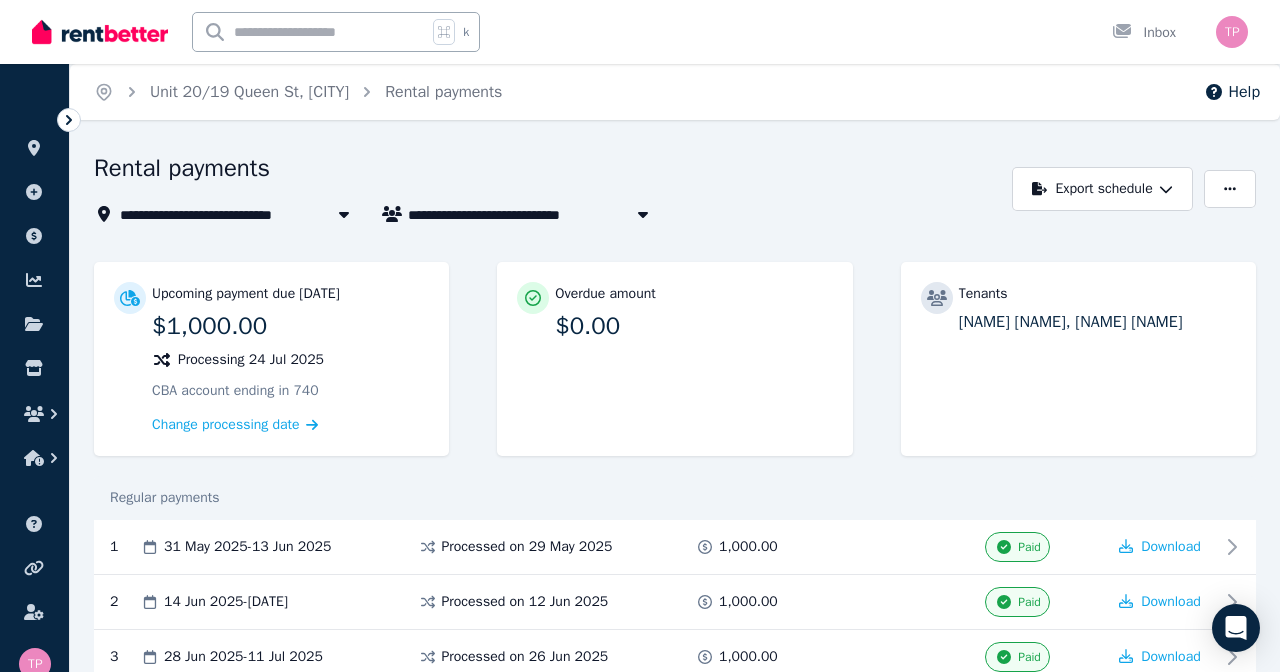 click 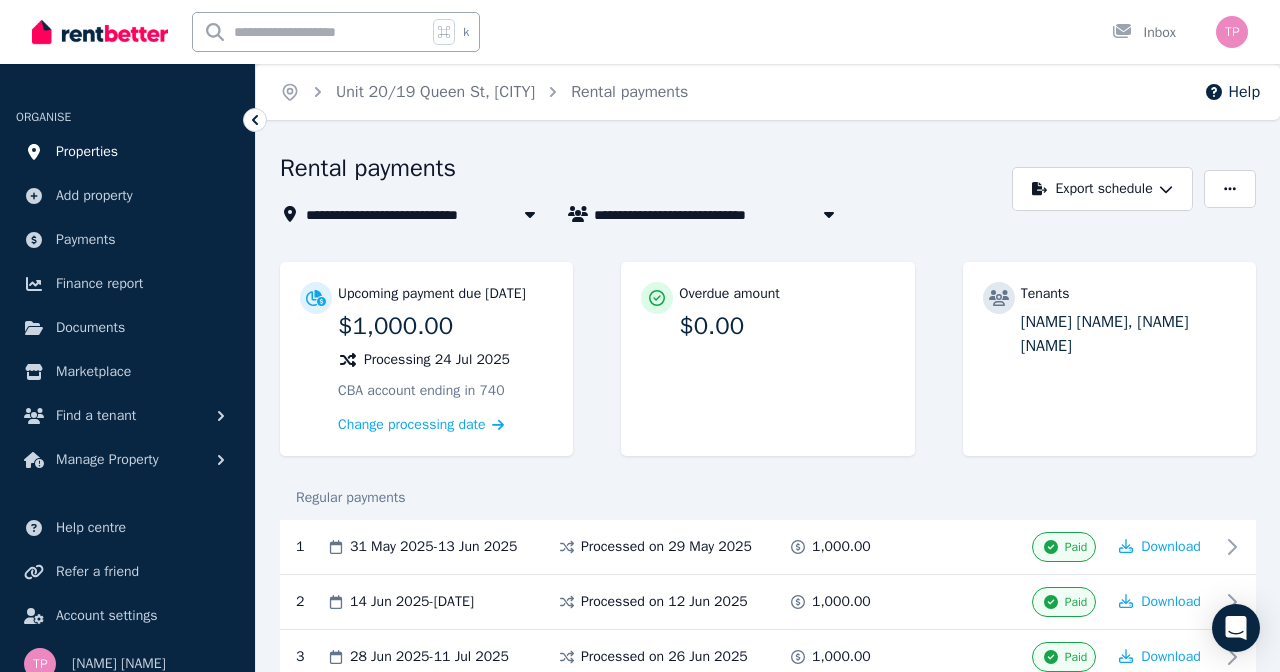 click on "Properties" at bounding box center [87, 152] 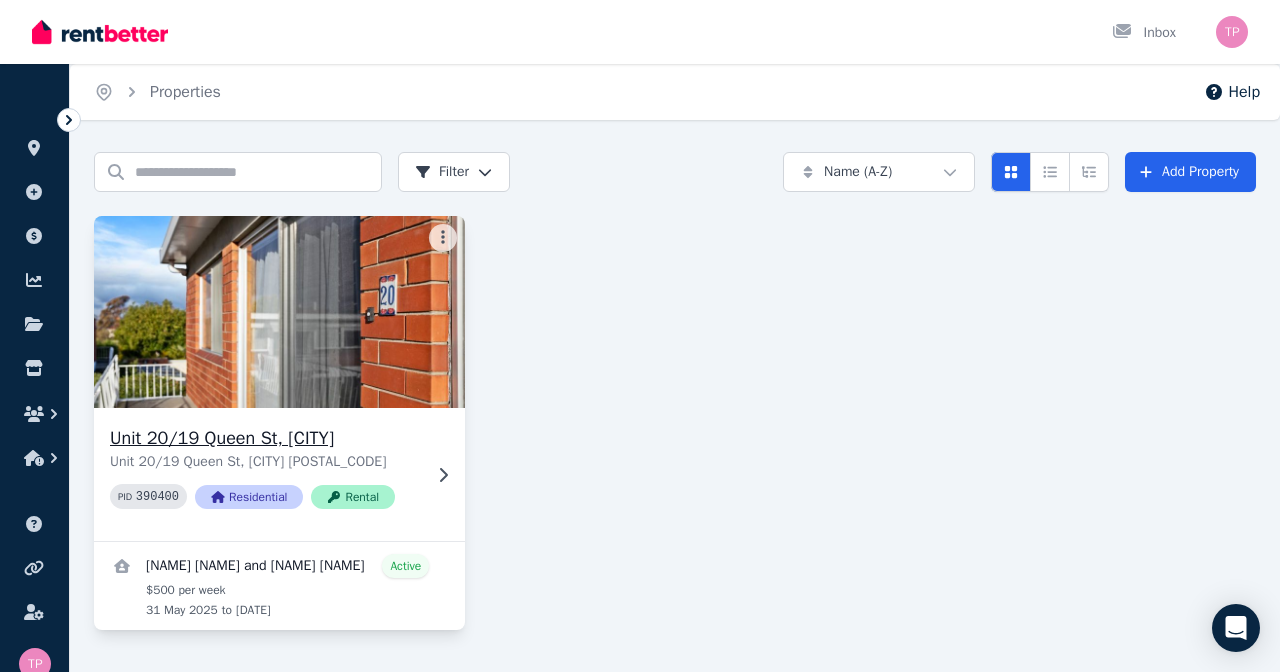click on "Unit 20/19 Queen St, Sandy Bay Unit 20/19 Queen St, Sandy Bay TAS 7005 PID   390400 Residential Rental" at bounding box center (279, 474) 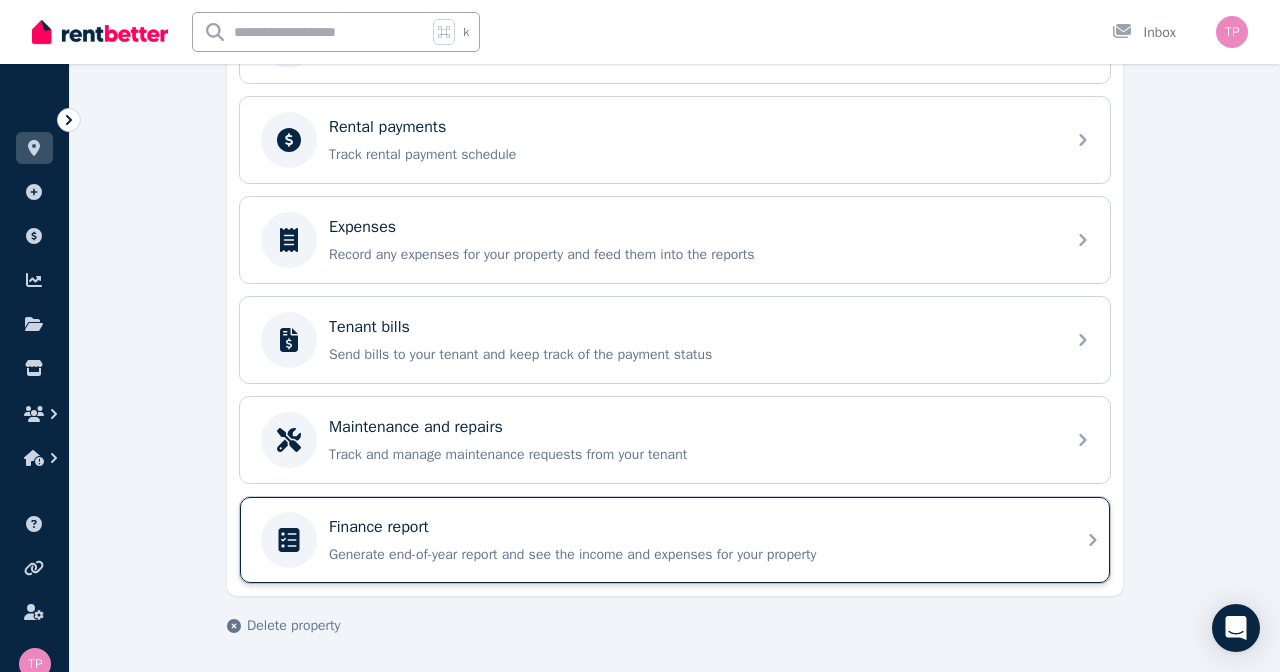 scroll, scrollTop: 836, scrollLeft: 0, axis: vertical 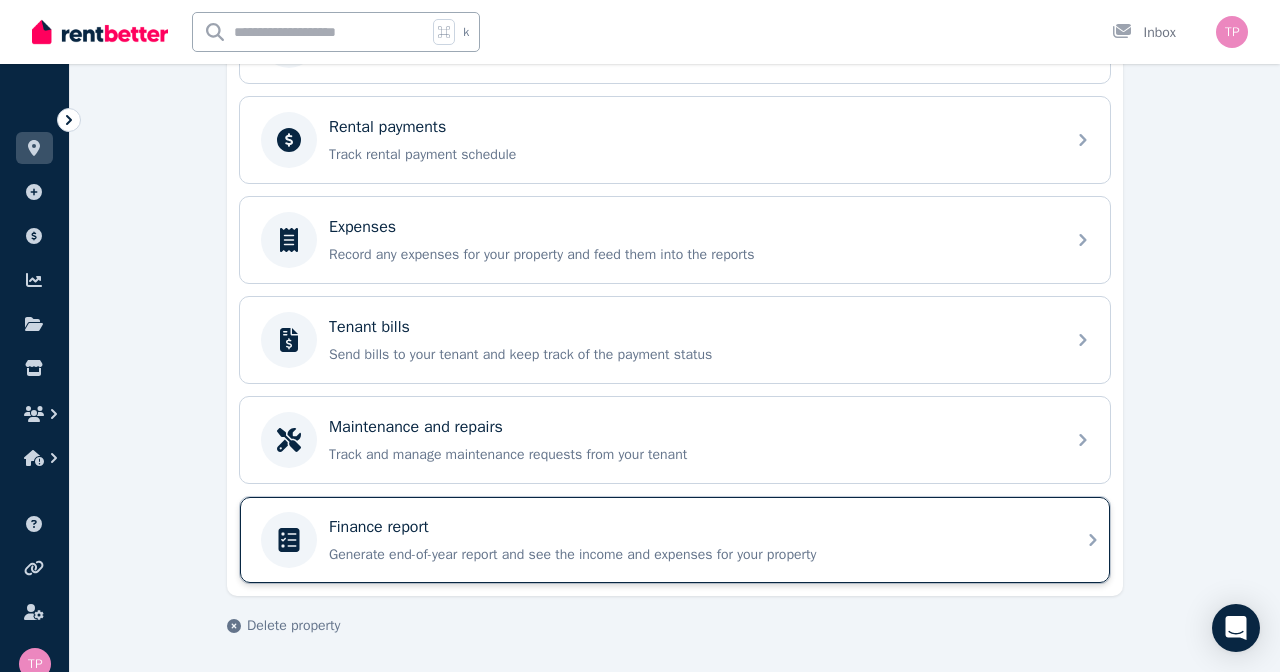 click on "Finance report" at bounding box center [691, 527] 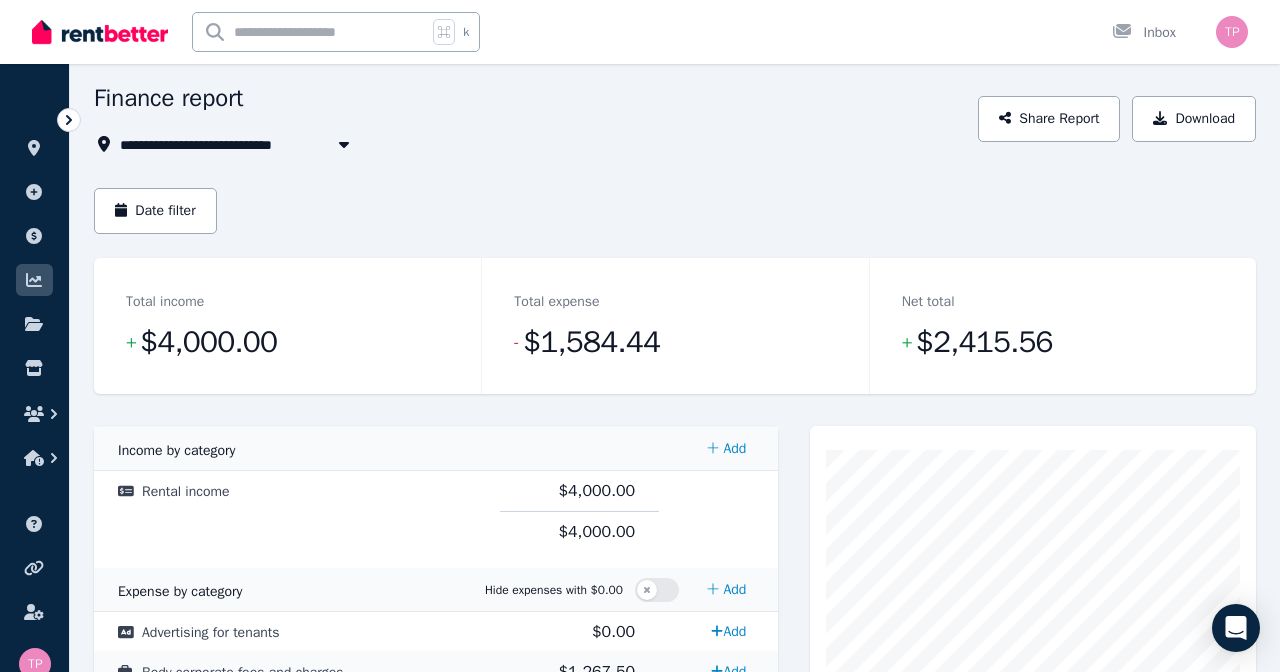 scroll, scrollTop: 0, scrollLeft: 0, axis: both 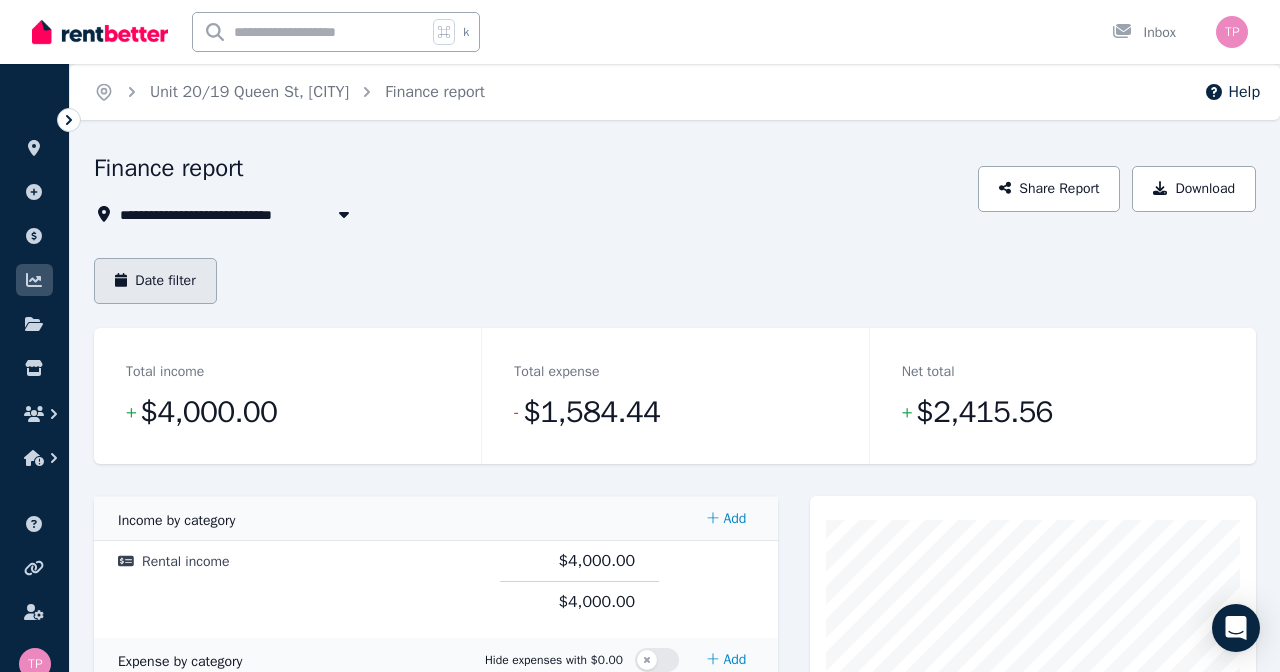 click on "Date filter" at bounding box center [155, 281] 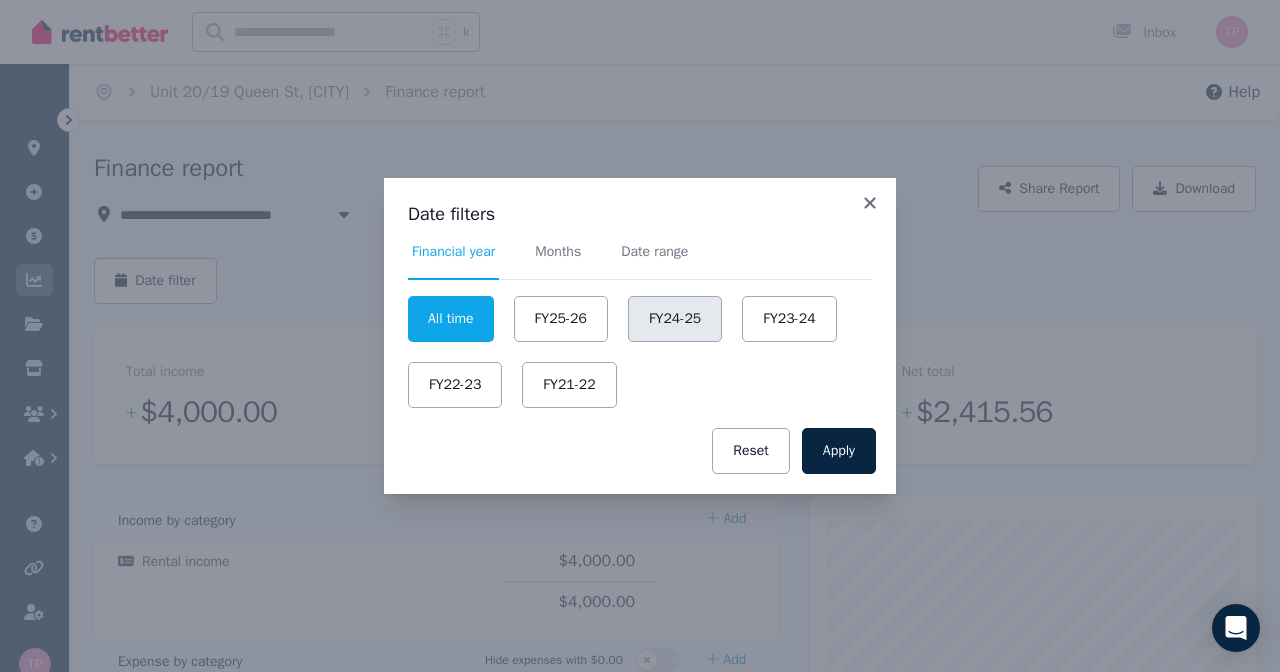 click on "FY24-25" at bounding box center [675, 319] 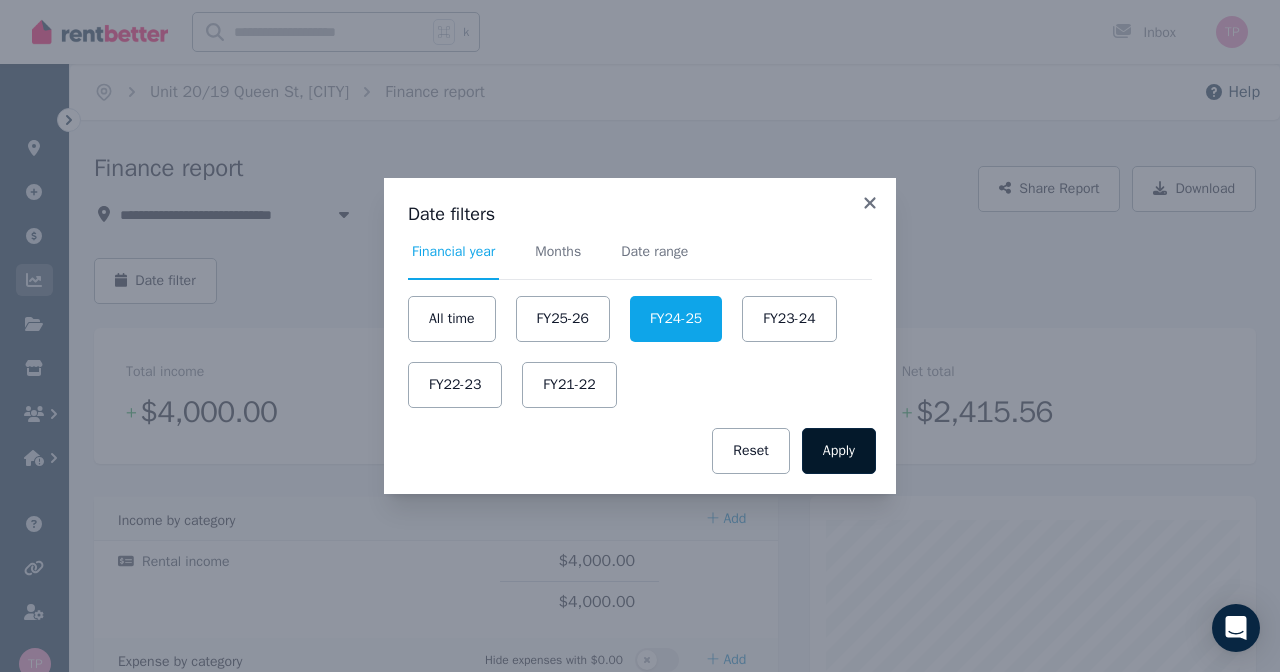 click on "Apply" at bounding box center (839, 451) 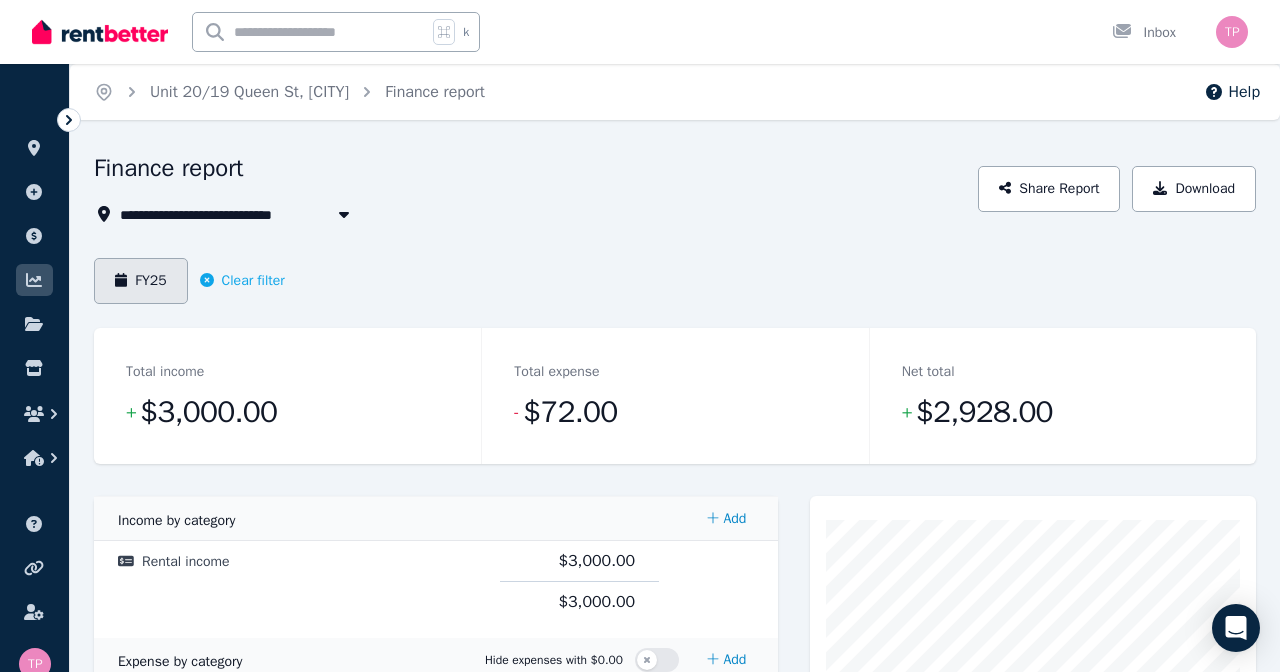 click on "FY25" at bounding box center (141, 281) 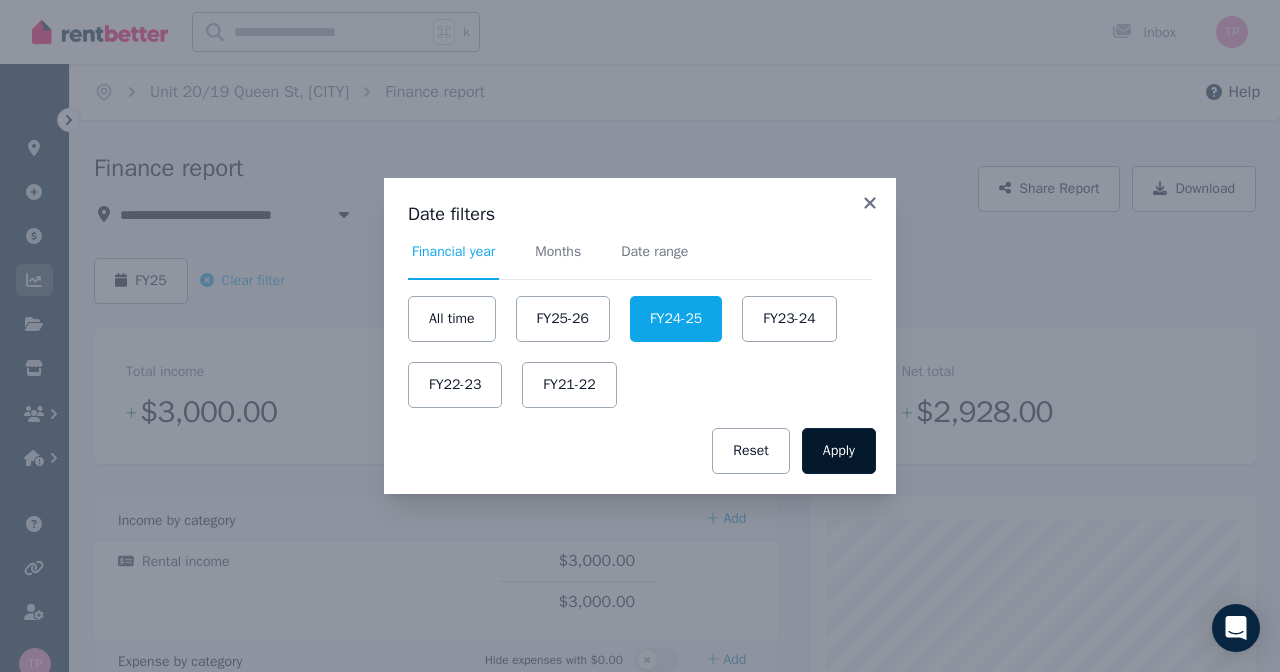 click on "Apply" at bounding box center (839, 451) 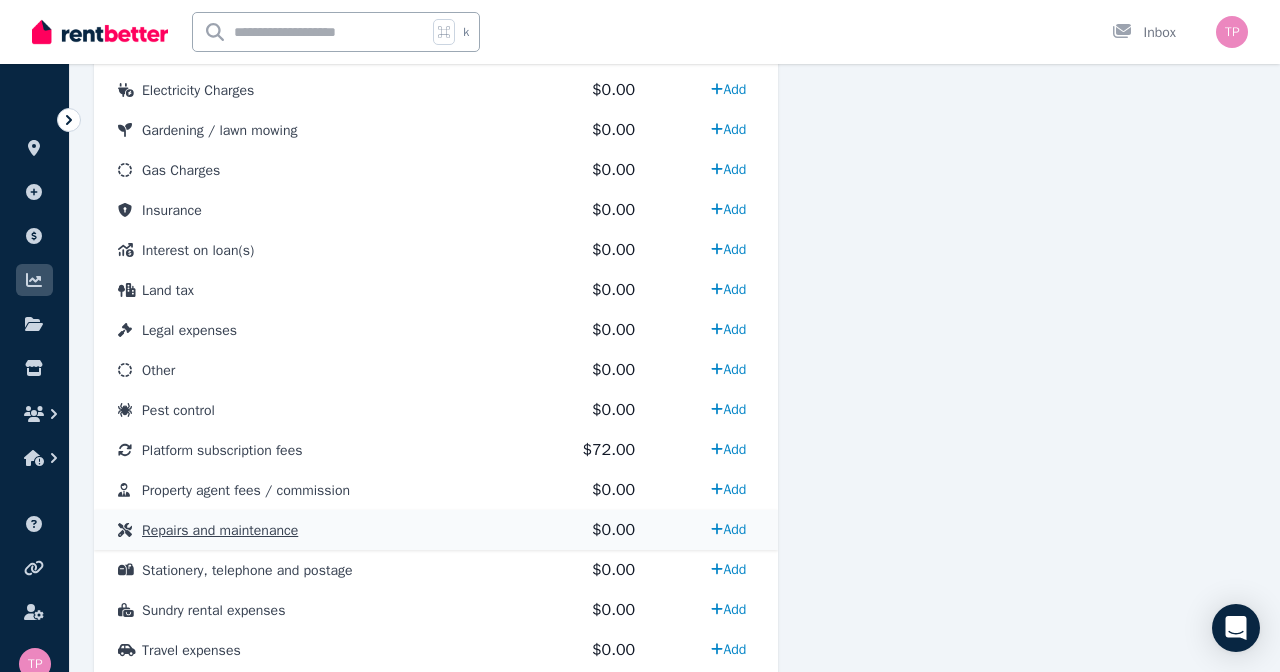 scroll, scrollTop: 848, scrollLeft: 0, axis: vertical 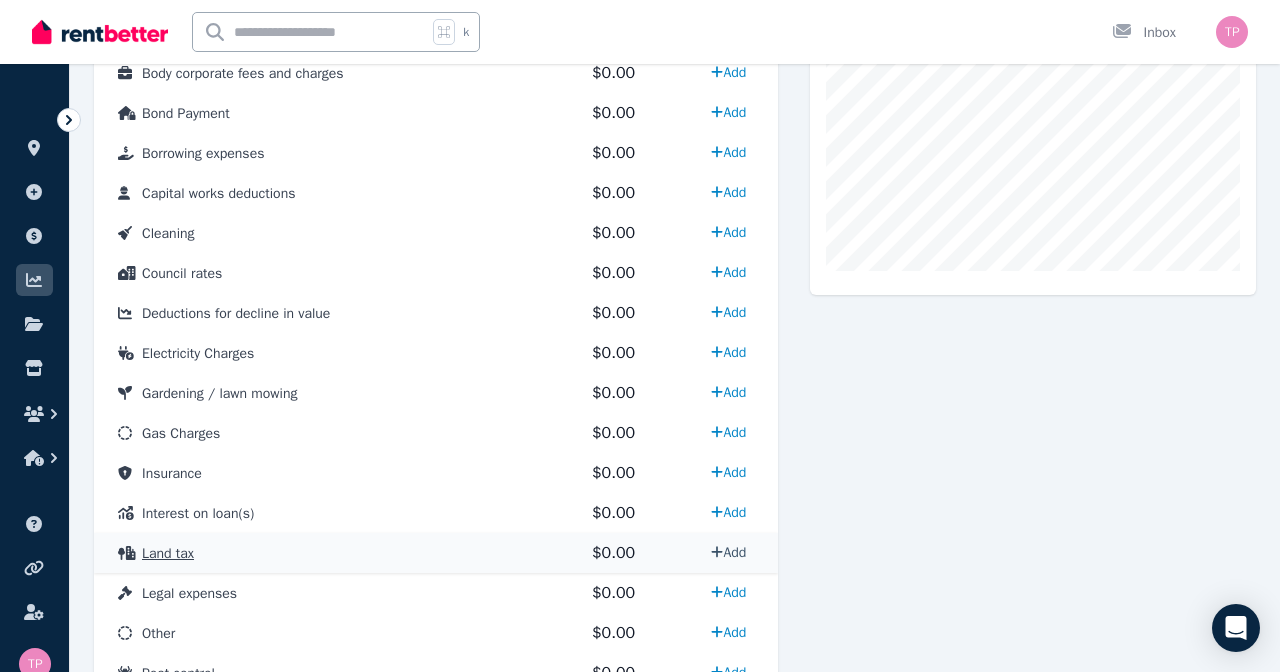 click 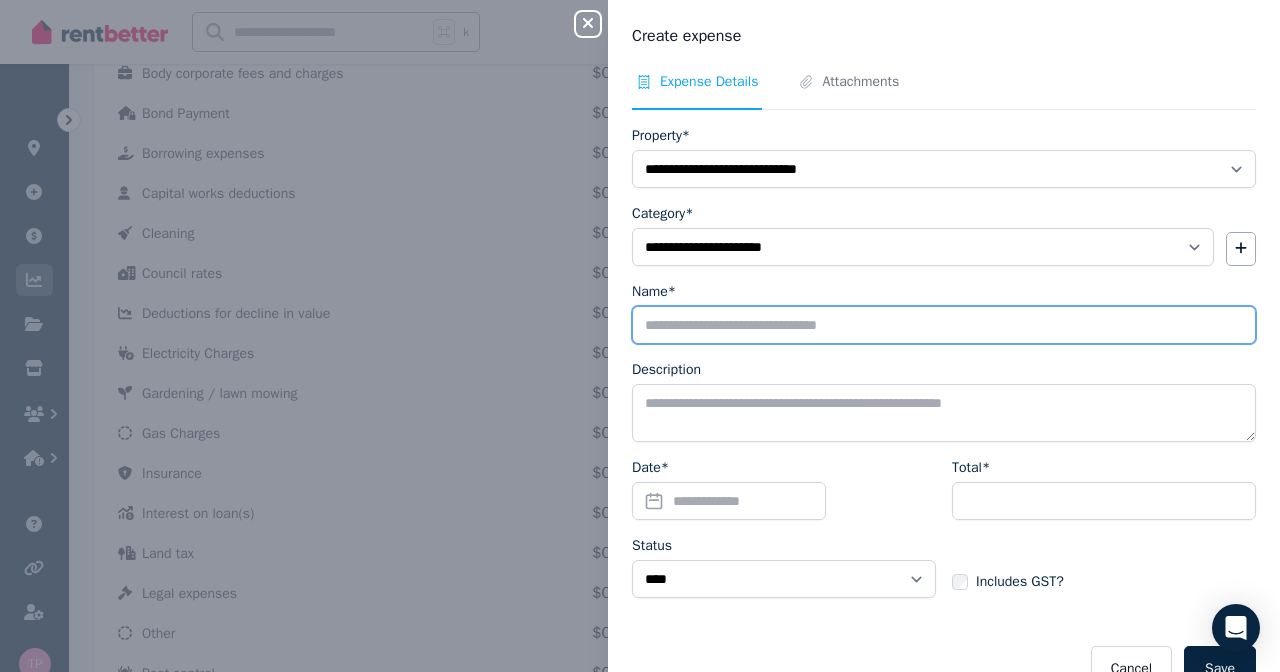 click on "Name*" at bounding box center [944, 325] 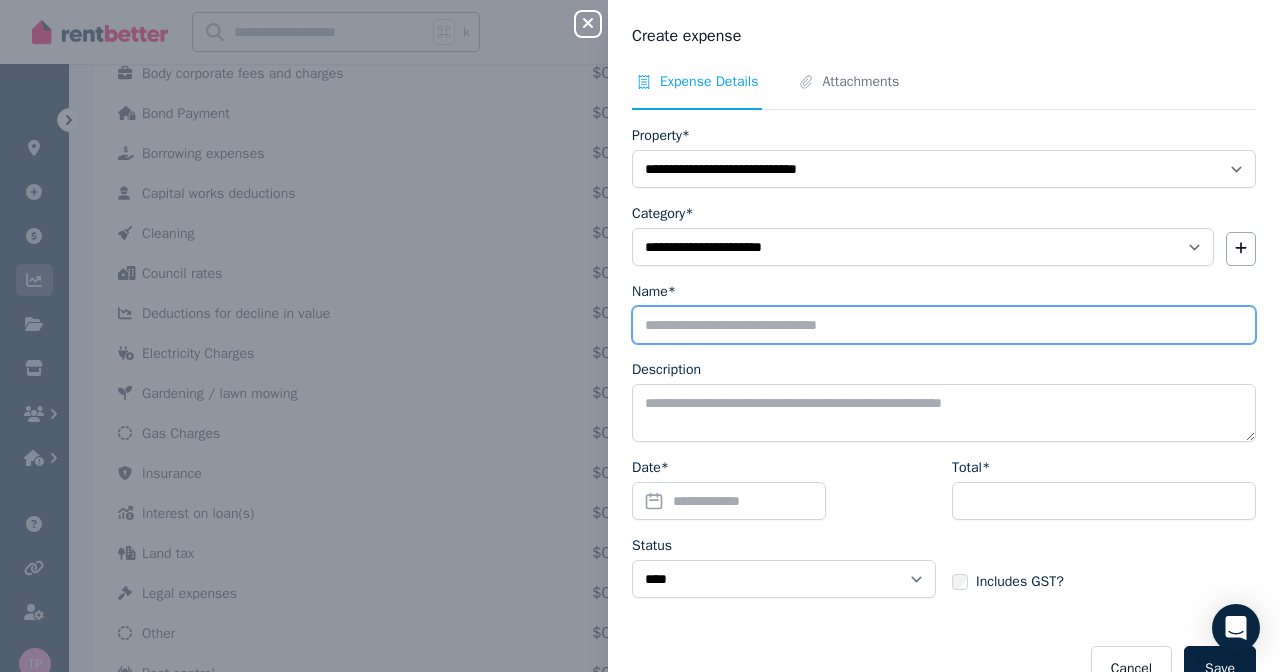 type on "*" 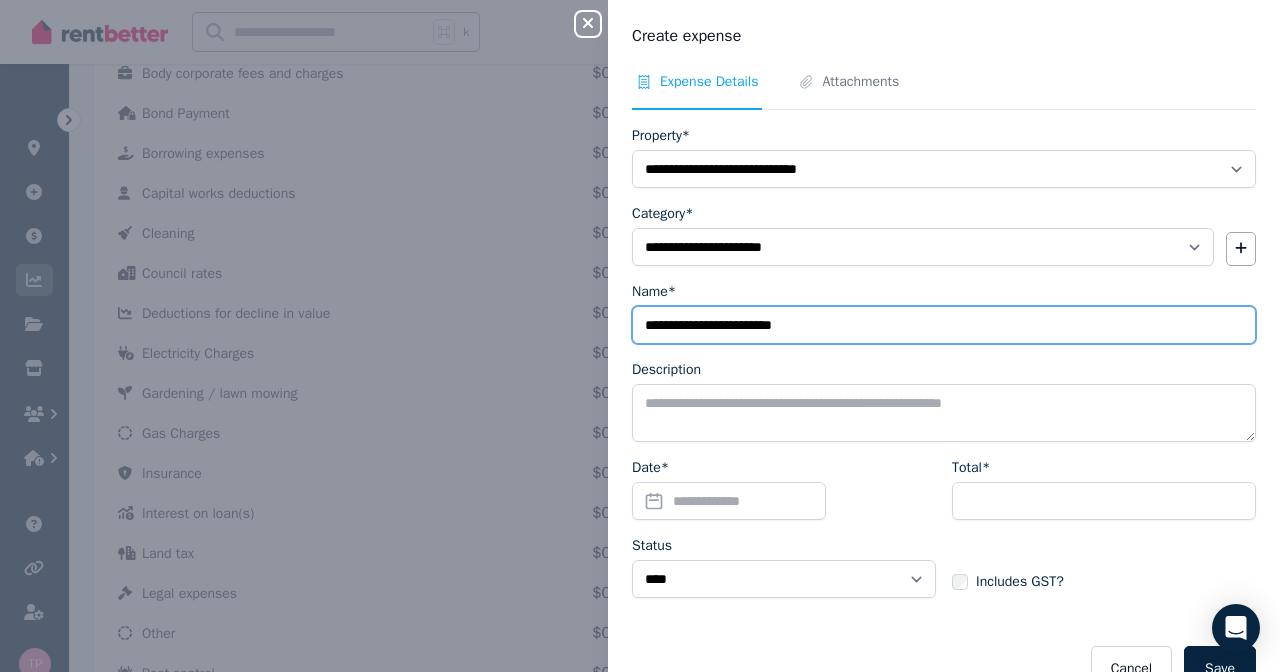 type on "**********" 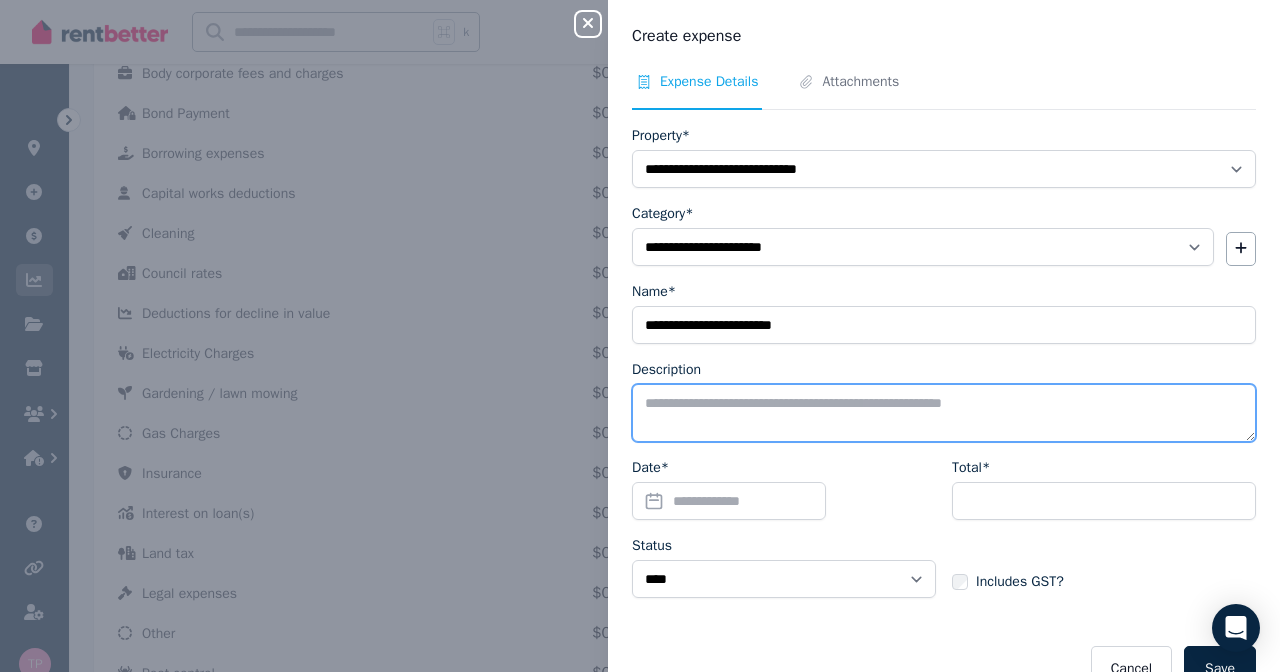 click on "Description" at bounding box center [944, 413] 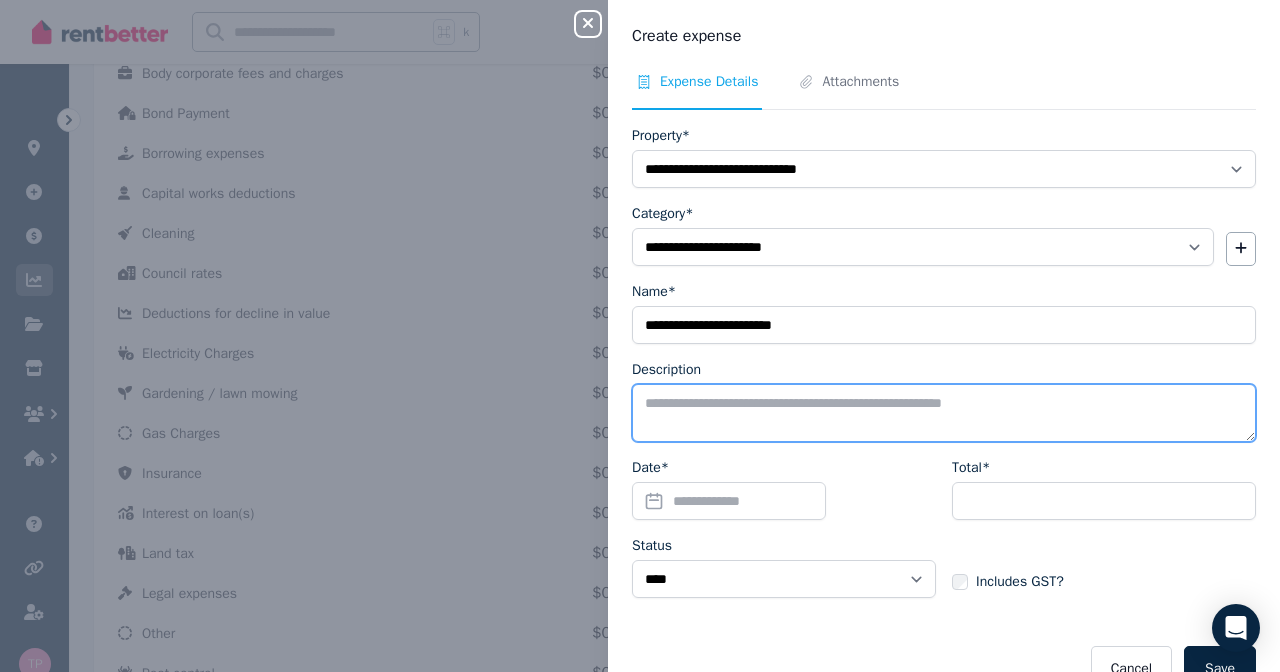 paste on "**********" 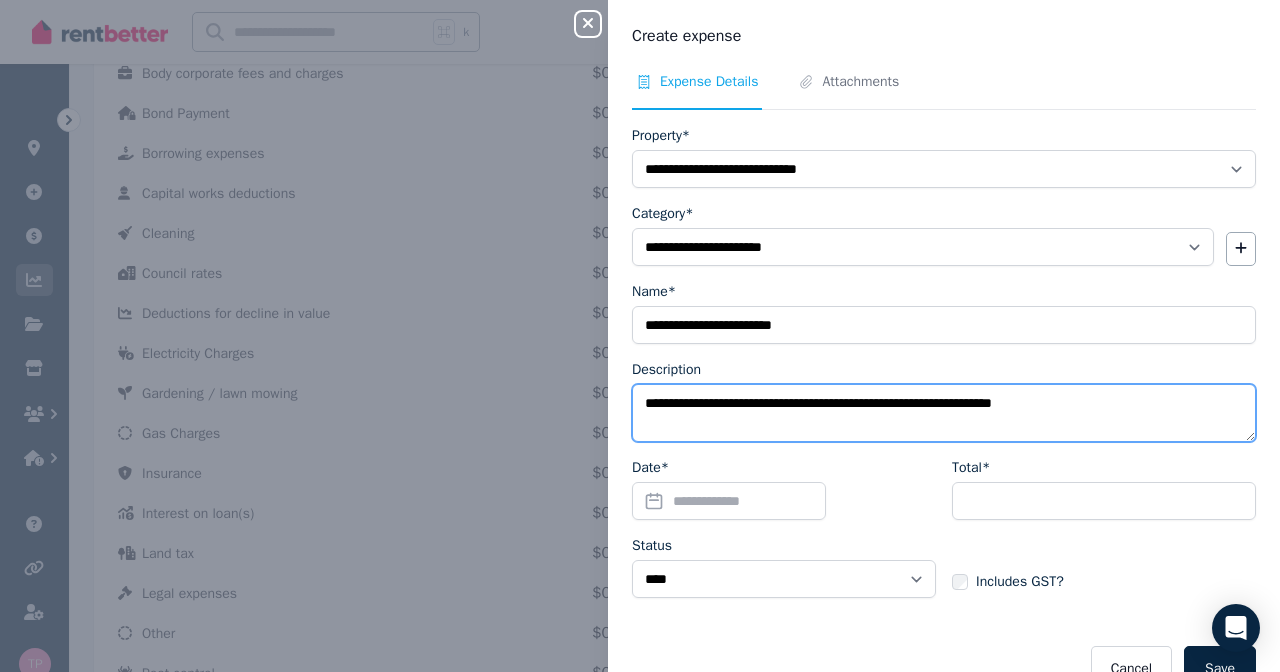 type on "**********" 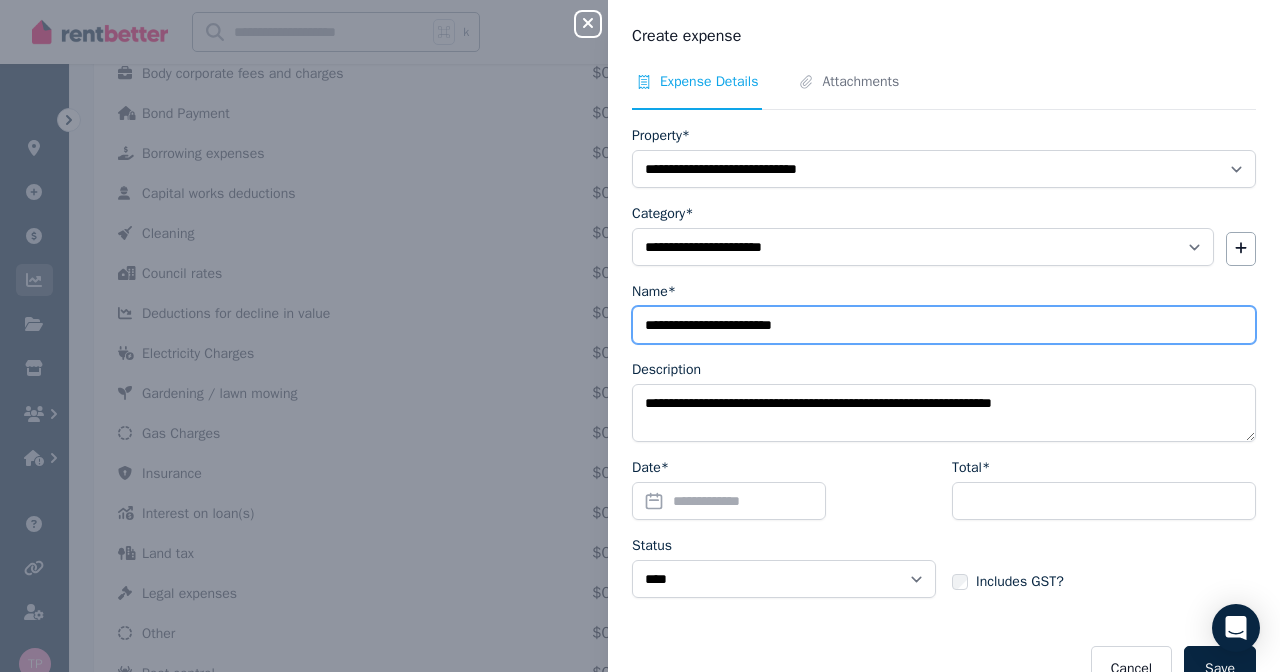 click on "**********" at bounding box center [944, 325] 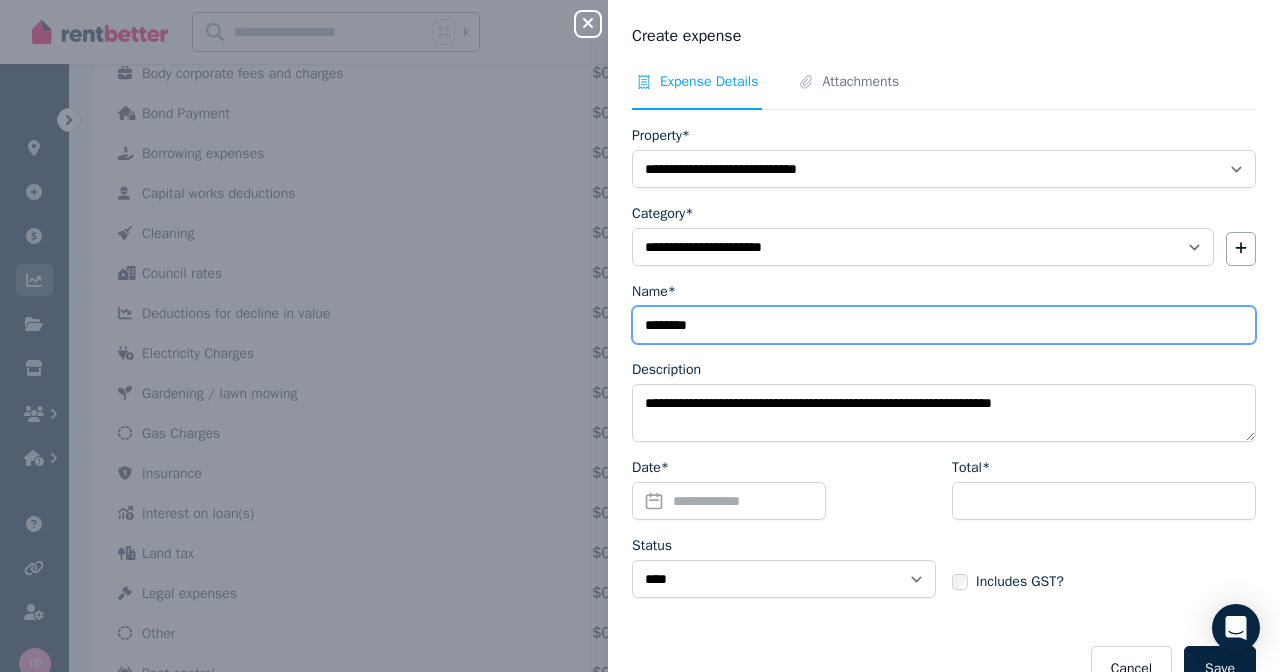 type on "********" 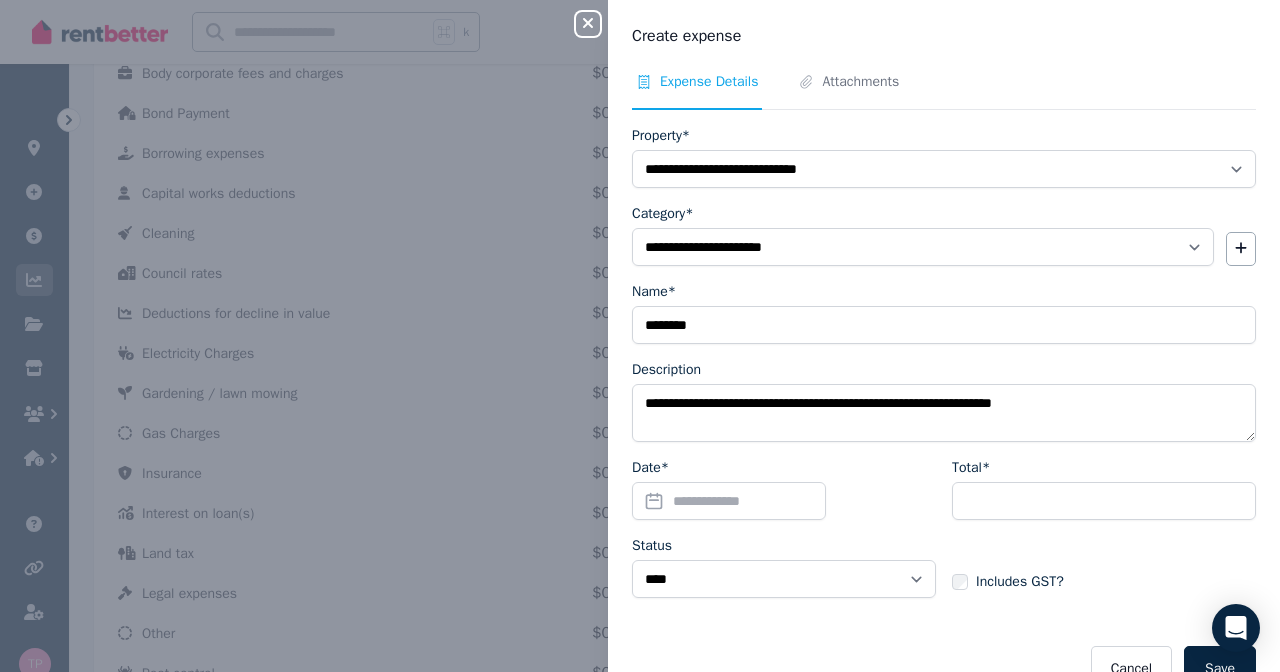 click on "Description" at bounding box center [944, 370] 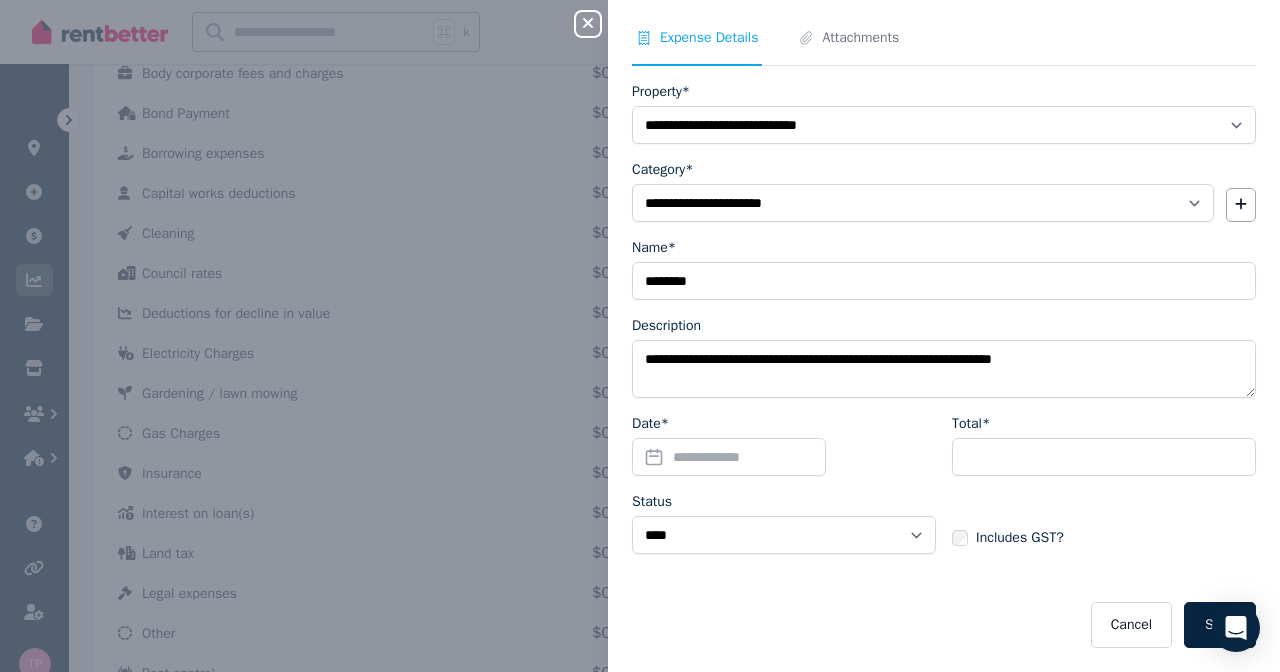scroll, scrollTop: 44, scrollLeft: 0, axis: vertical 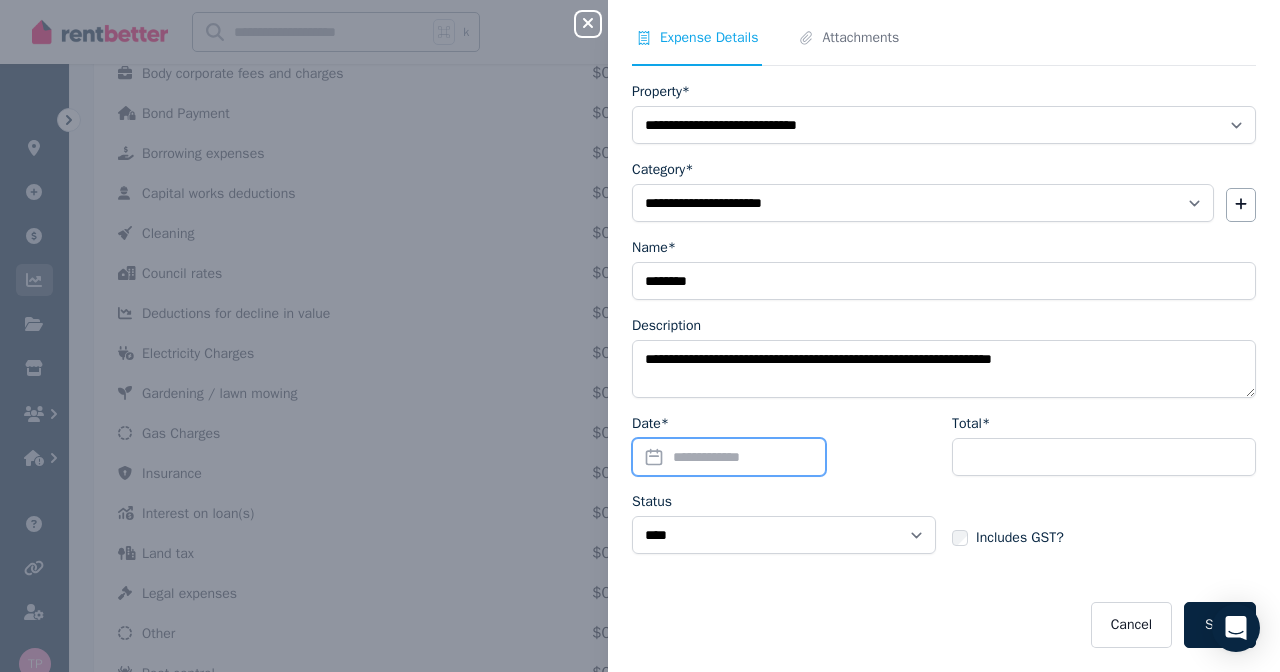 click on "Date*" at bounding box center (729, 457) 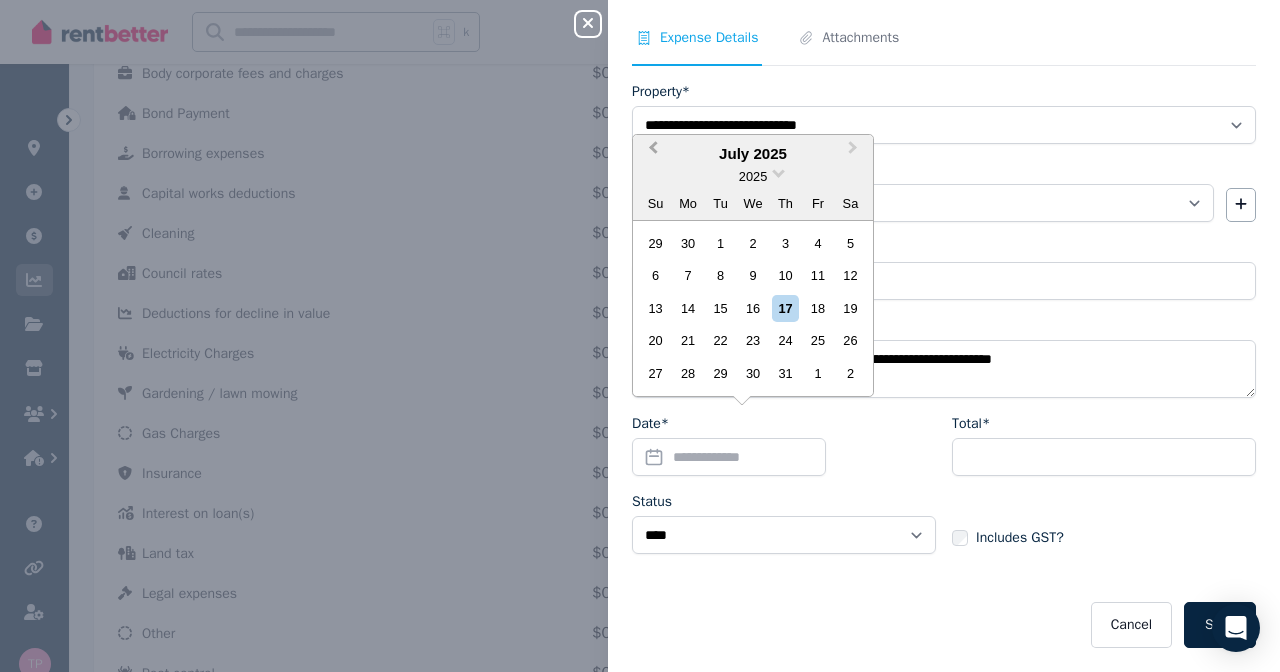 click on "Previous Month" at bounding box center (651, 153) 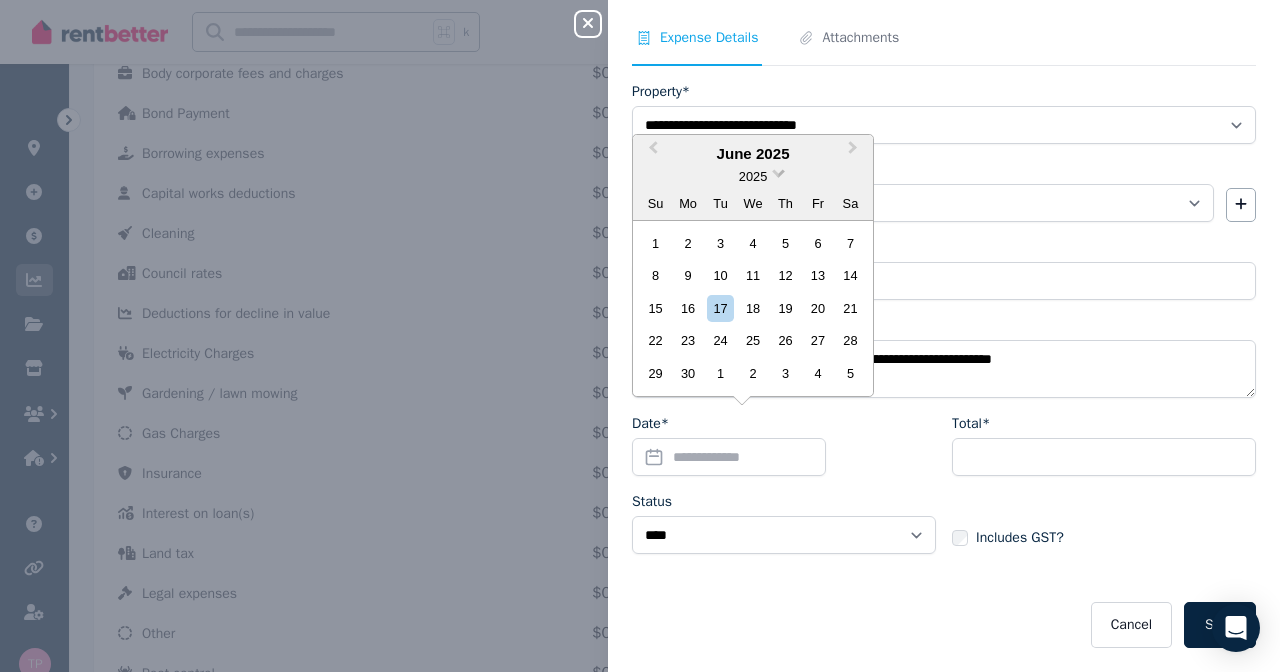 click at bounding box center (778, 171) 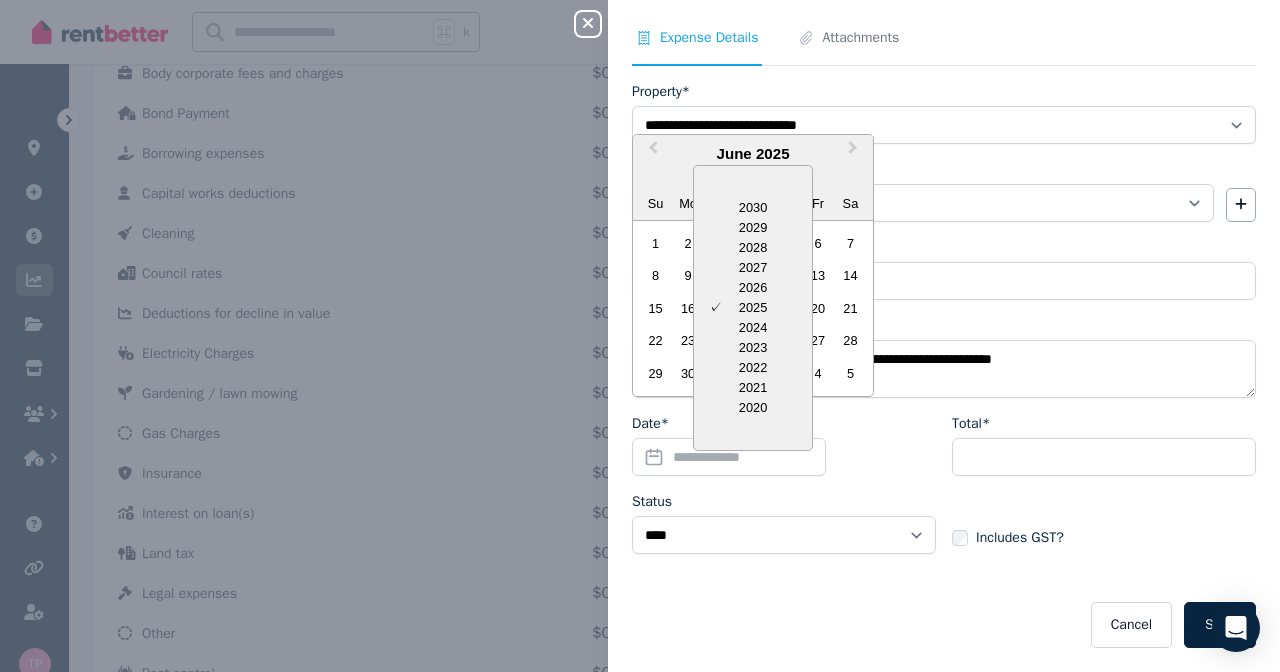 click on "June 2025" at bounding box center (753, 154) 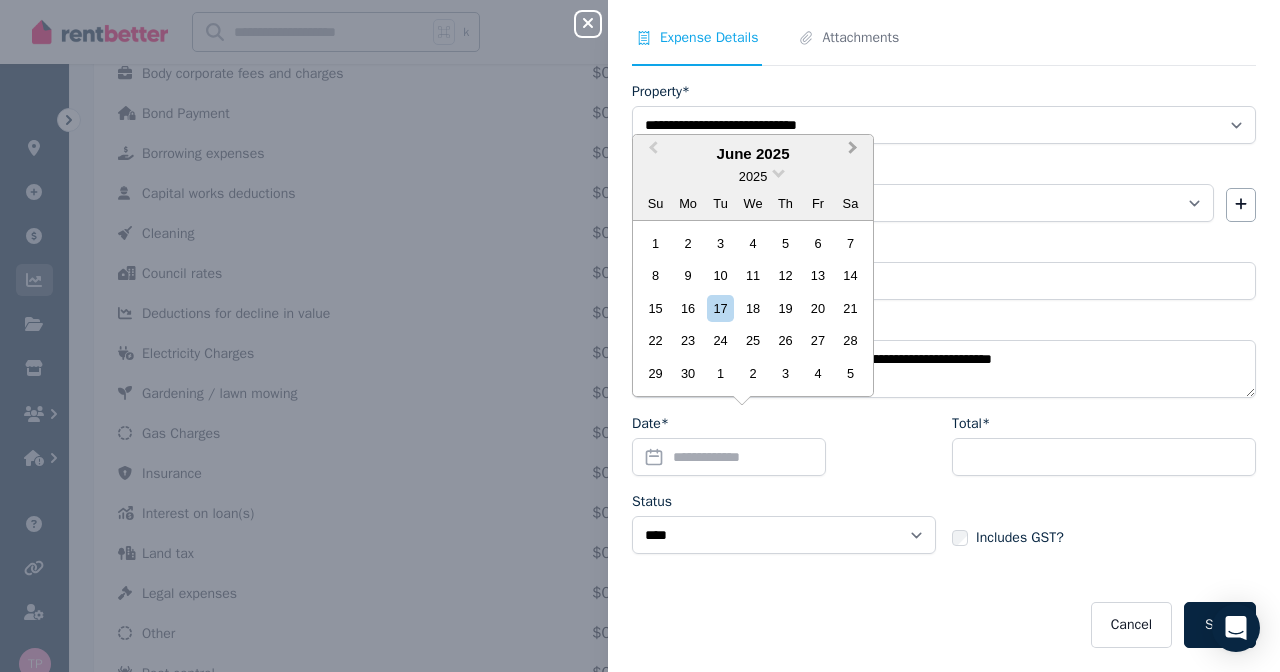 click on "Next Month" at bounding box center [855, 153] 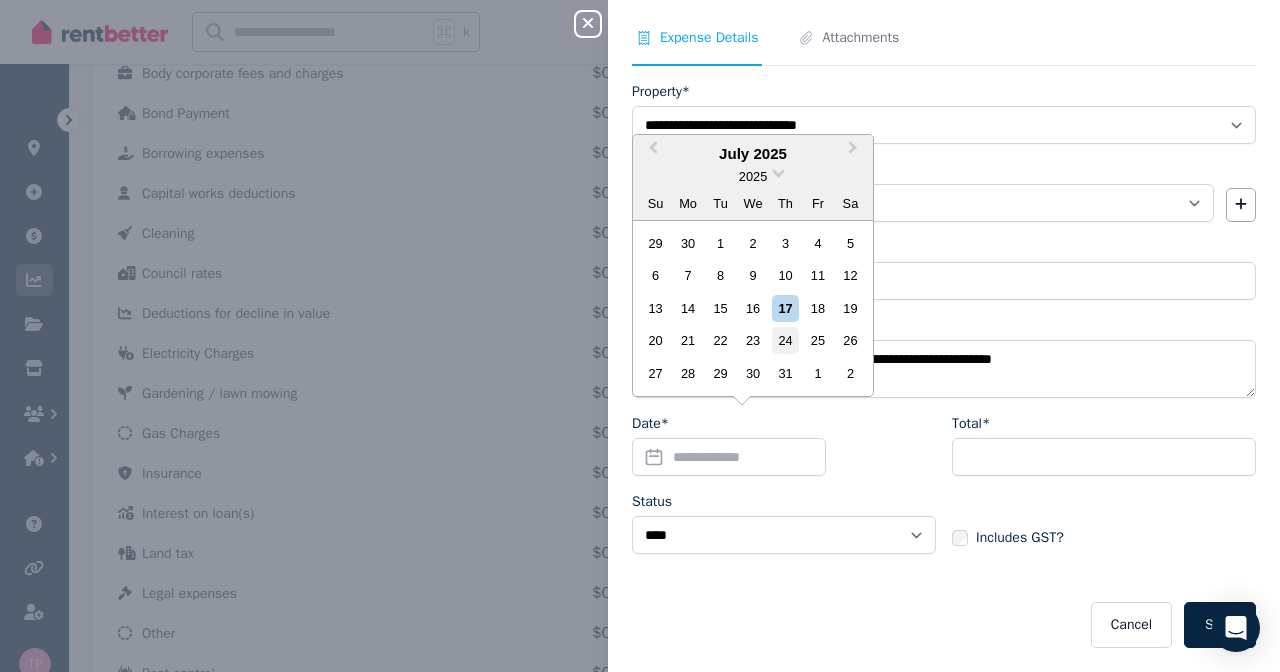 click on "24" at bounding box center [785, 340] 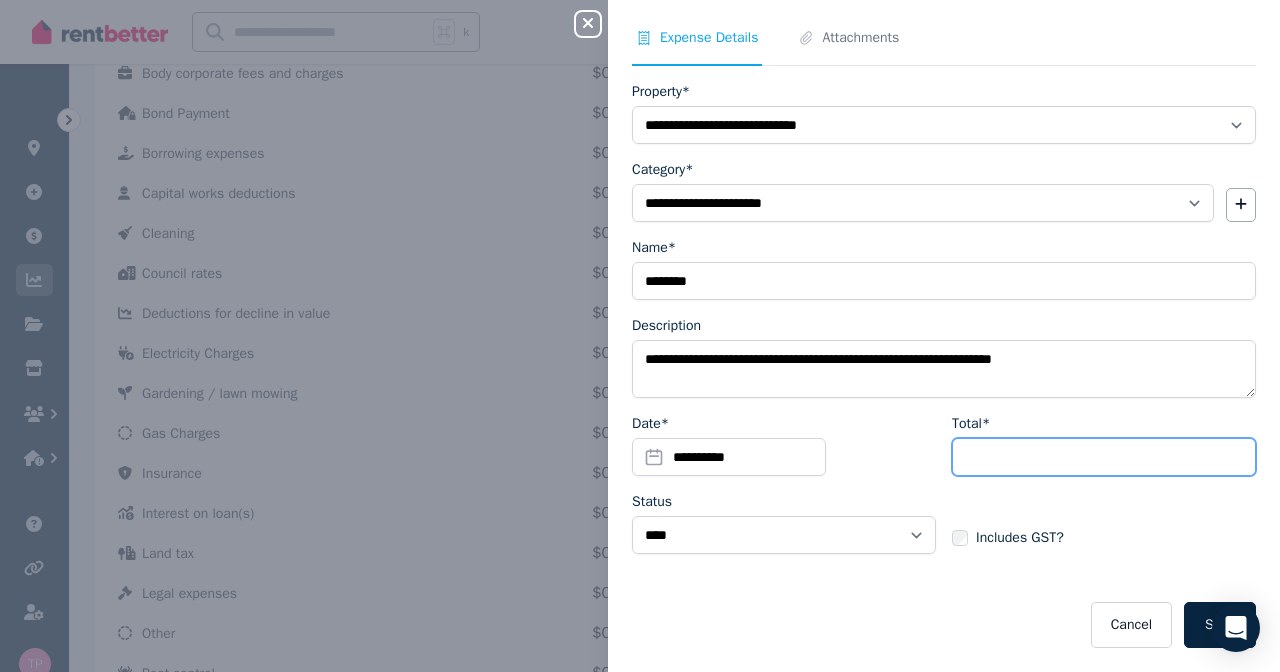 click on "Total*" at bounding box center (1104, 457) 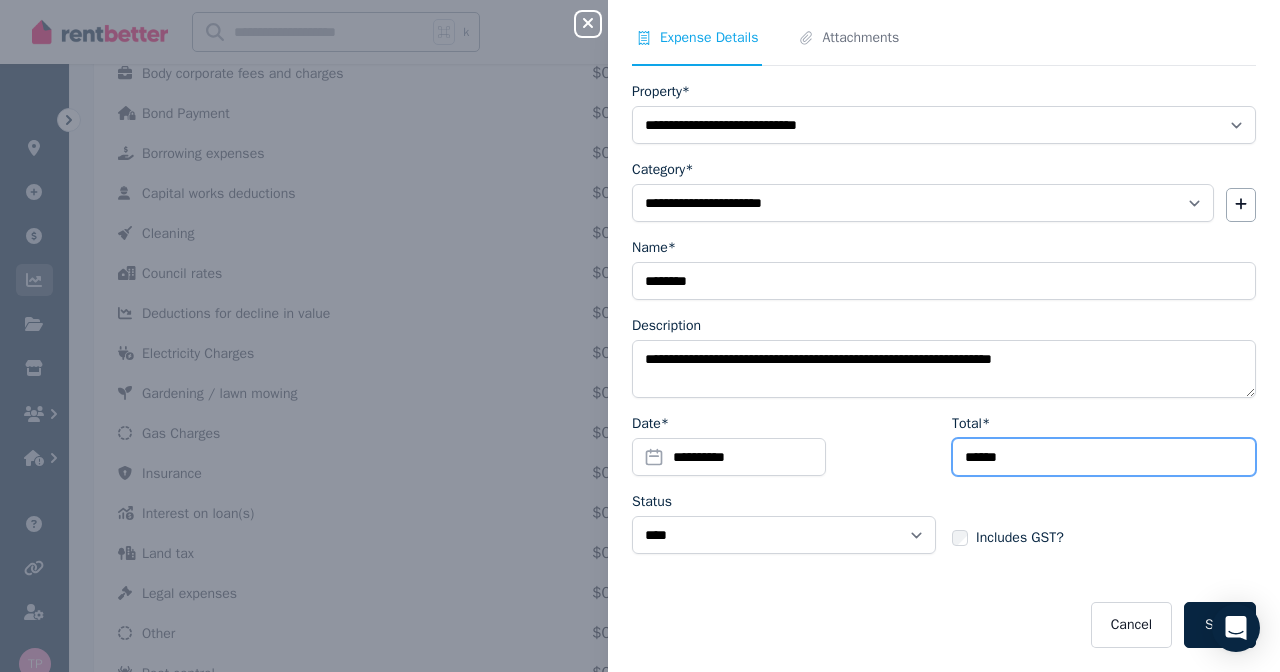 type on "******" 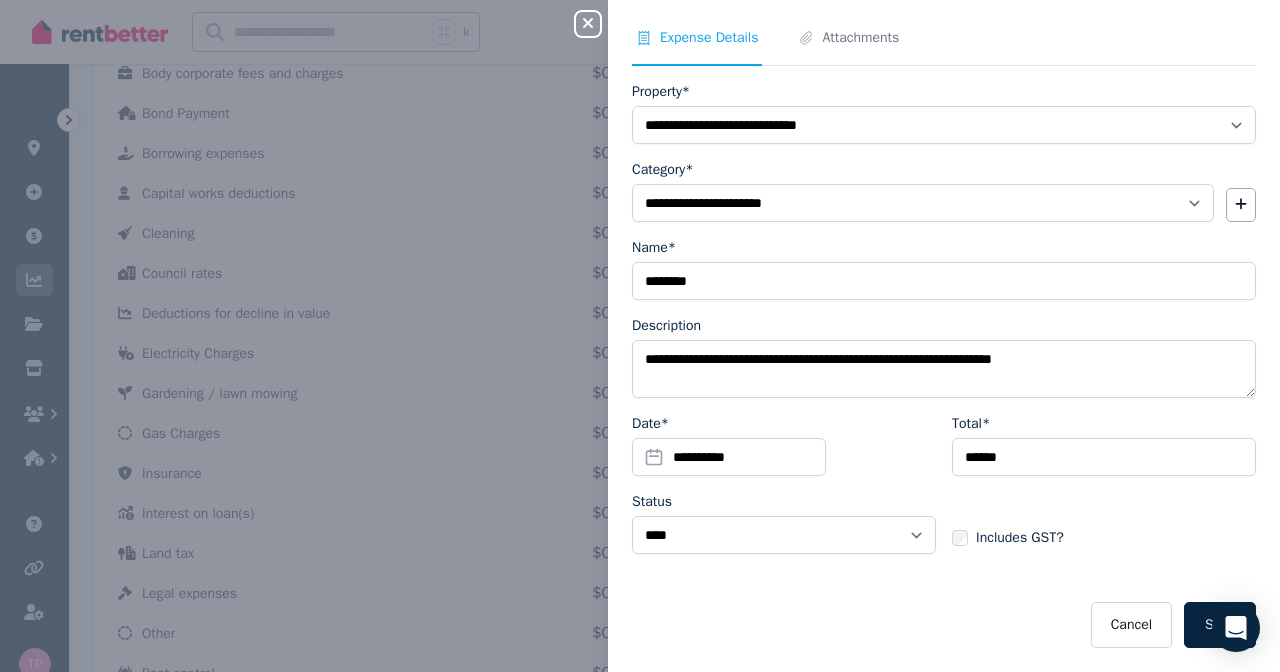 click on "**********" at bounding box center (944, 492) 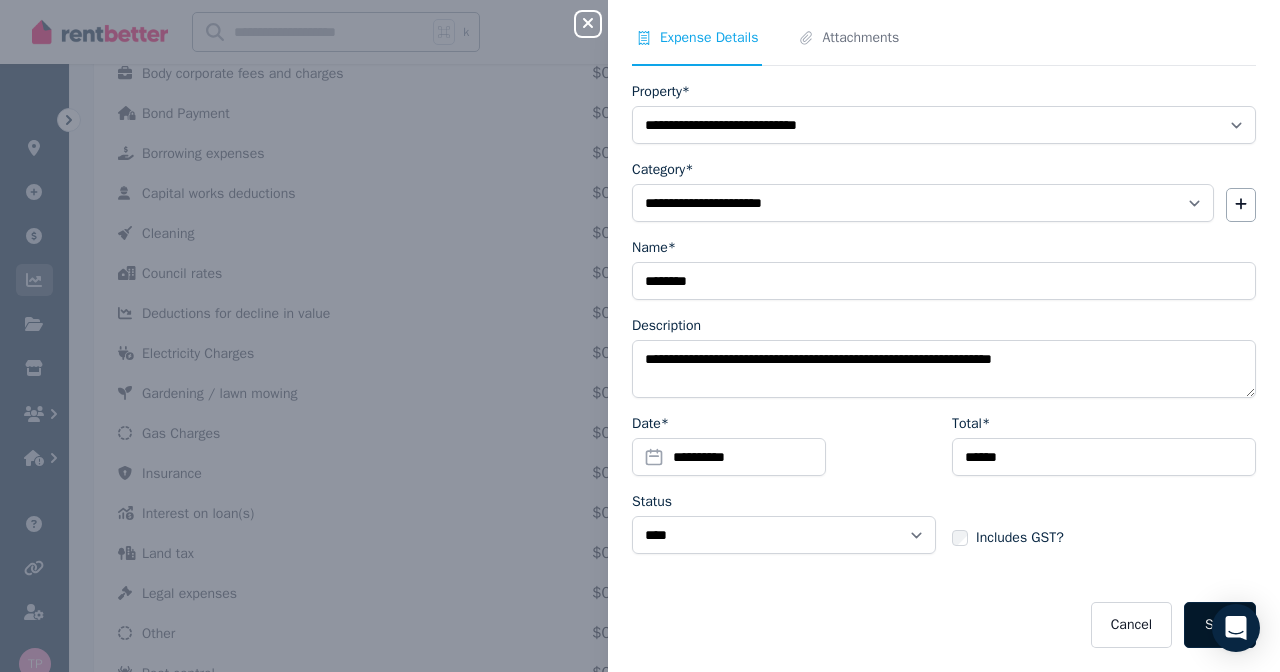 click on "Save" at bounding box center (1220, 625) 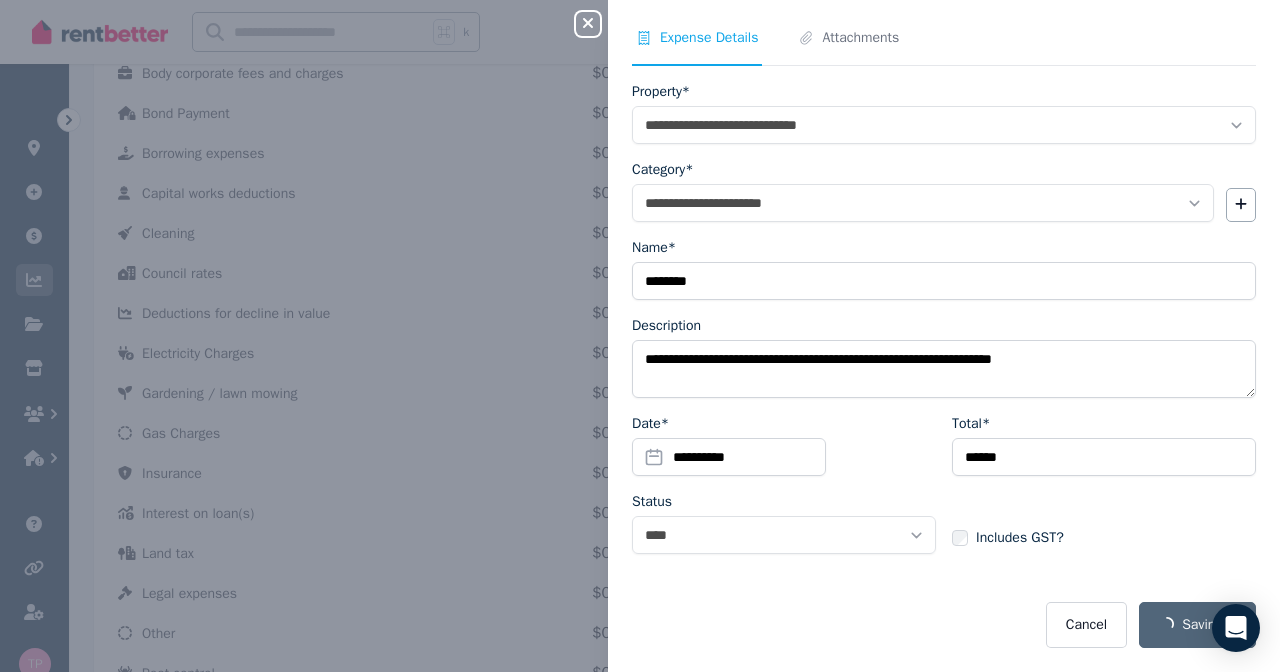 select 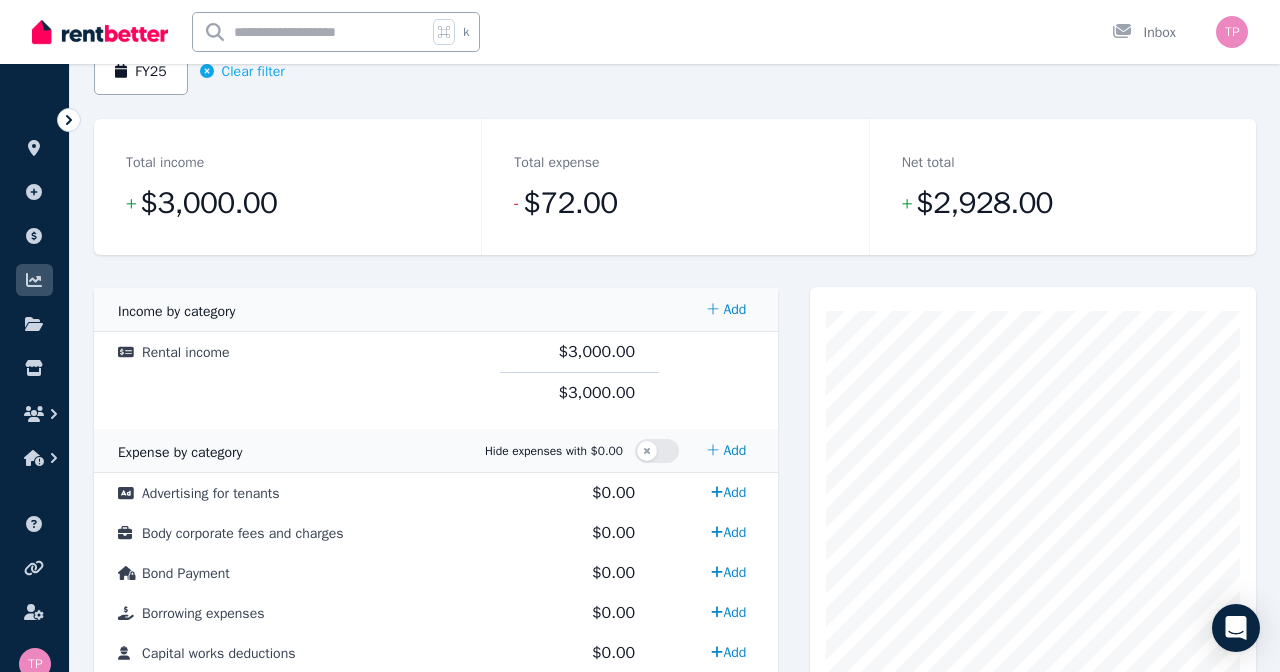 scroll, scrollTop: 118, scrollLeft: 0, axis: vertical 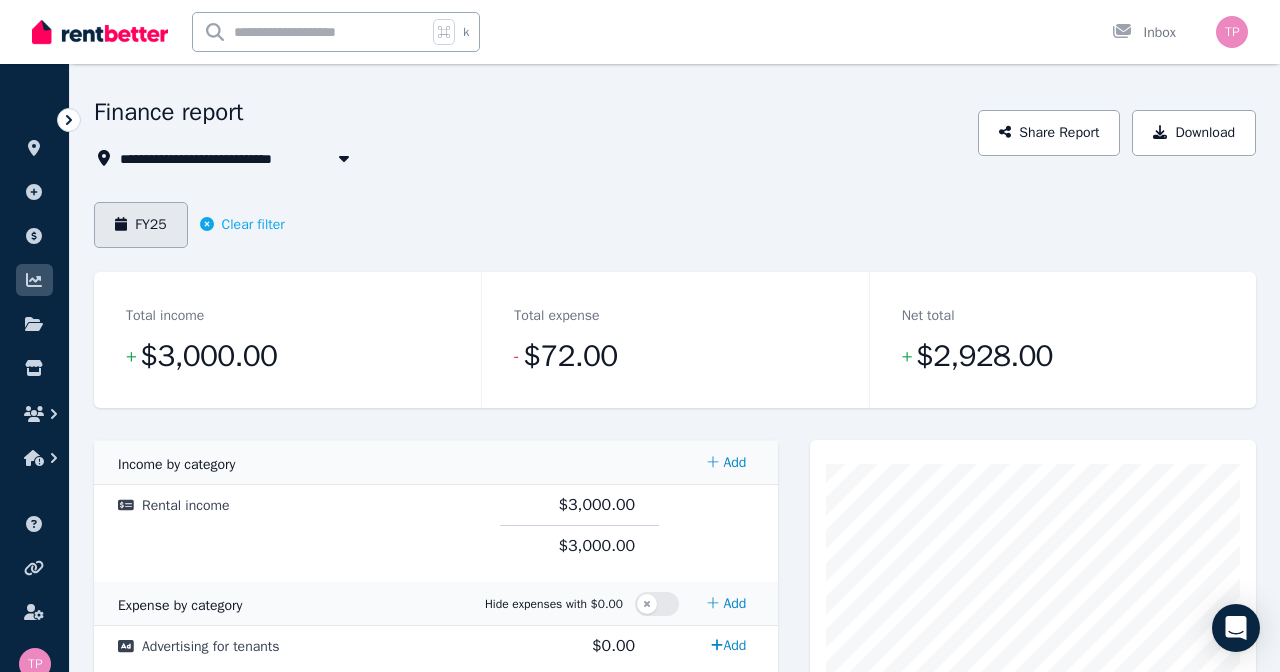 click on "FY25" at bounding box center (141, 225) 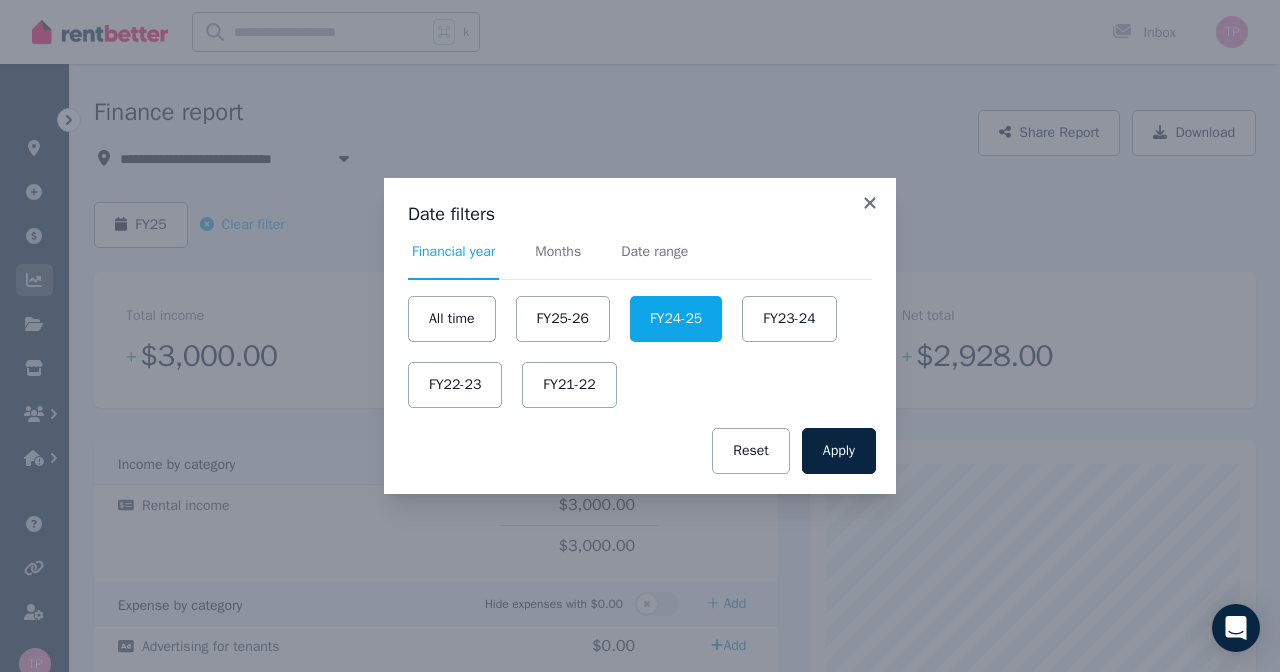 click on "All time FY25-26 FY24-25 FY23-24 FY22-23 FY21-22" at bounding box center (640, 352) 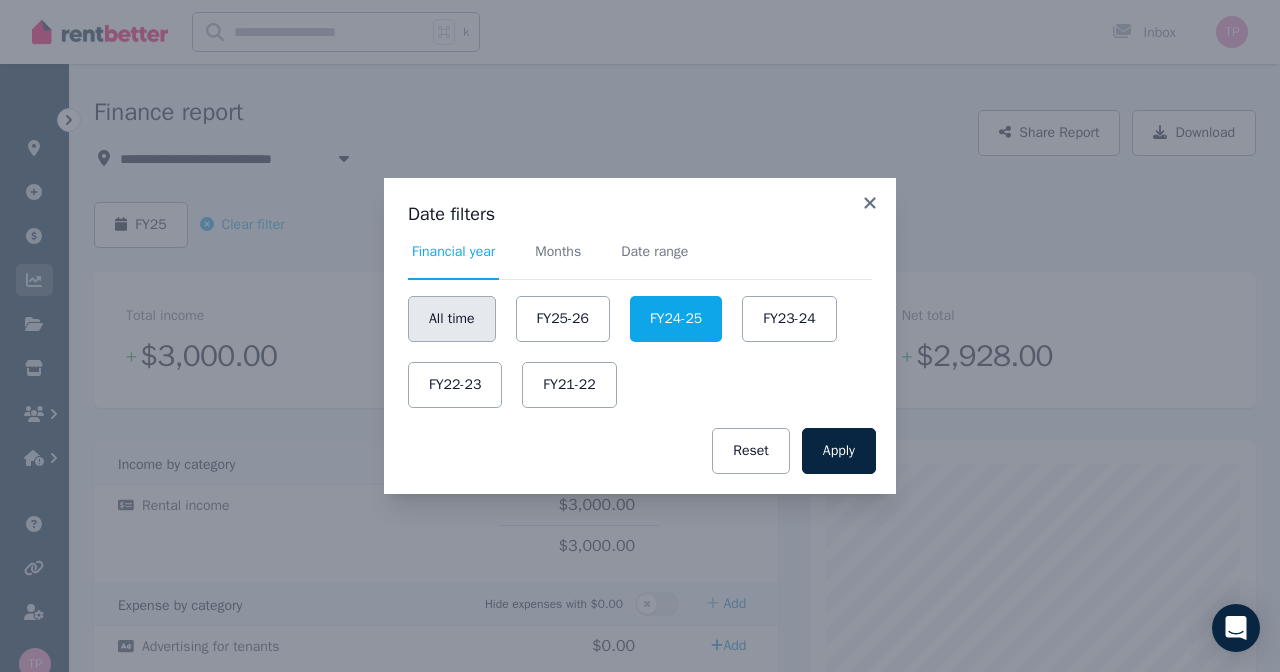 click on "All time" at bounding box center [452, 319] 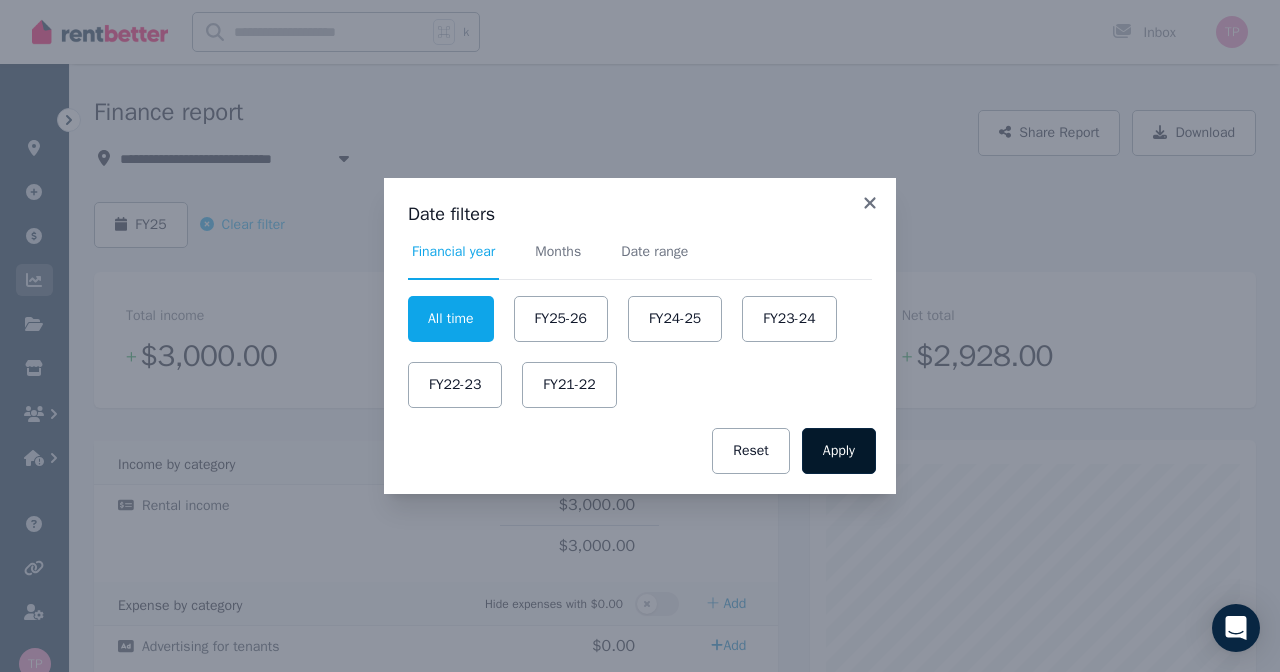click on "Apply" at bounding box center (839, 451) 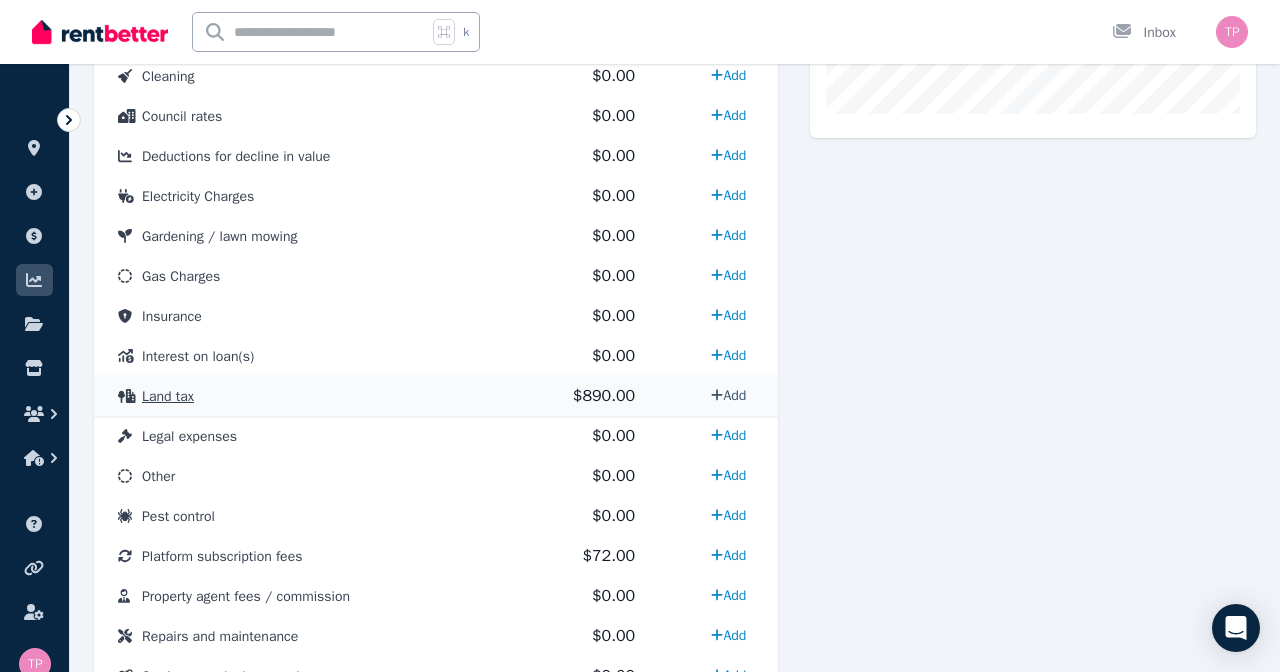 scroll, scrollTop: 825, scrollLeft: 0, axis: vertical 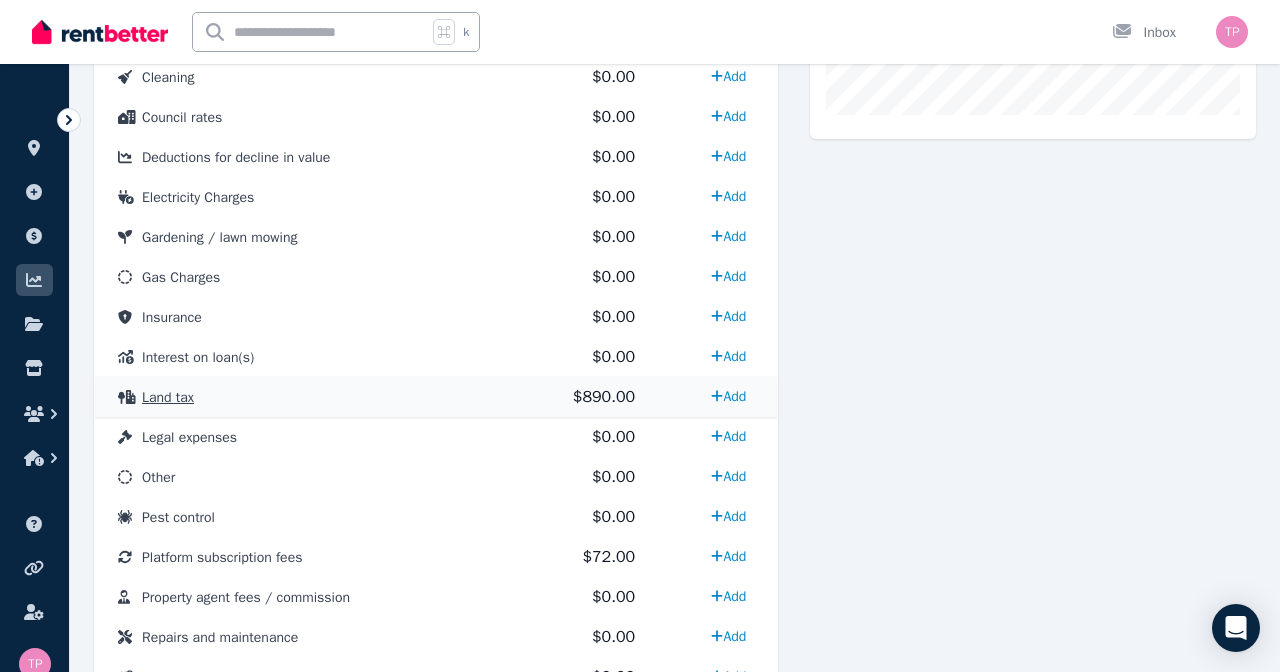 click on "$890.00" at bounding box center (604, 397) 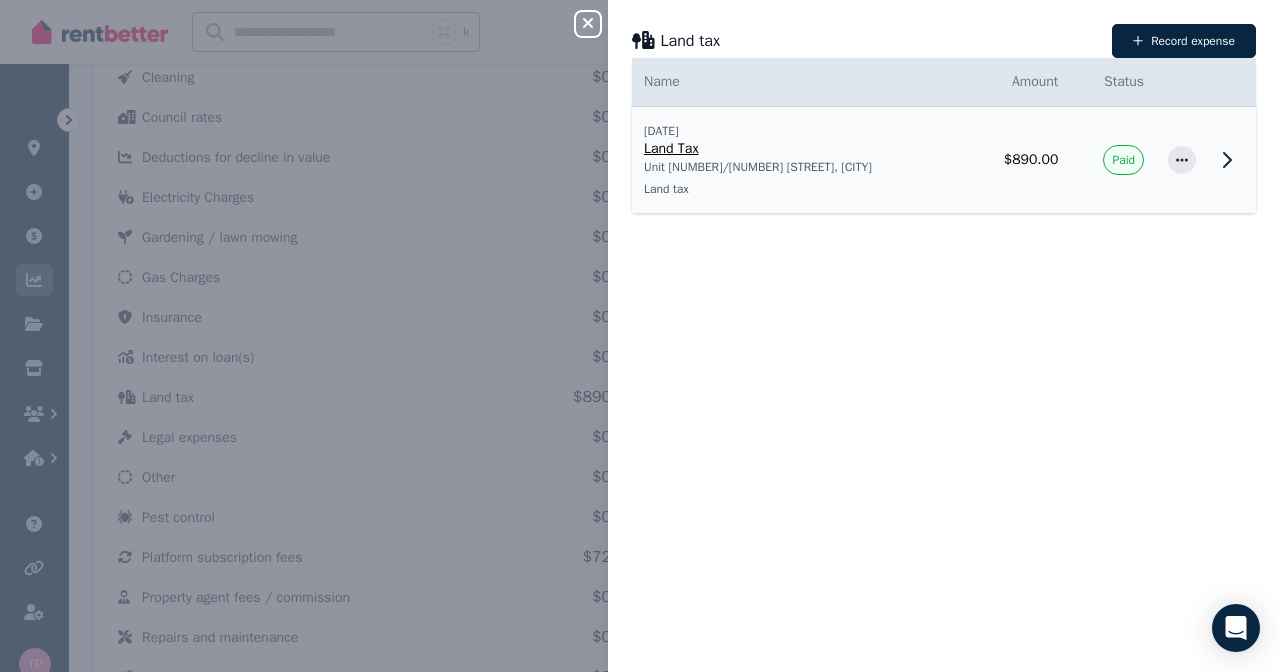 click 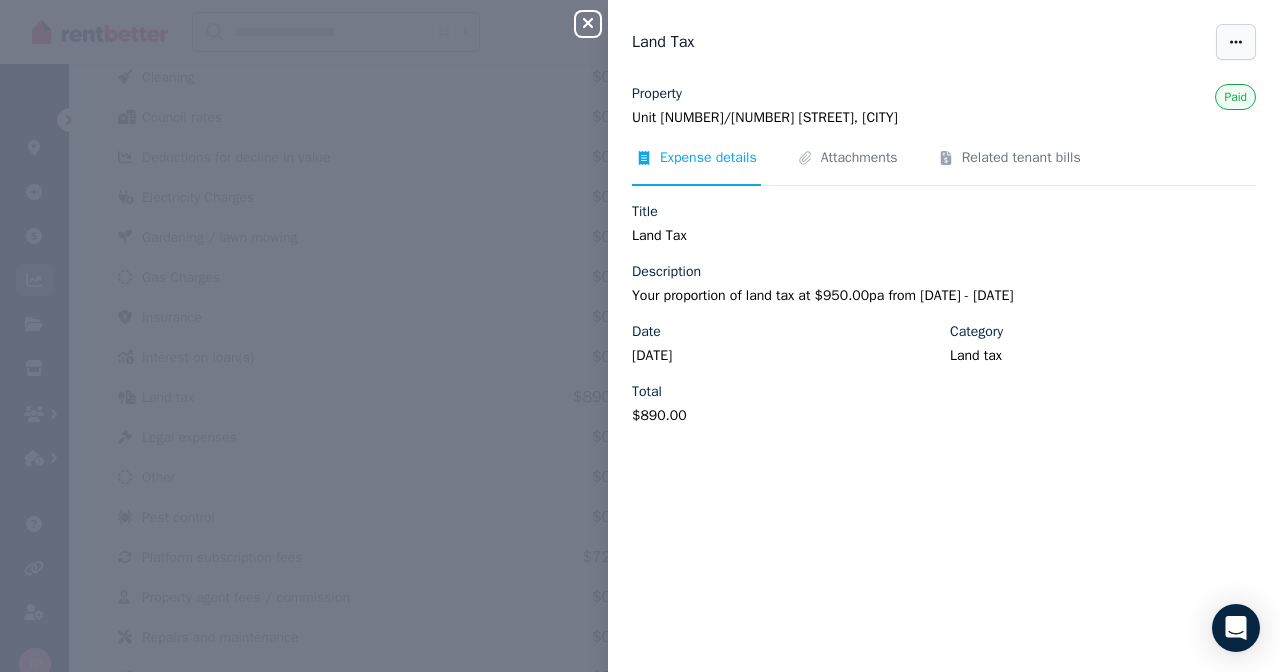 click at bounding box center (1236, 42) 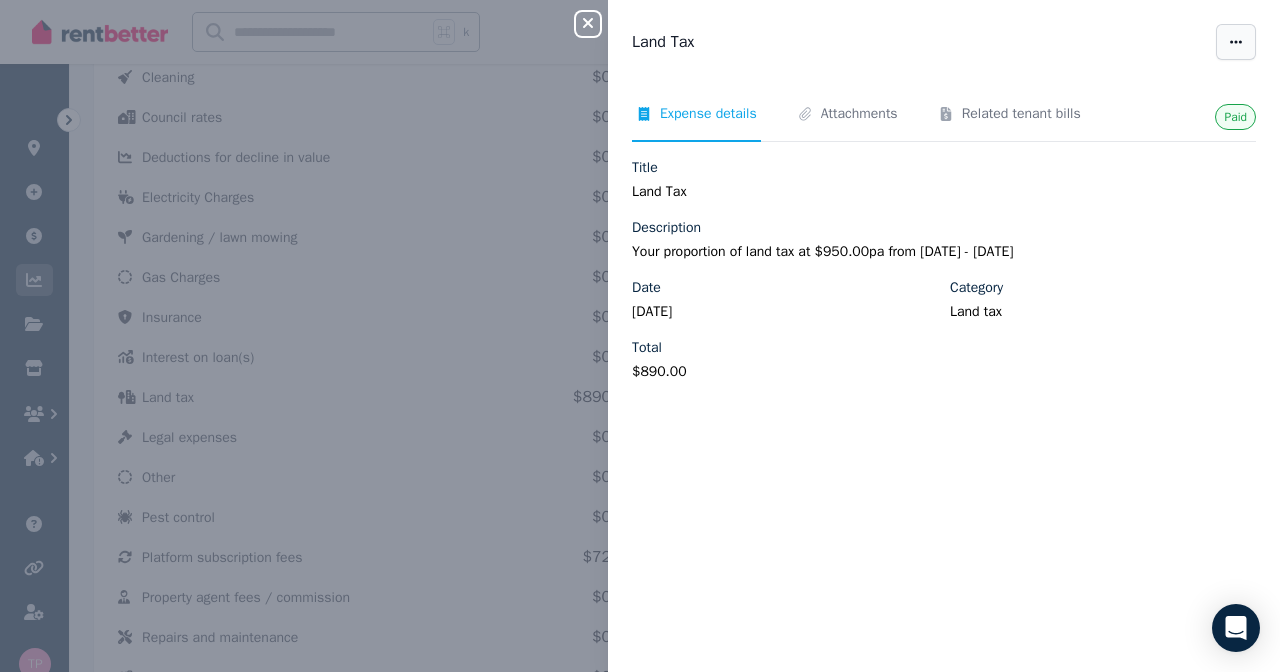 click at bounding box center [1236, 42] 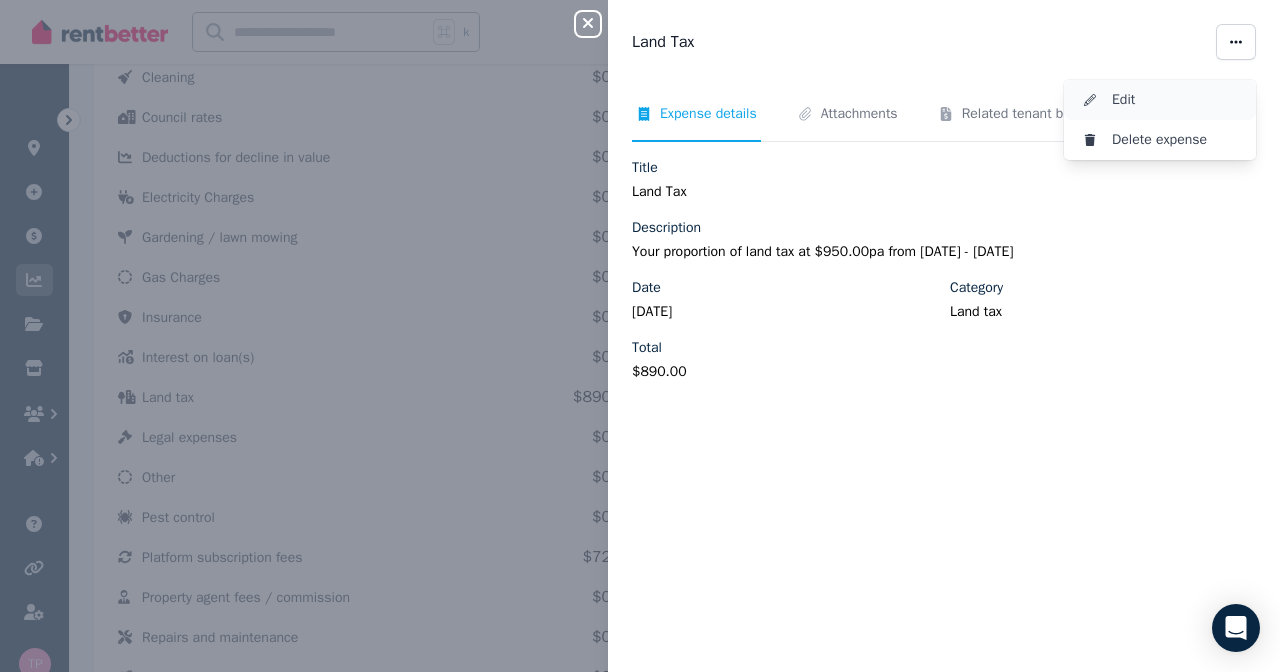 click on "Edit" at bounding box center (1176, 100) 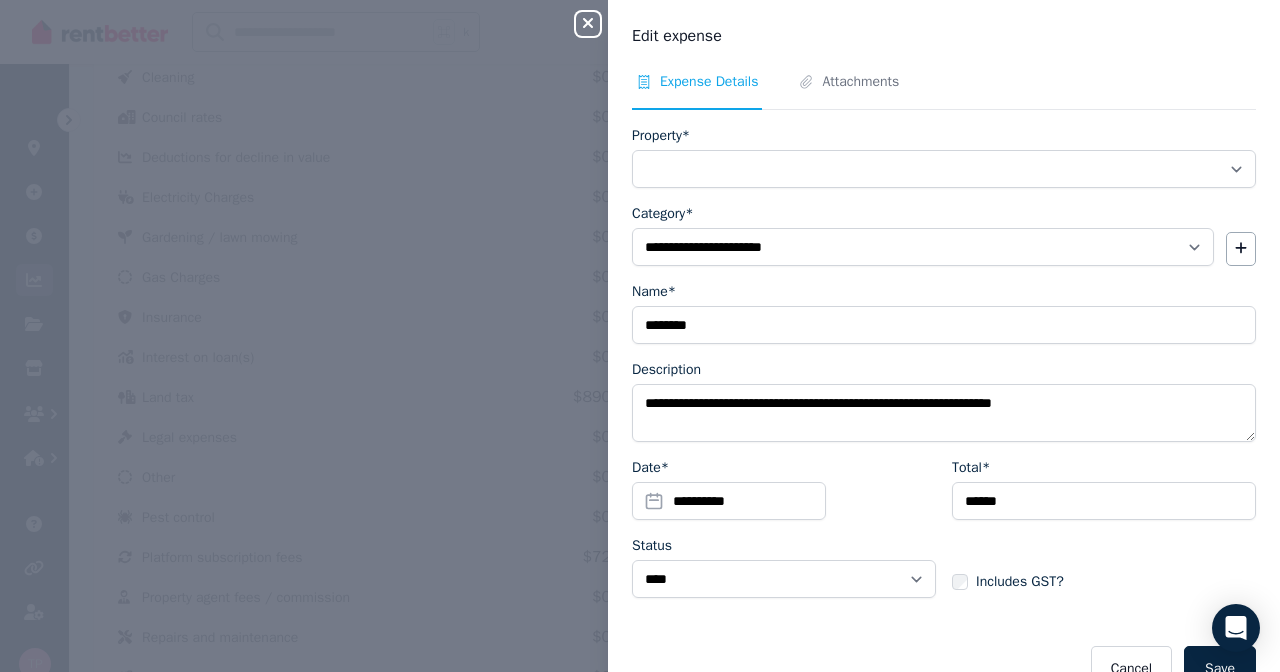 select on "**********" 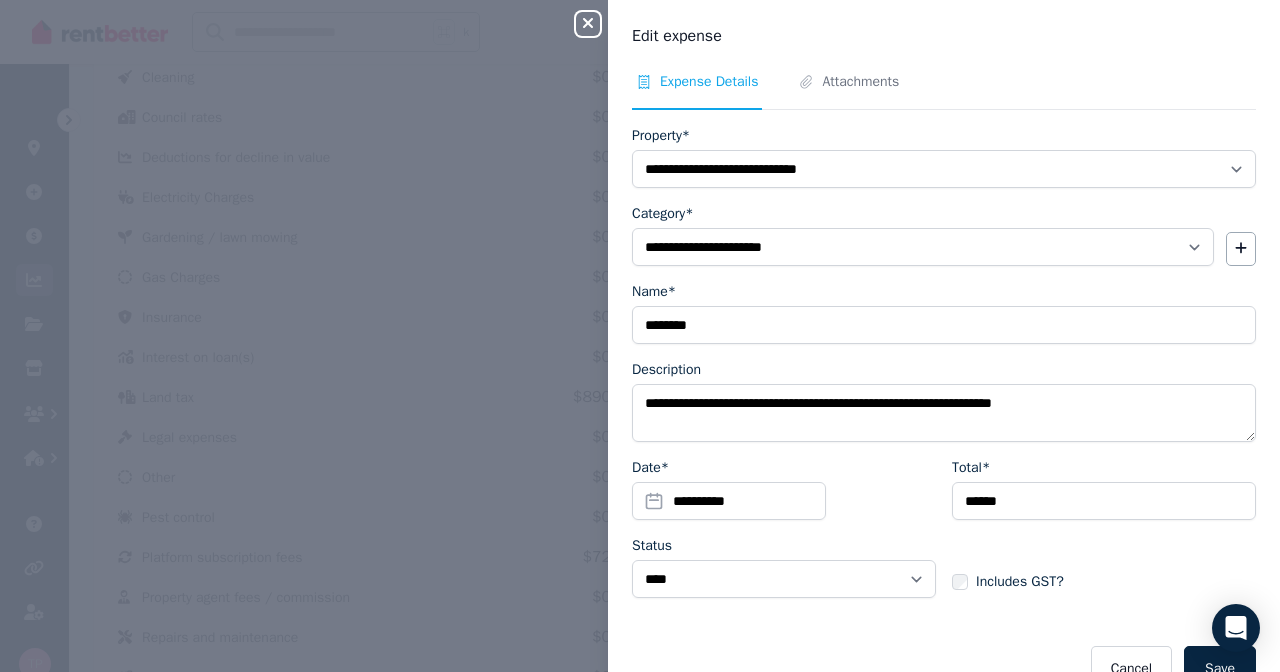 click on "**********" at bounding box center (729, 501) 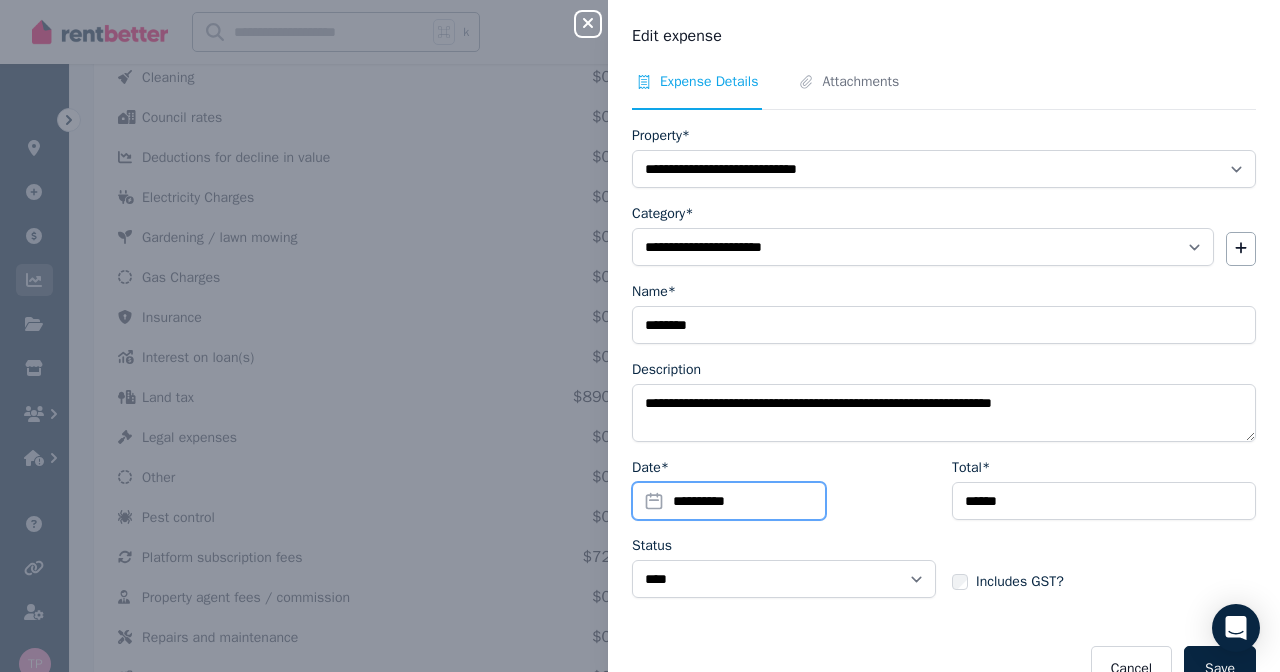 click on "**********" at bounding box center (729, 501) 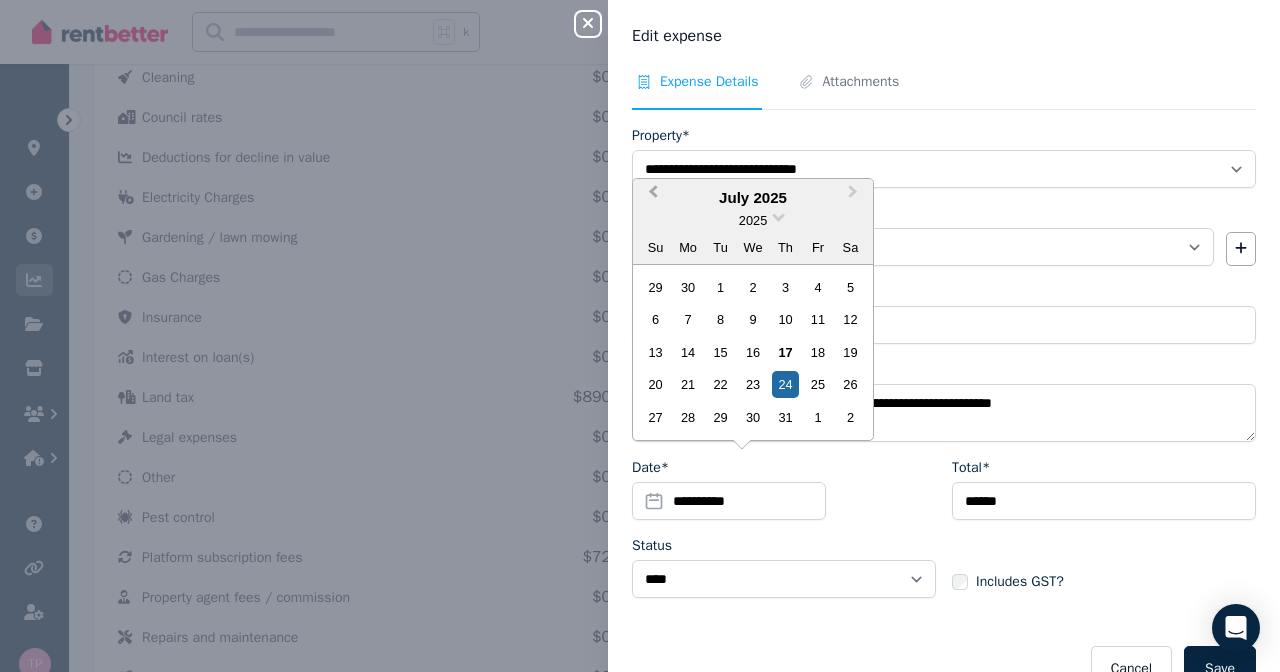 click on "Previous Month" at bounding box center [653, 196] 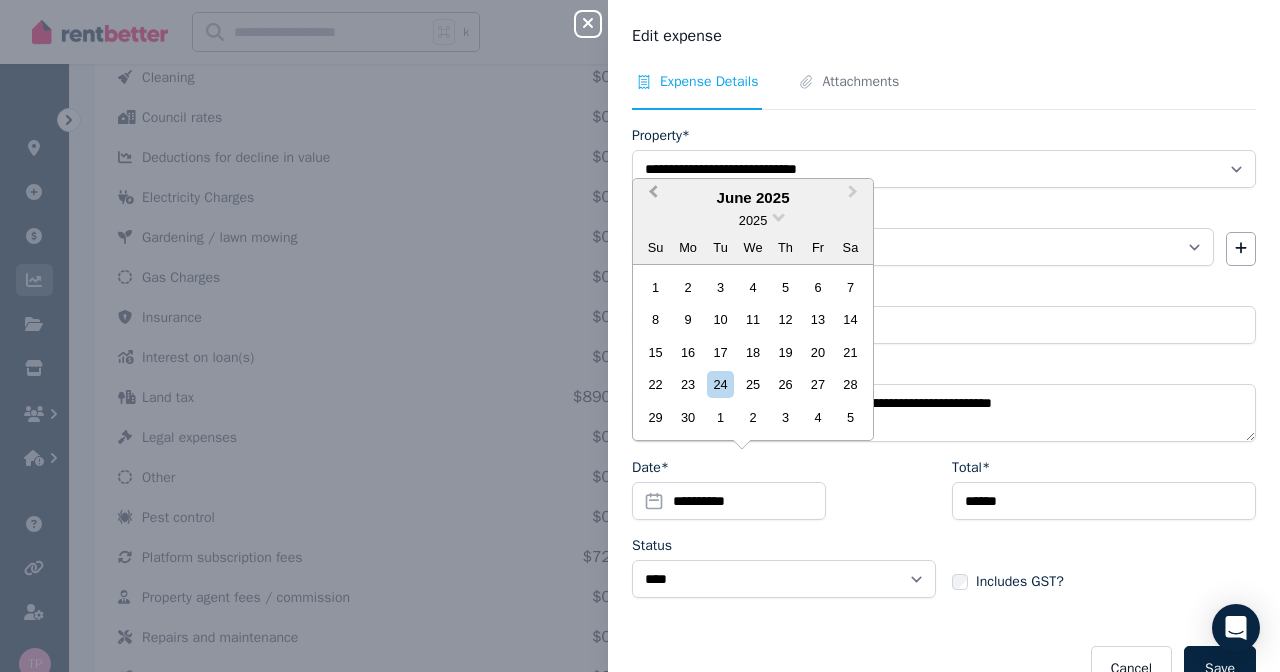 click on "Previous Month" at bounding box center (653, 196) 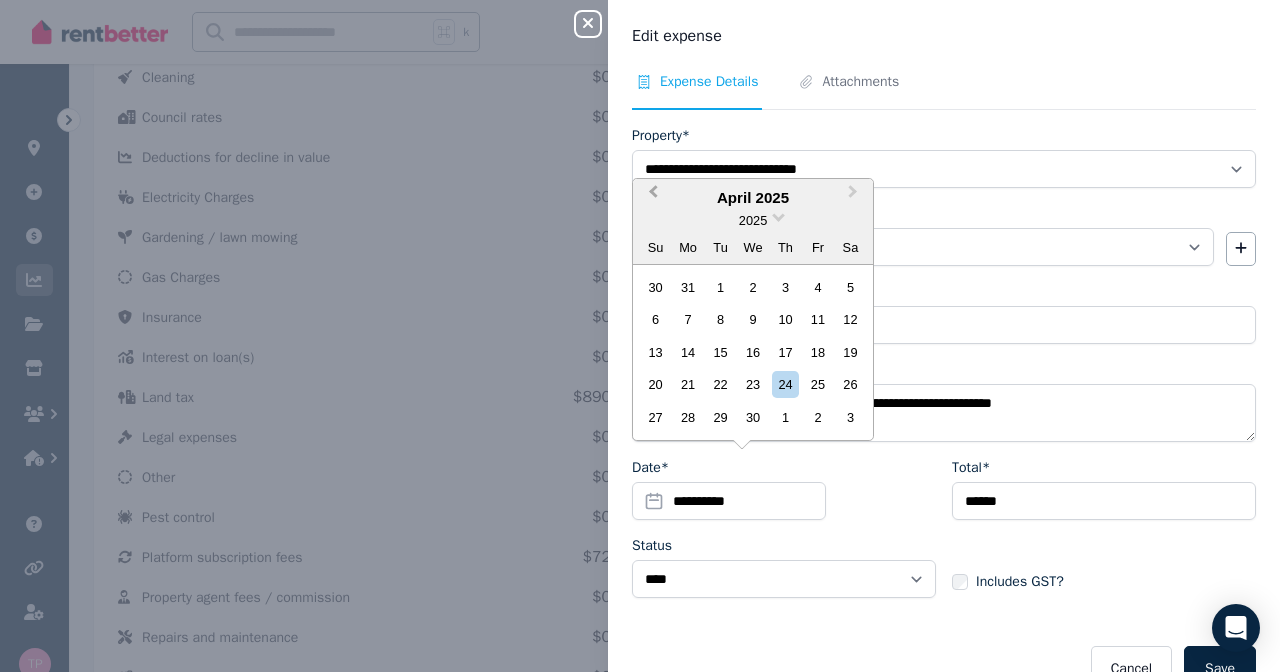 click on "Previous Month" at bounding box center (653, 196) 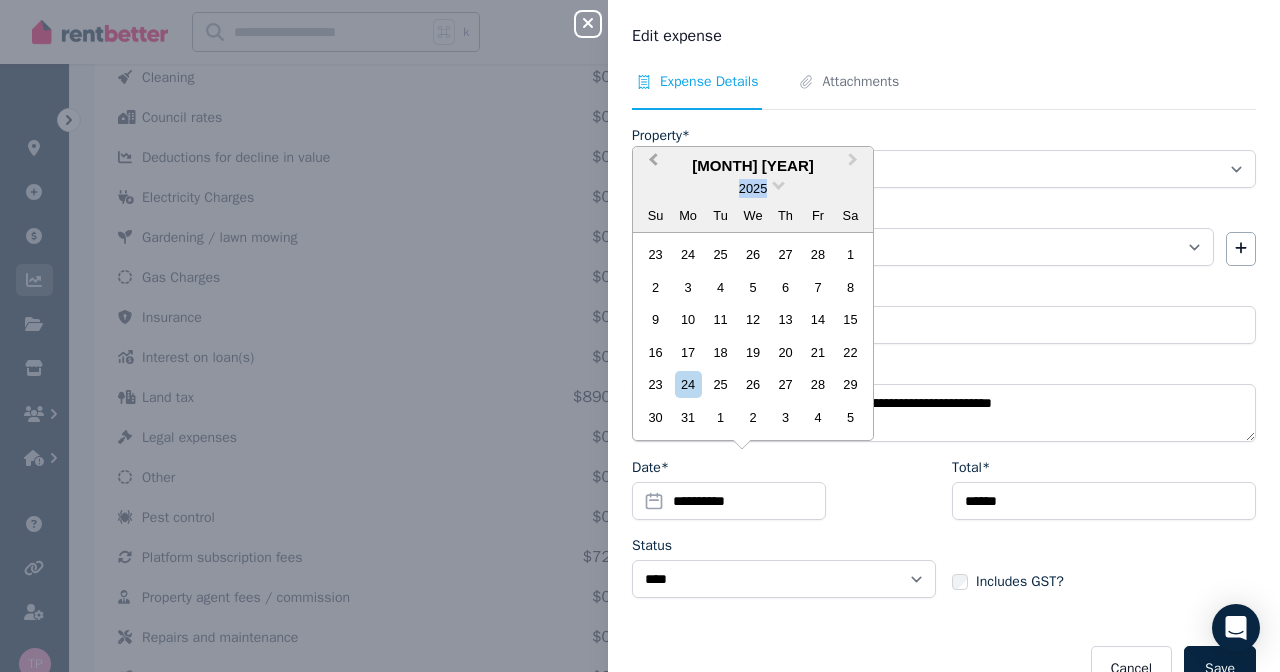 click on "2025" at bounding box center (753, 188) 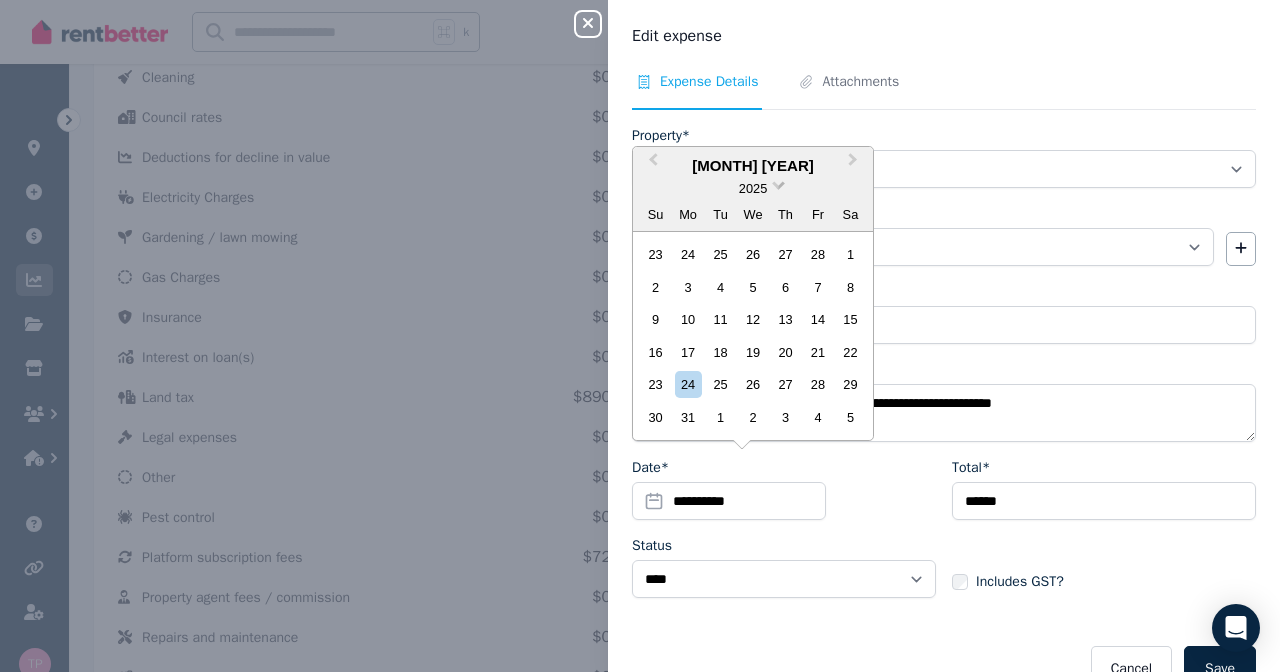 click at bounding box center (778, 183) 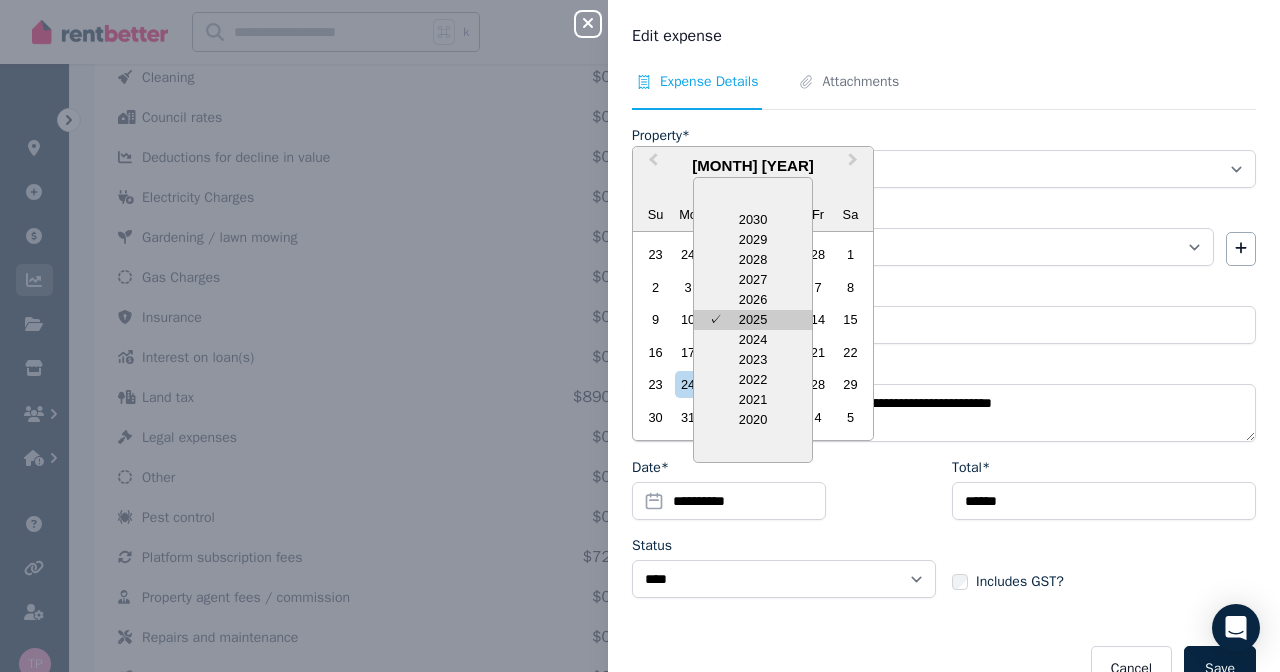 click on "✓ [YEAR]" at bounding box center (753, 320) 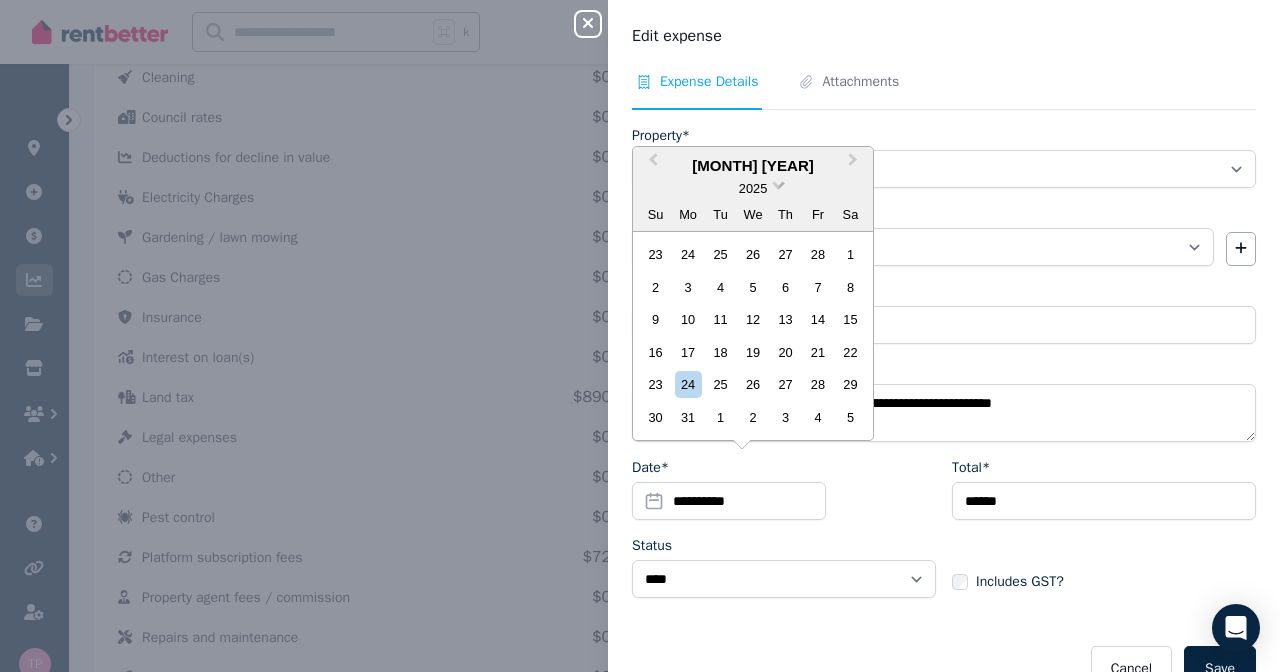 click at bounding box center [778, 183] 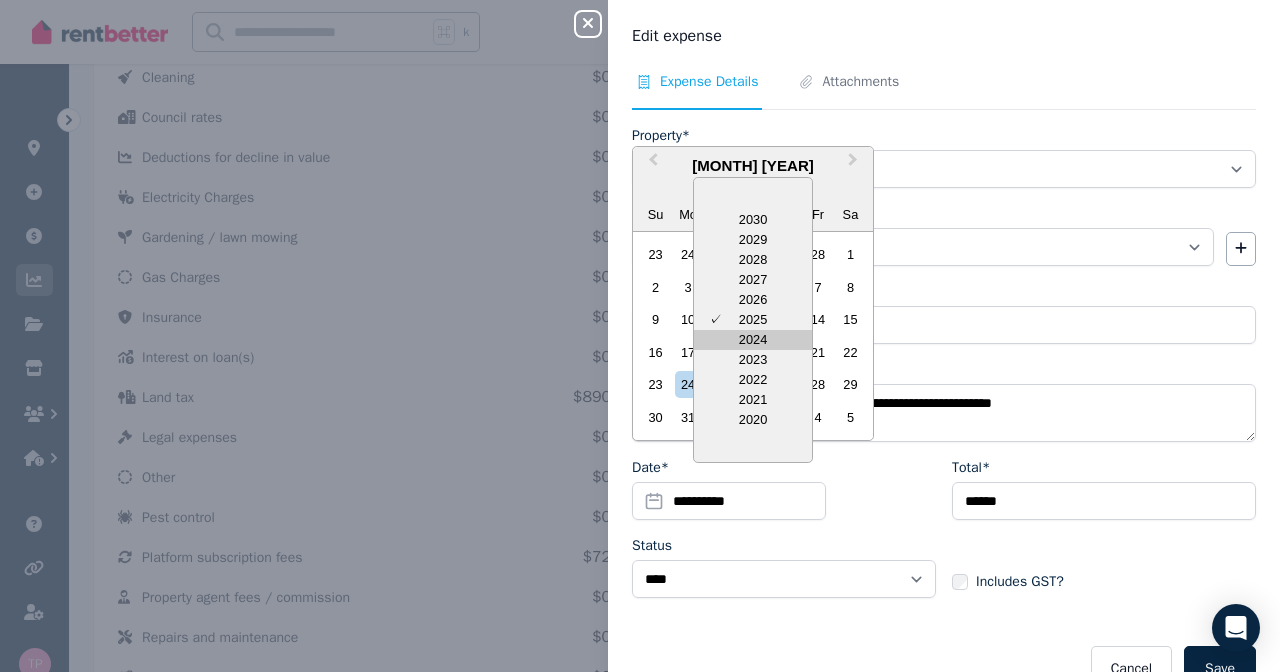 click on "2024" at bounding box center (753, 340) 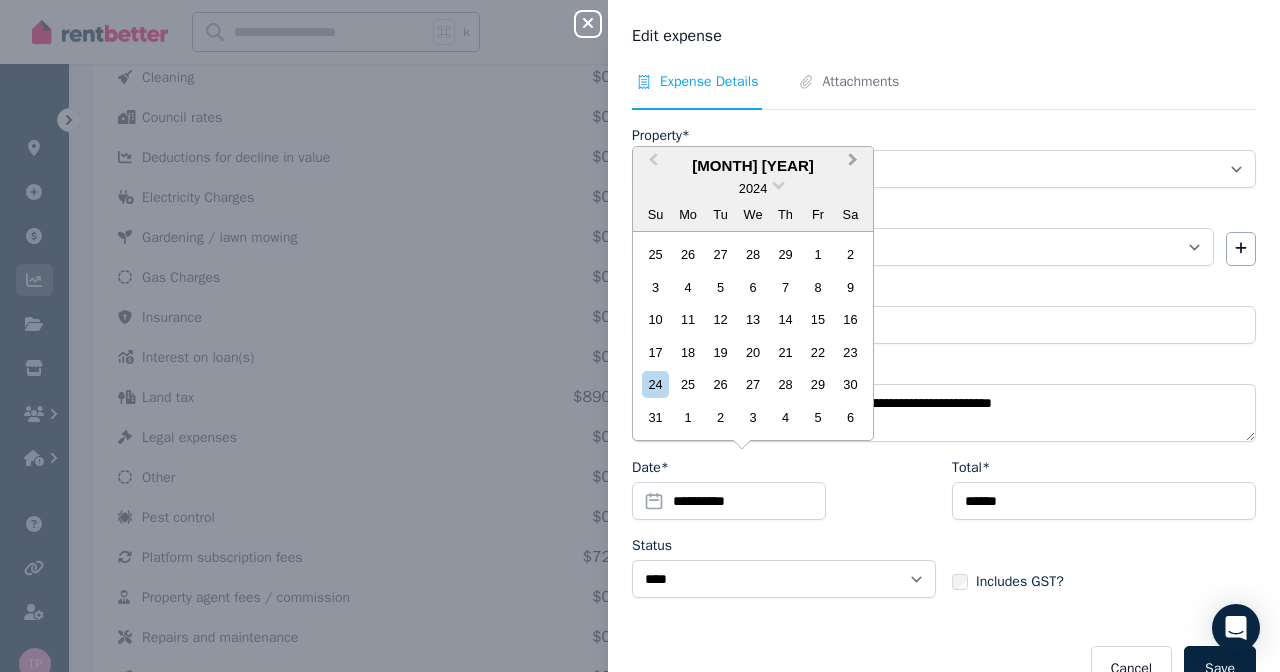 click on "Next Month" at bounding box center [855, 165] 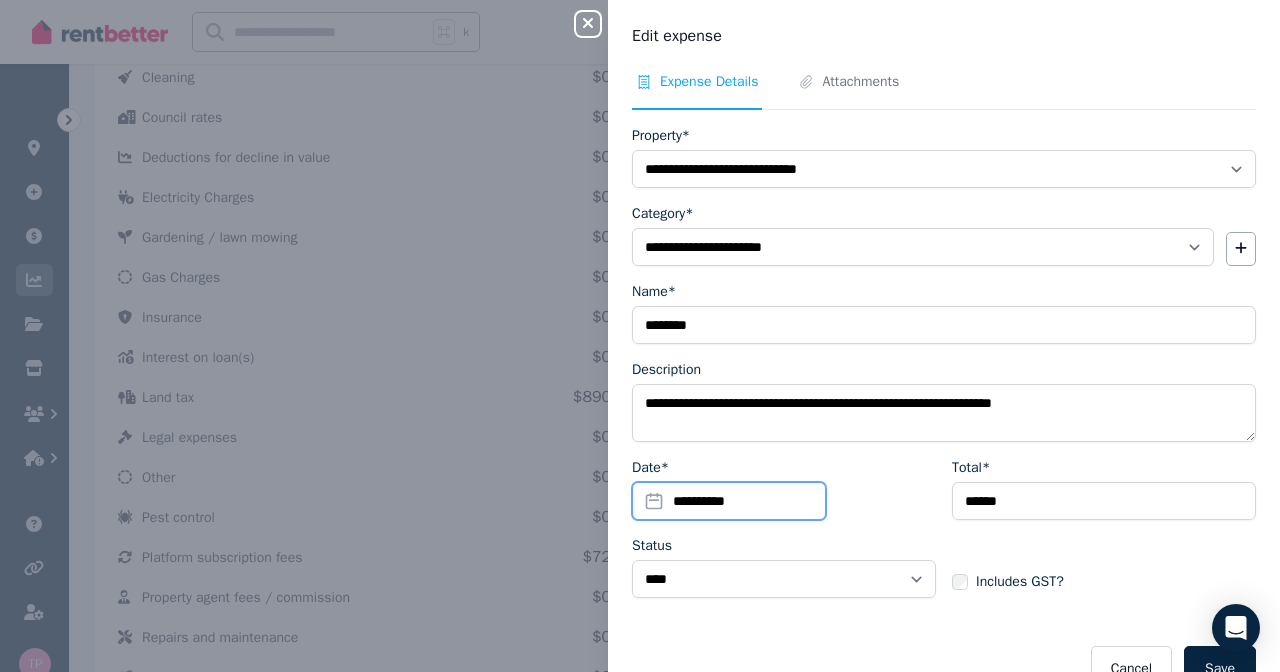 click on "**********" at bounding box center [729, 501] 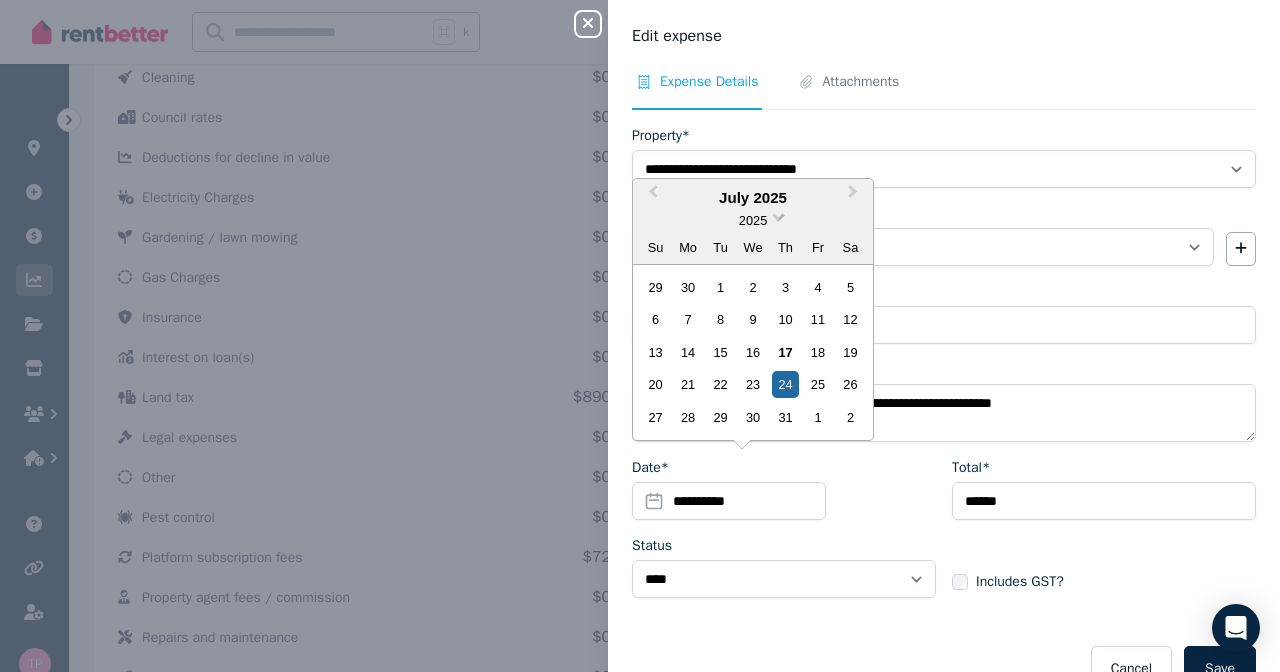 click at bounding box center (778, 215) 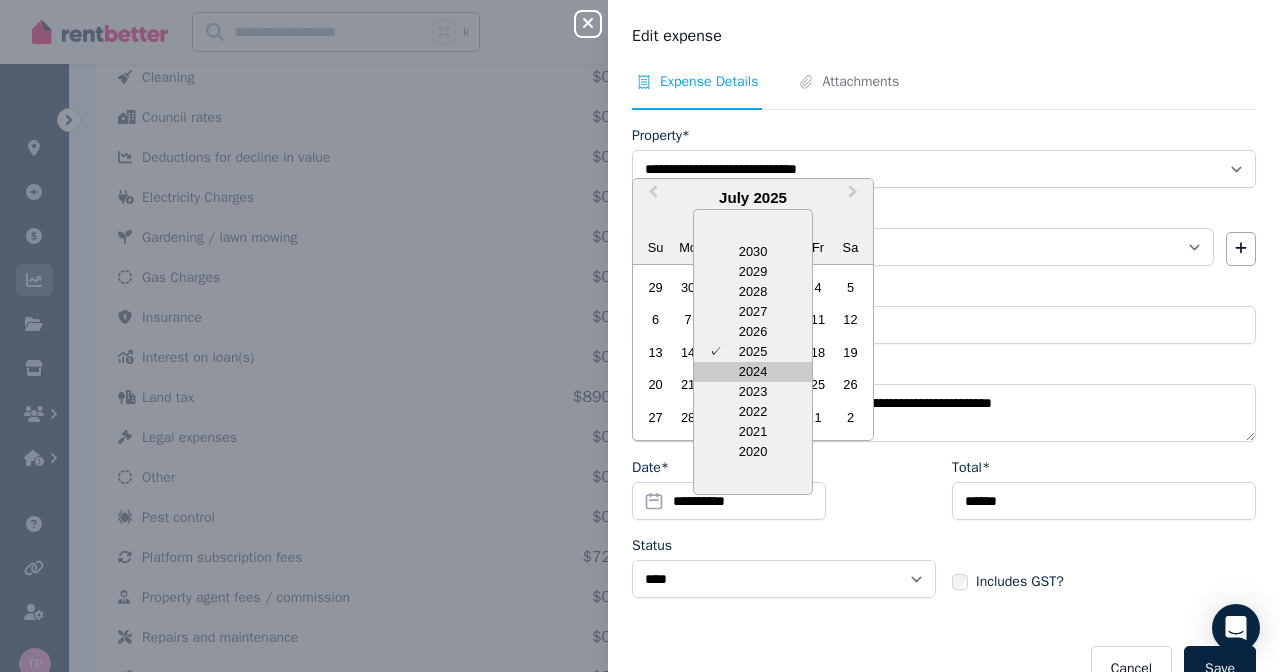 click on "2024" at bounding box center [753, 372] 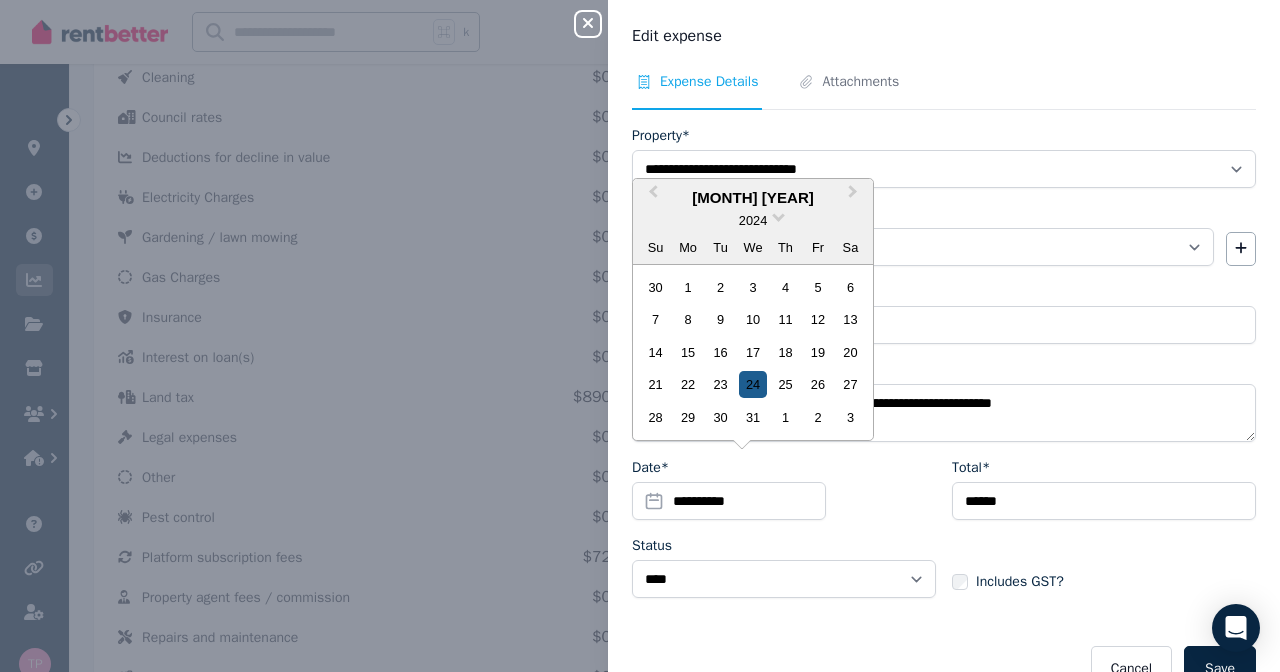 click on "24" at bounding box center (752, 384) 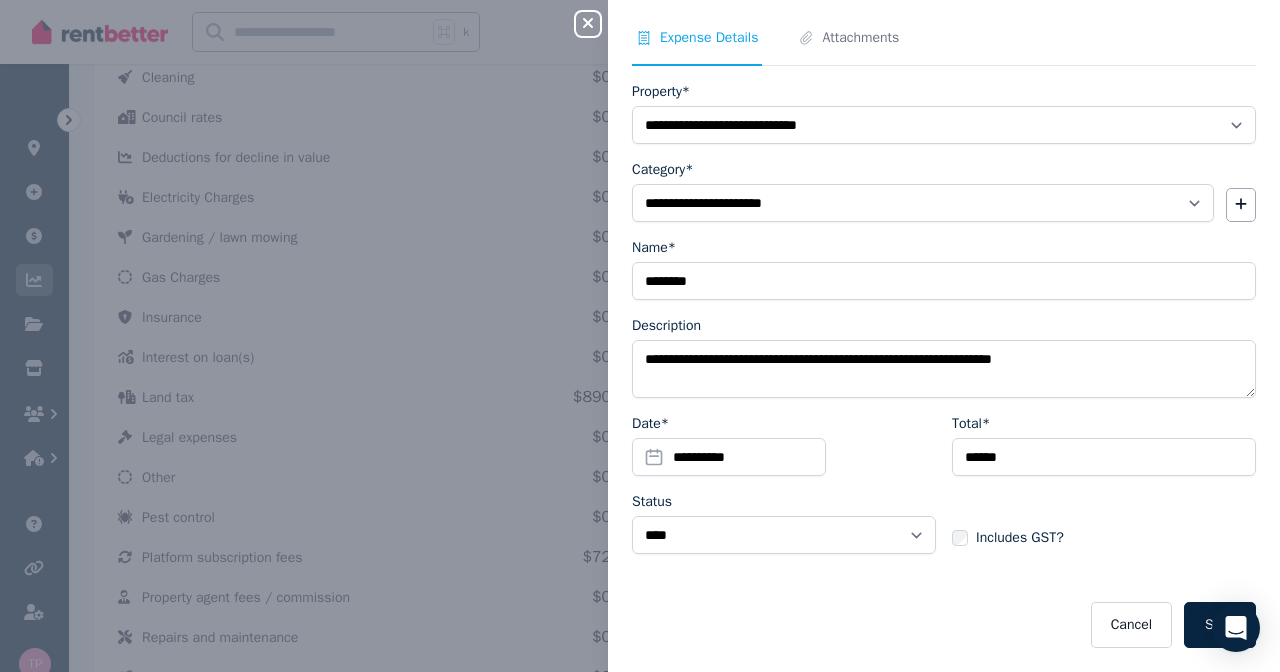 scroll, scrollTop: 44, scrollLeft: 0, axis: vertical 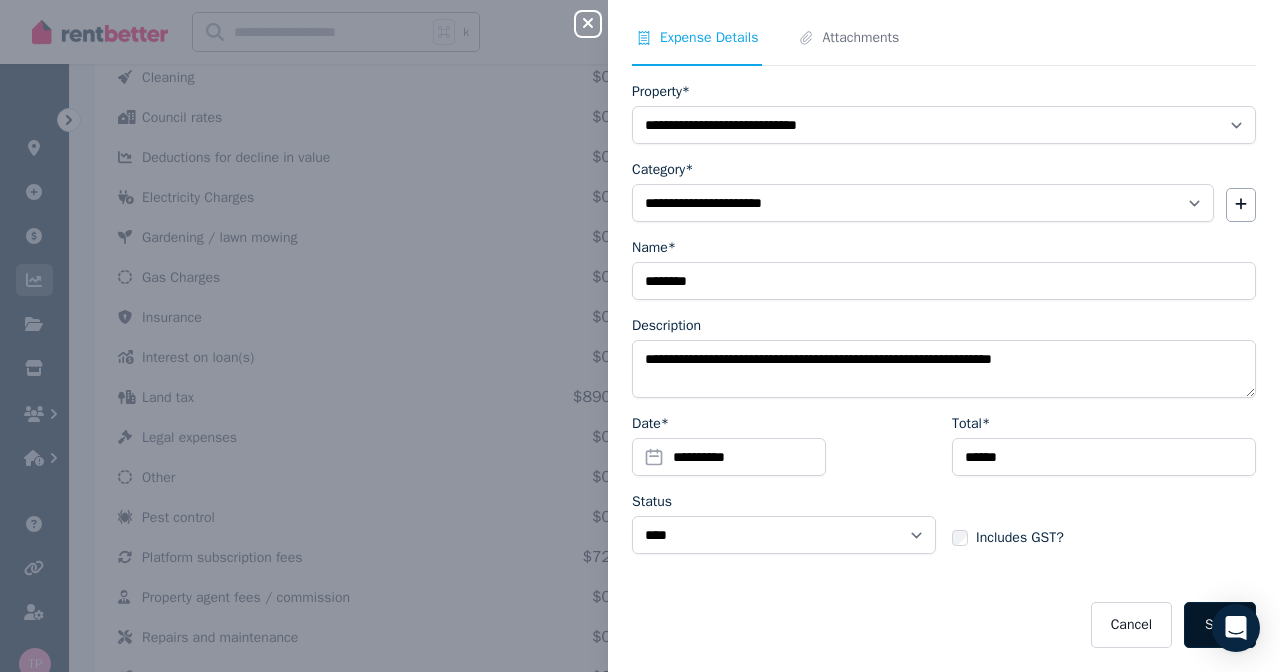 click on "Save" at bounding box center [1220, 625] 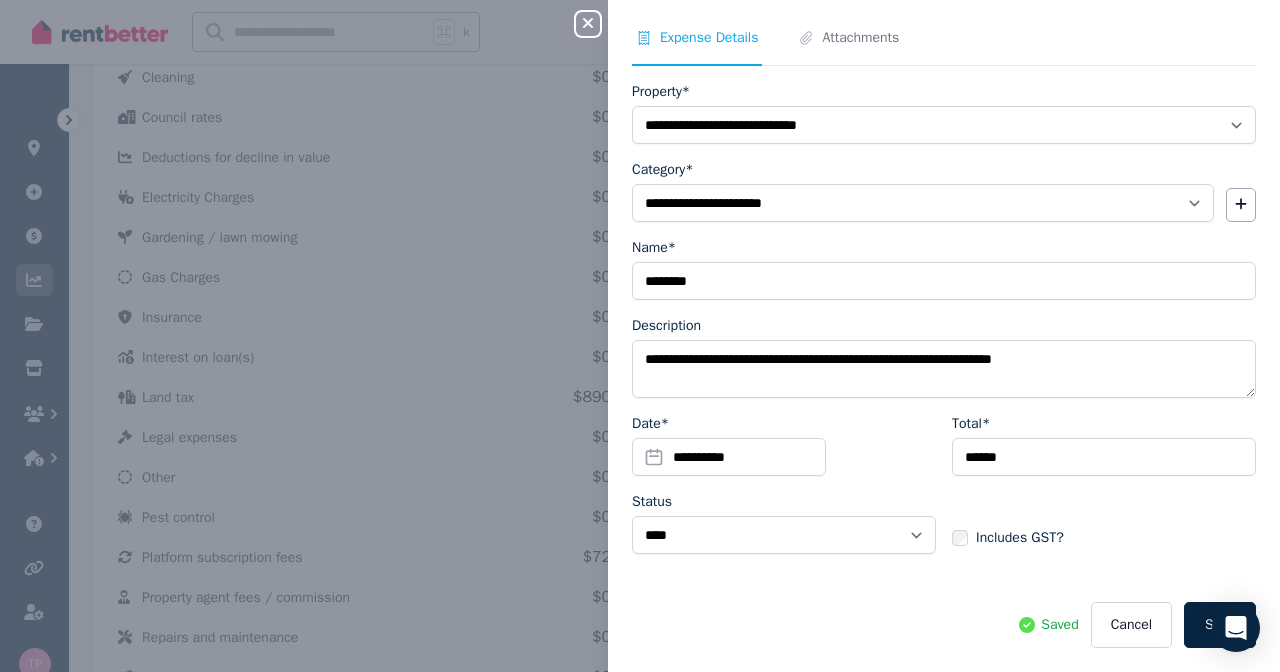 click on "**********" at bounding box center [640, 336] 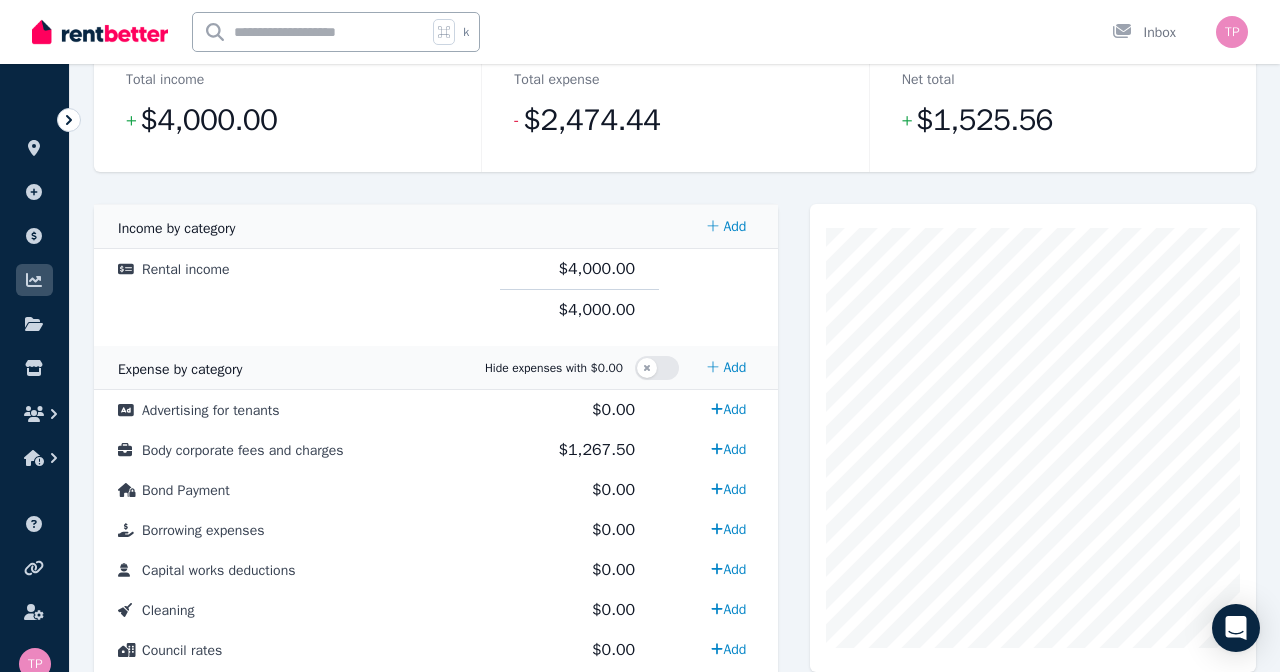 scroll, scrollTop: 118, scrollLeft: 0, axis: vertical 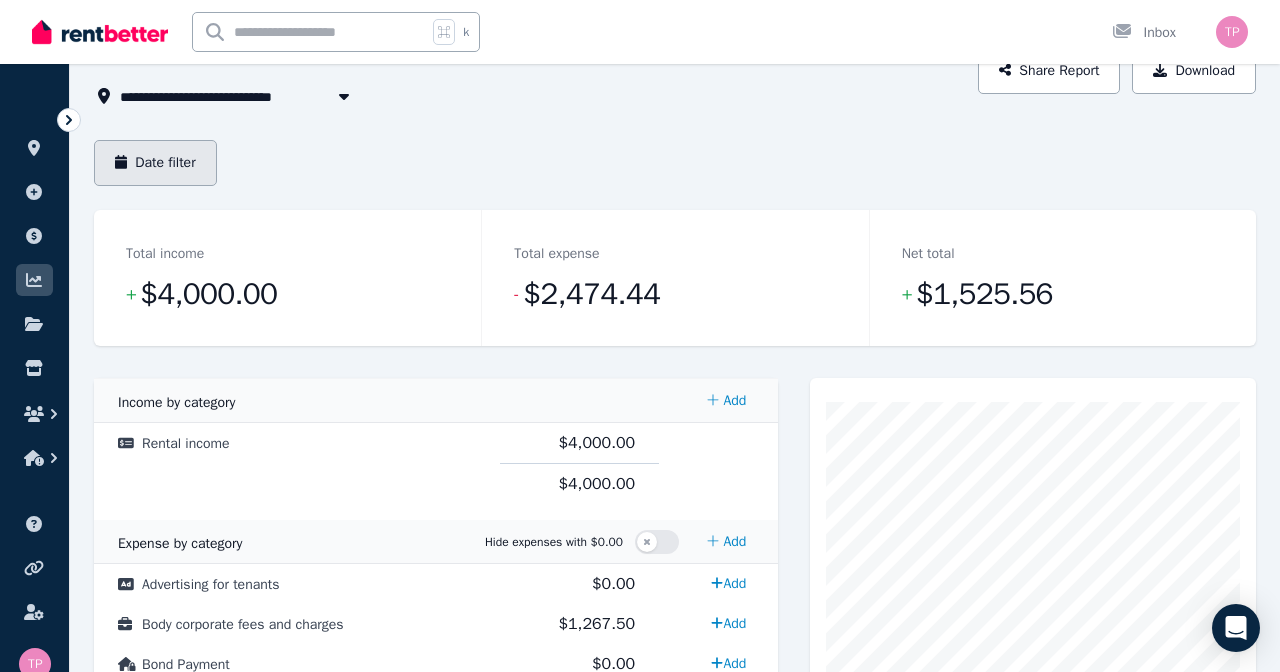 click on "Date filter" at bounding box center (155, 163) 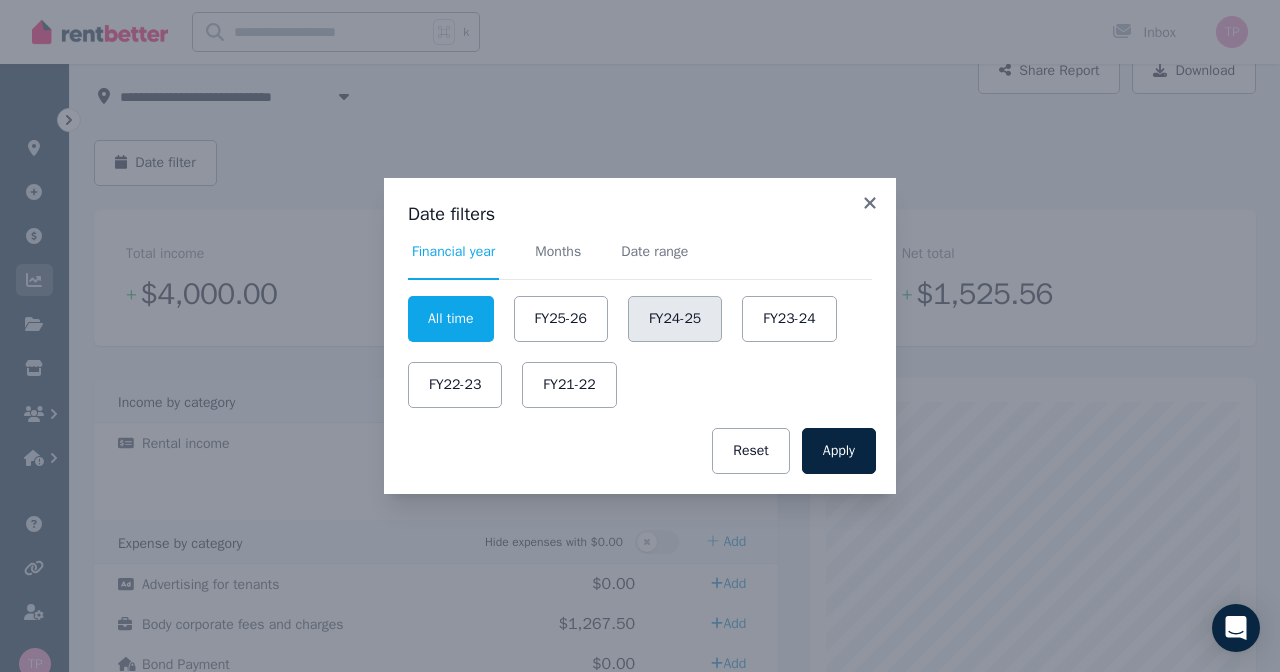 click on "FY24-25" at bounding box center (675, 319) 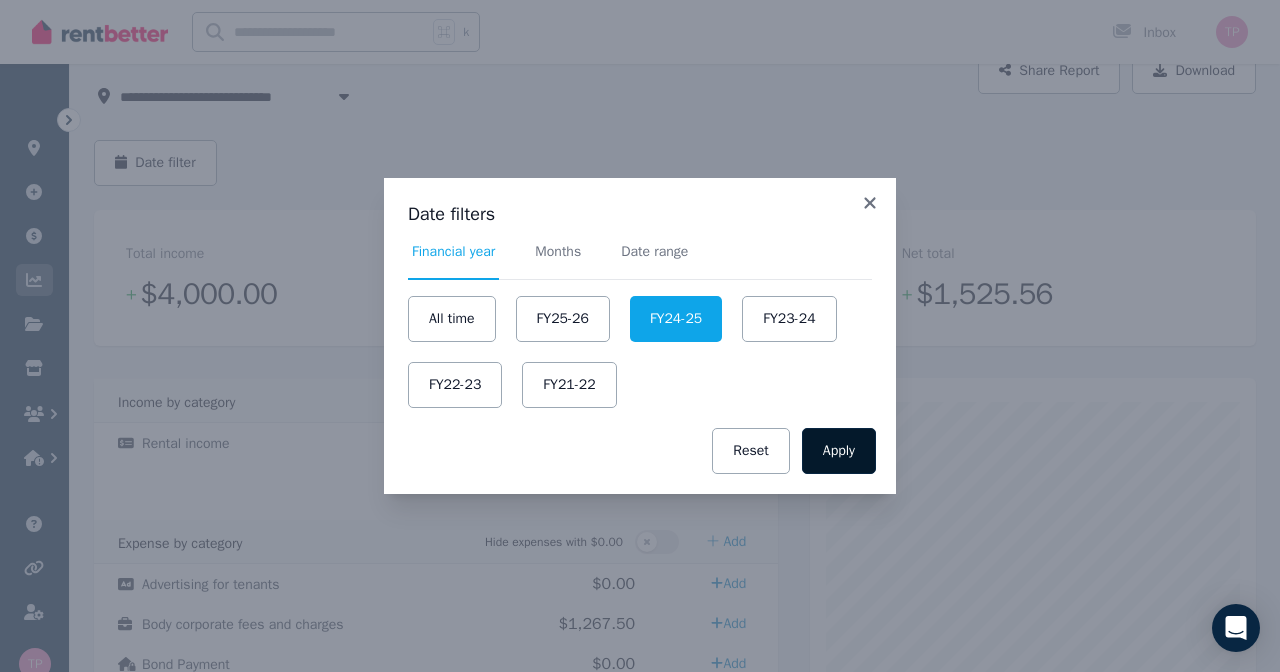 click on "Apply" at bounding box center [839, 451] 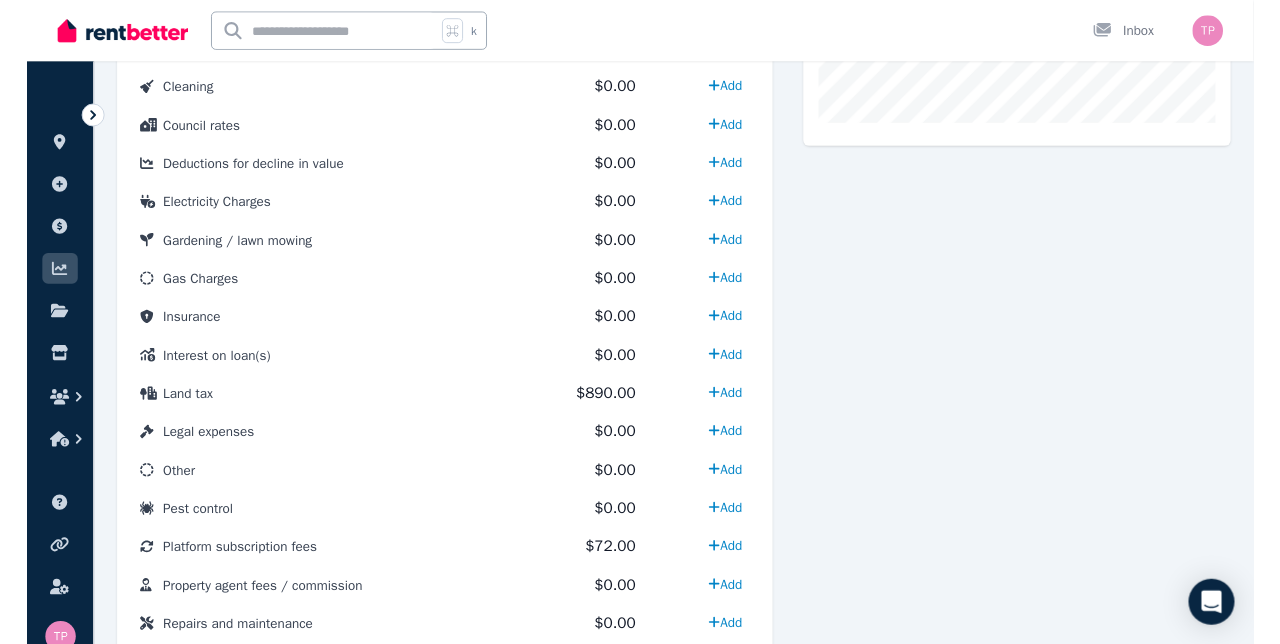 scroll, scrollTop: 814, scrollLeft: 0, axis: vertical 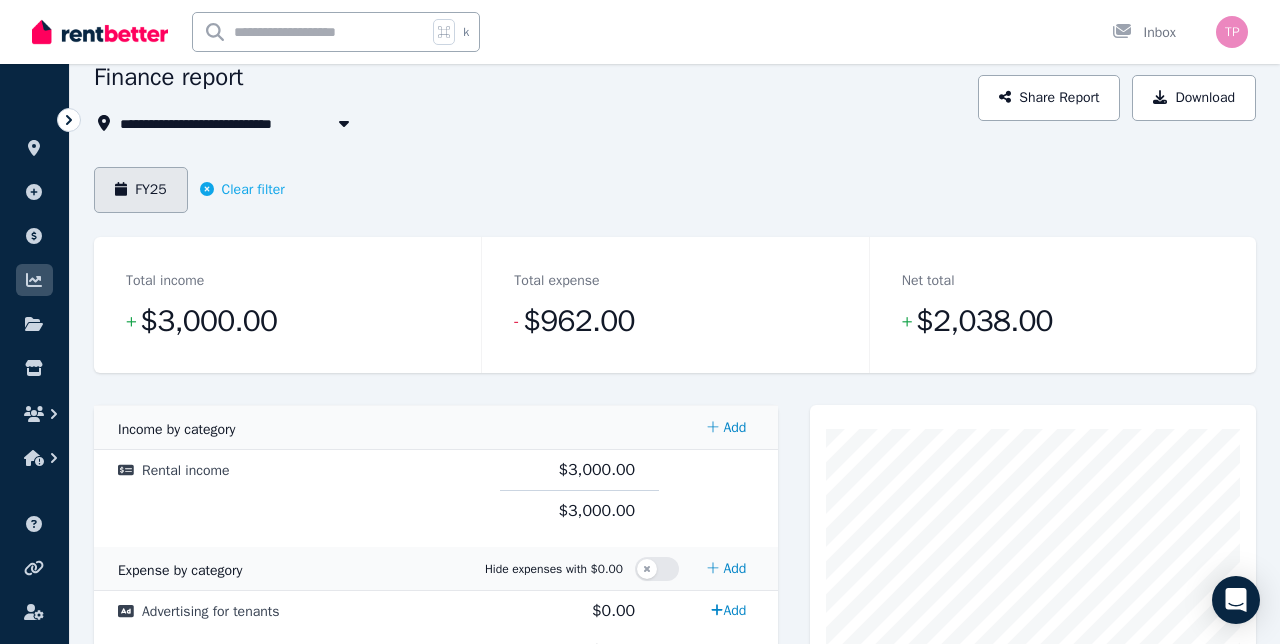 click on "FY25" at bounding box center (141, 190) 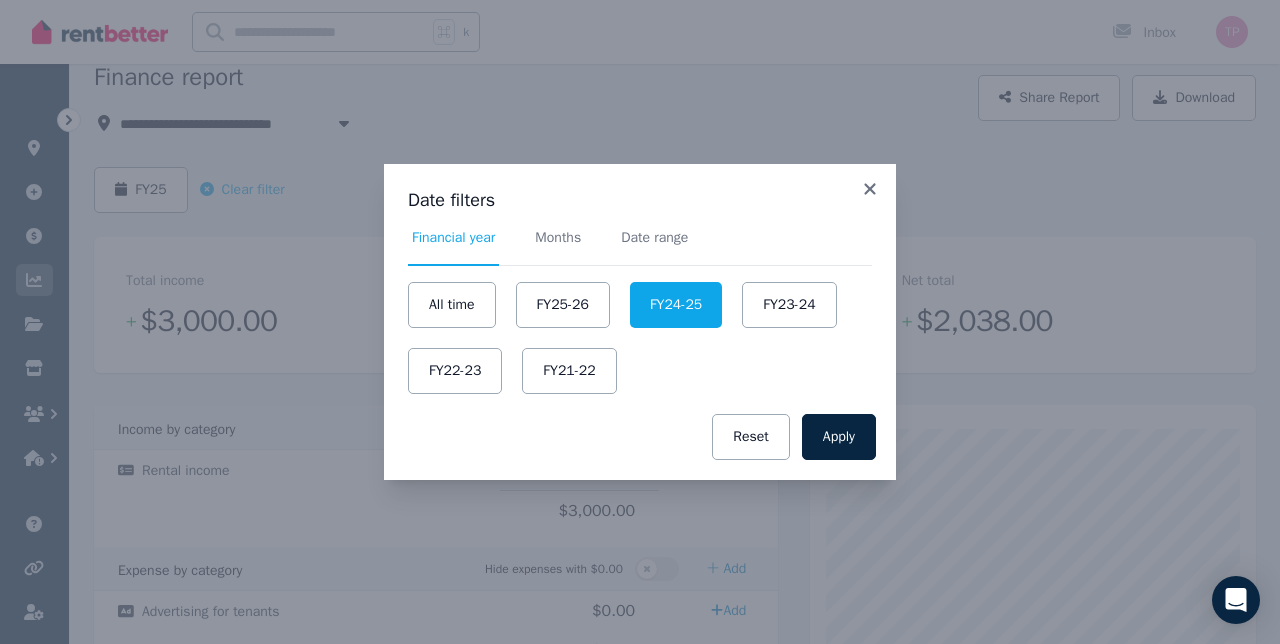click on "Date filters Financial year Months Date range All time FY25-26 FY24-25 FY23-24 FY22-23 FY21-22 Apply Reset" at bounding box center [640, 322] 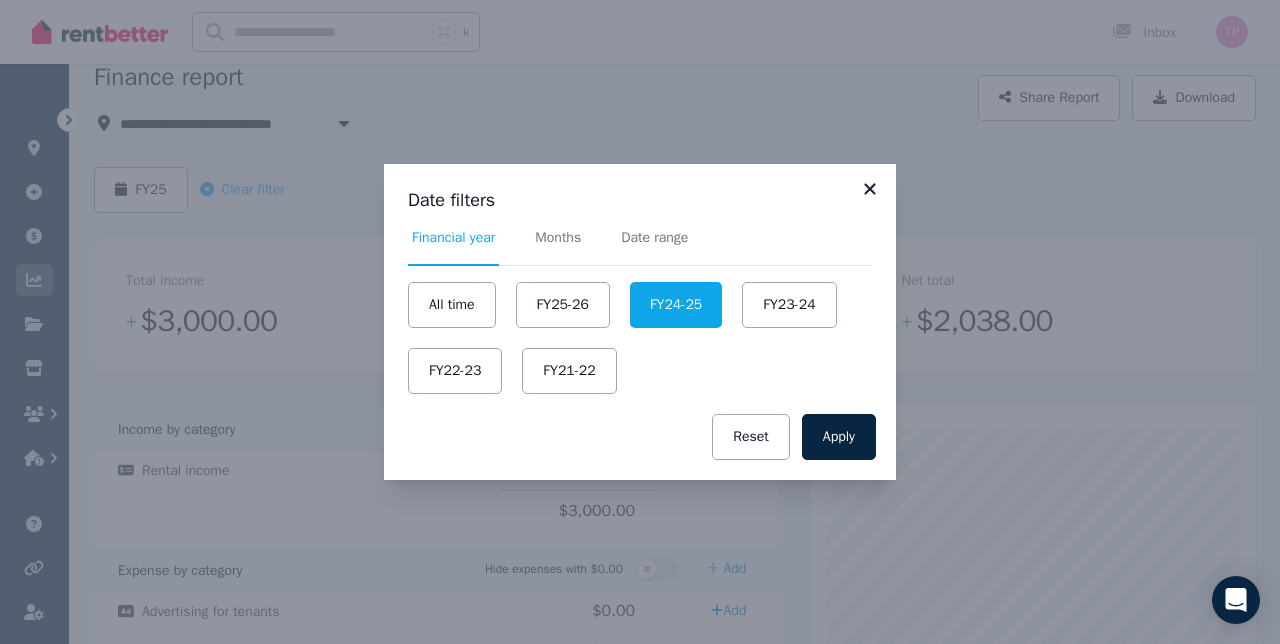 click 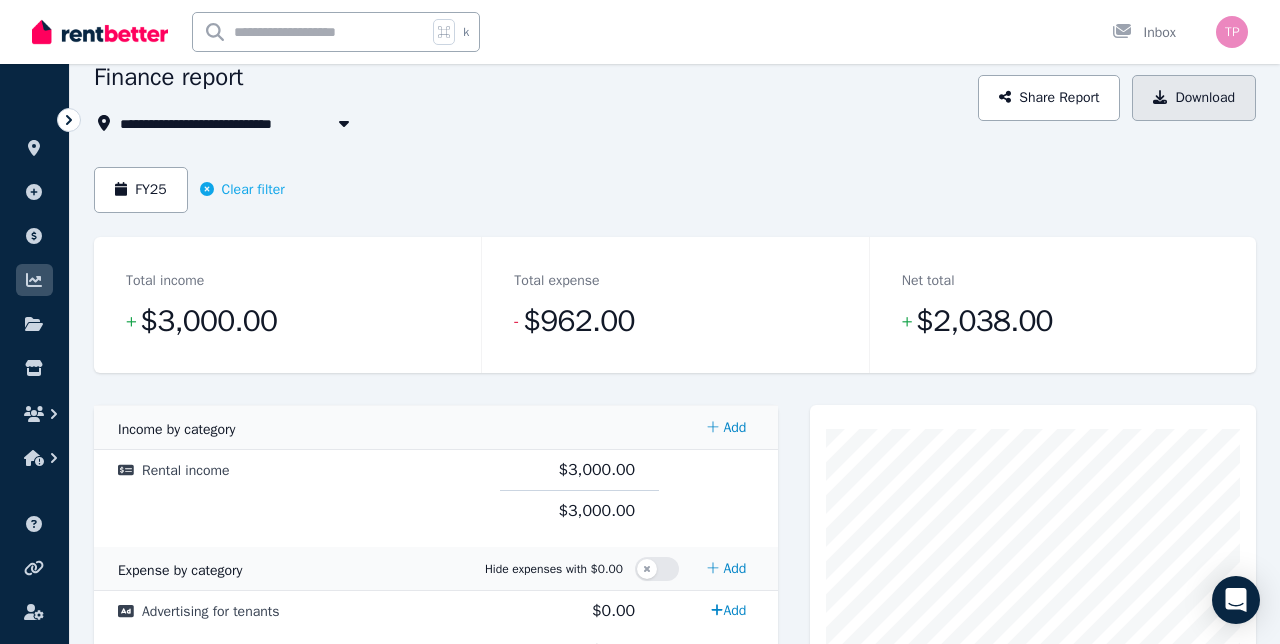 click on "Download" at bounding box center (1194, 98) 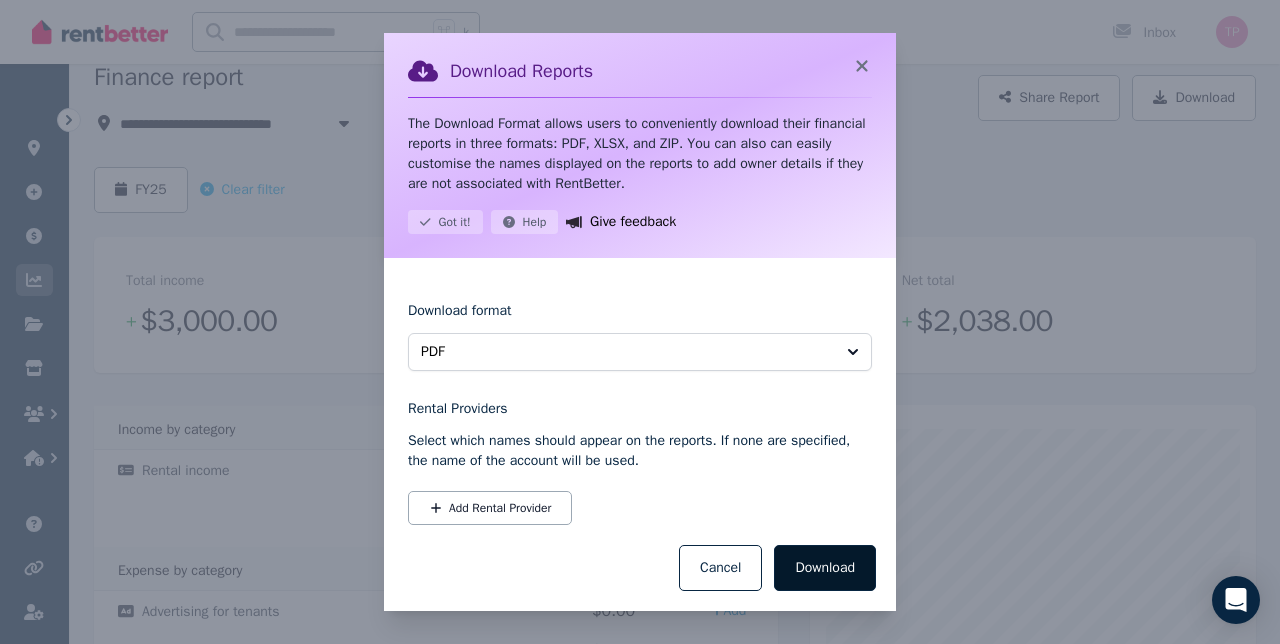 click on "Download" at bounding box center [825, 568] 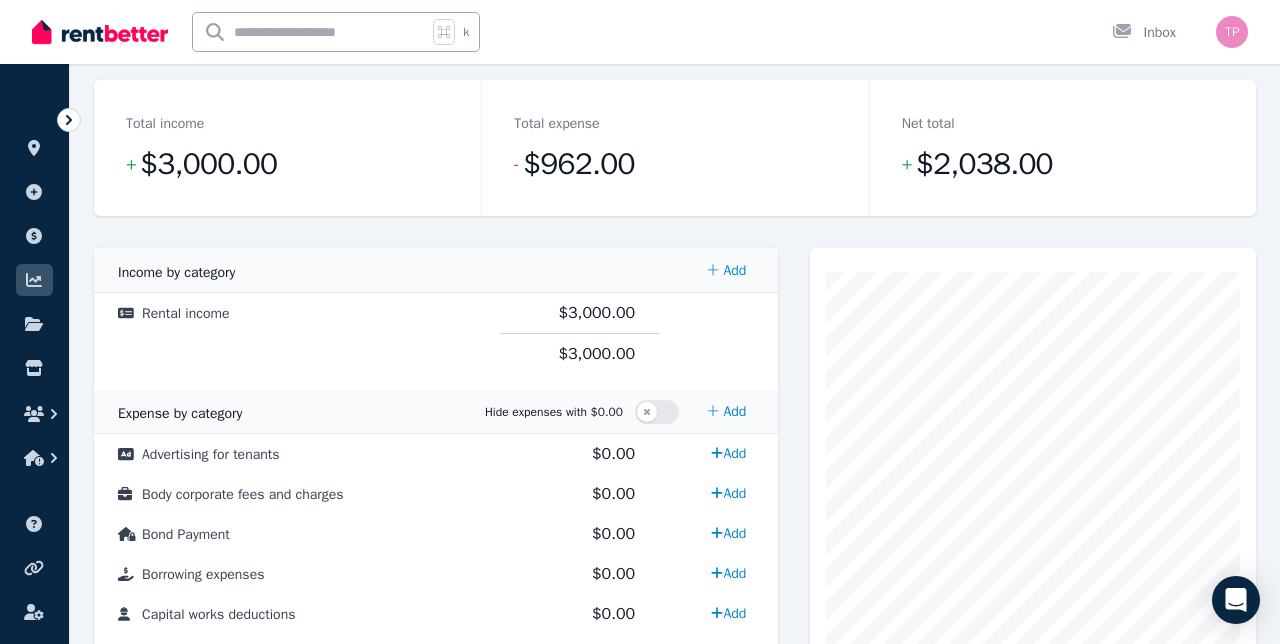 scroll, scrollTop: 289, scrollLeft: 0, axis: vertical 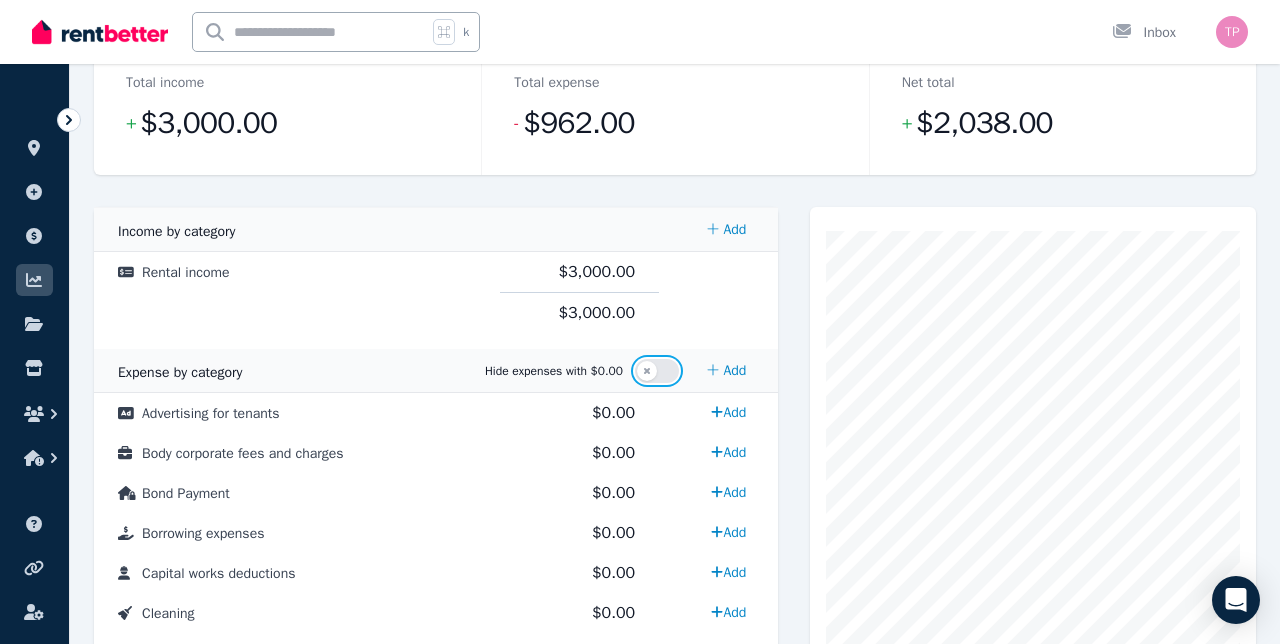 click at bounding box center (657, 371) 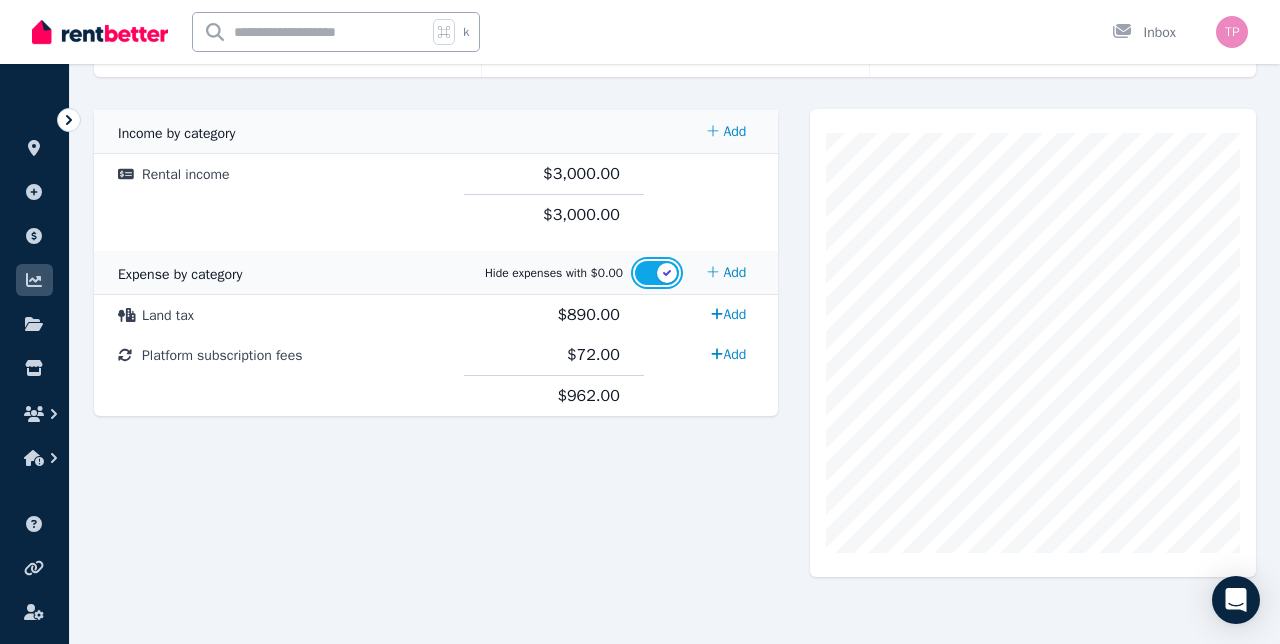 scroll, scrollTop: 375, scrollLeft: 0, axis: vertical 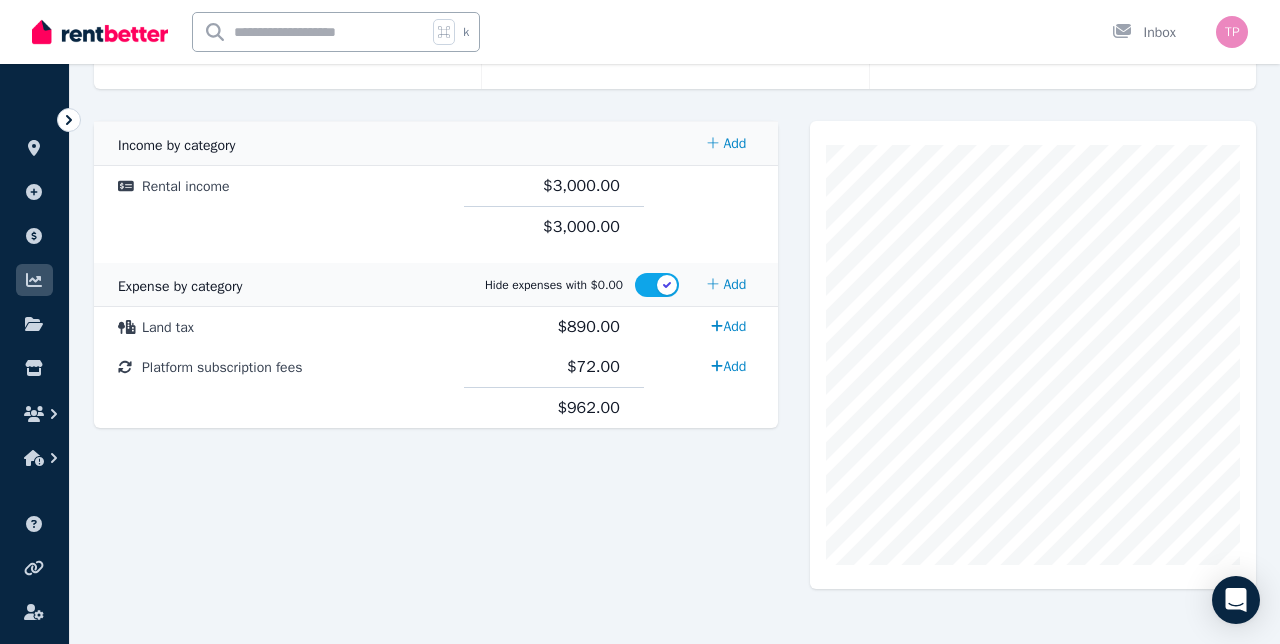 click on "Cost Code Amount Income by category   Add Rental income $3,000.00 $3,000.00 Expense by category Hide expenses with $0.00   Add Land tax $890.00  Add Platform subscription fees $72.00  Add $962.00" at bounding box center (436, 371) 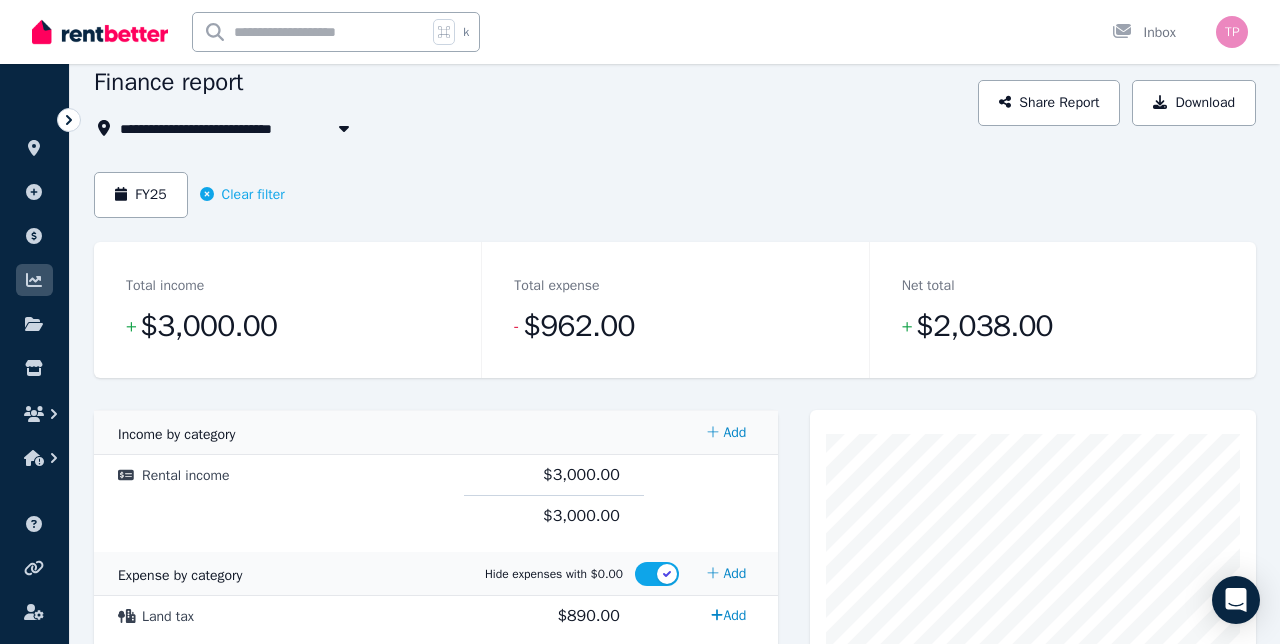 scroll, scrollTop: 42, scrollLeft: 0, axis: vertical 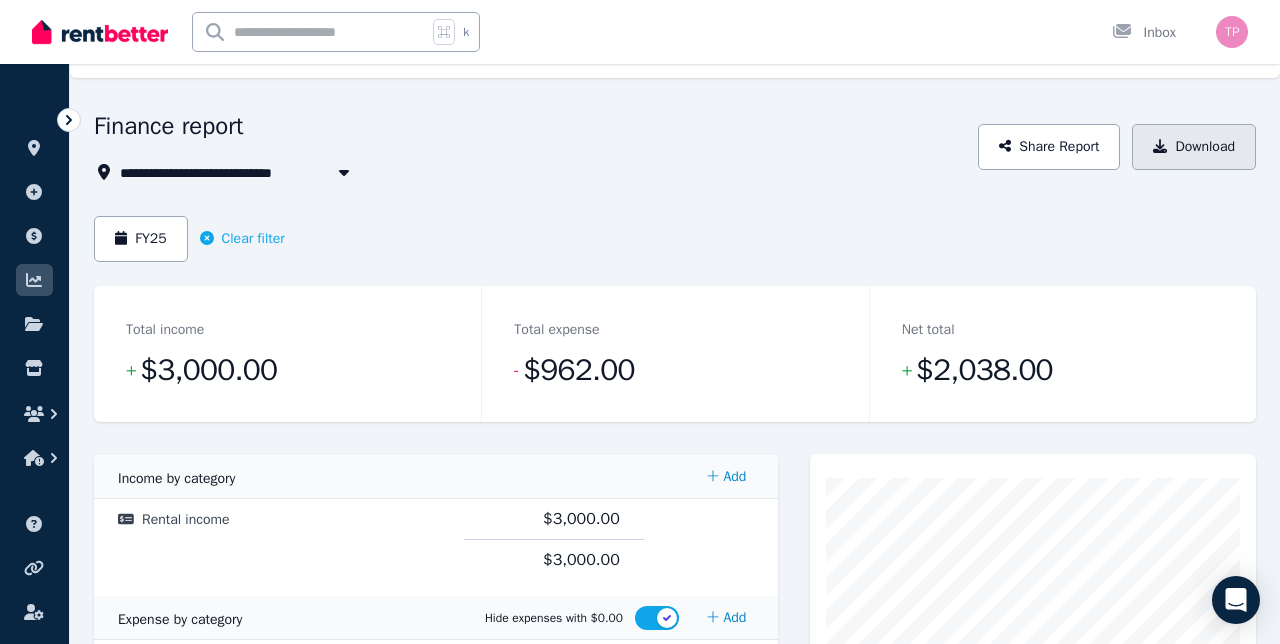 click 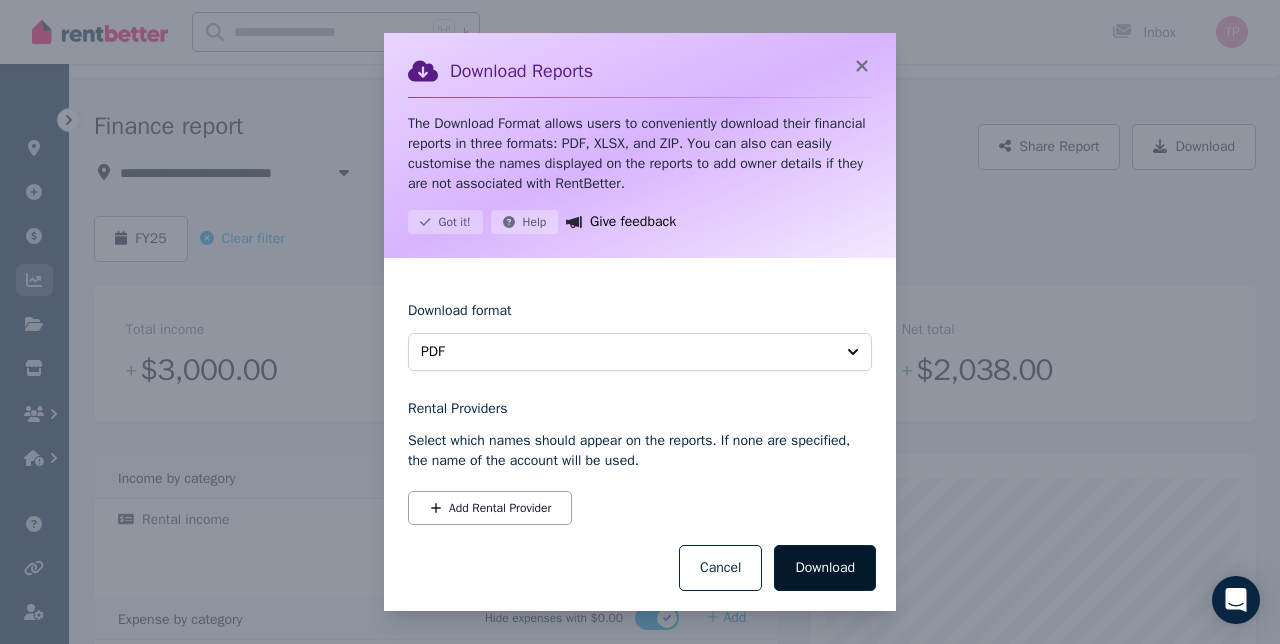 click on "Download" at bounding box center [825, 568] 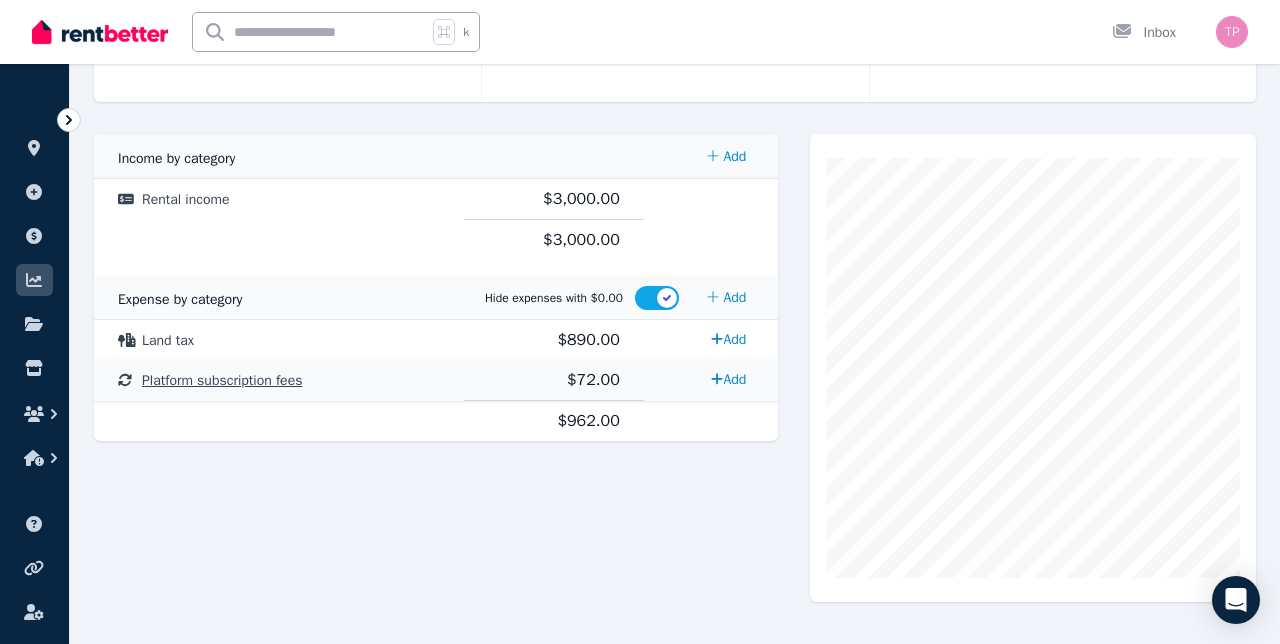 scroll, scrollTop: 360, scrollLeft: 0, axis: vertical 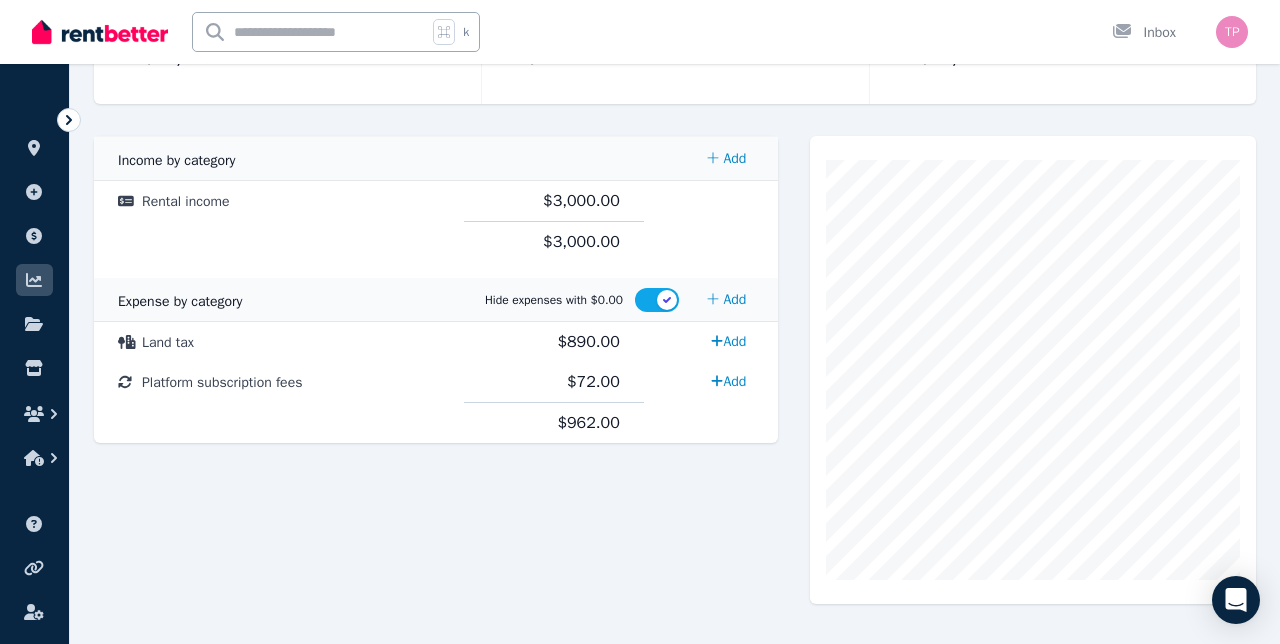 click 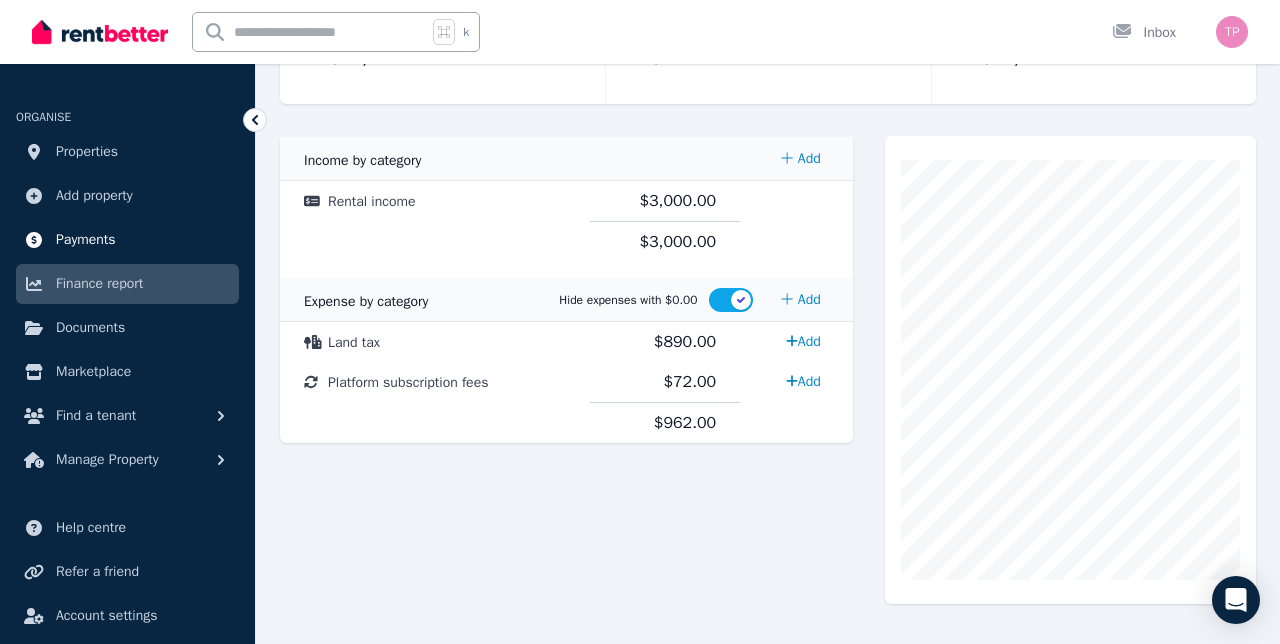 click on "Payments" at bounding box center [86, 240] 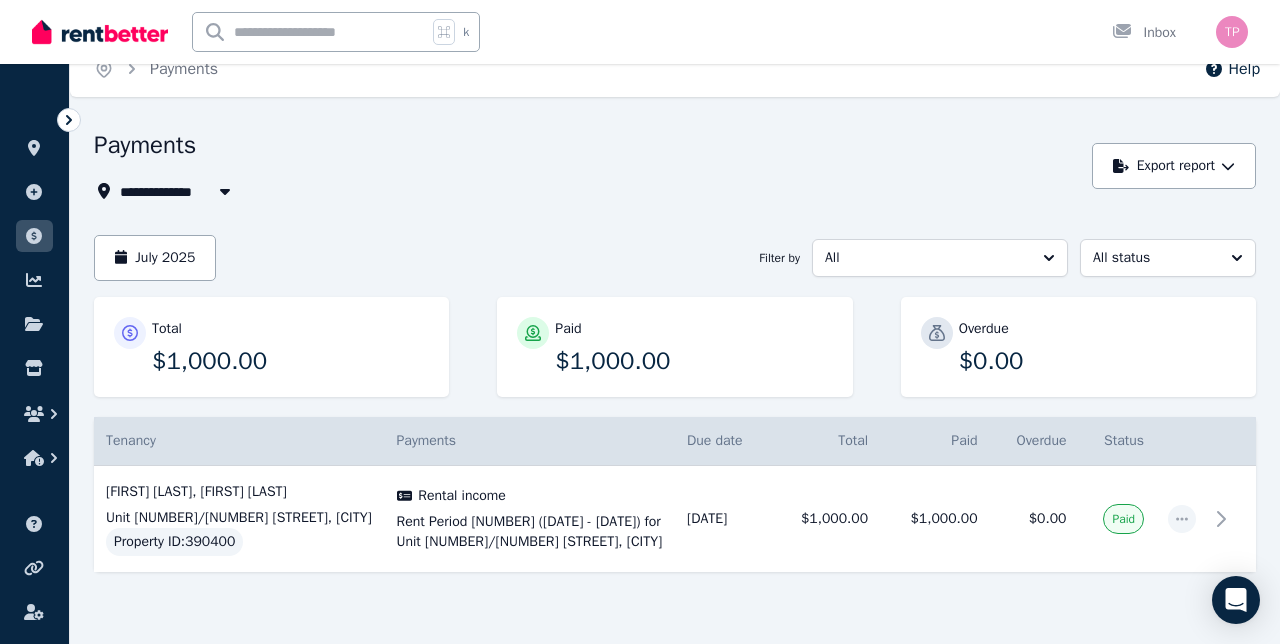 scroll, scrollTop: 23, scrollLeft: 0, axis: vertical 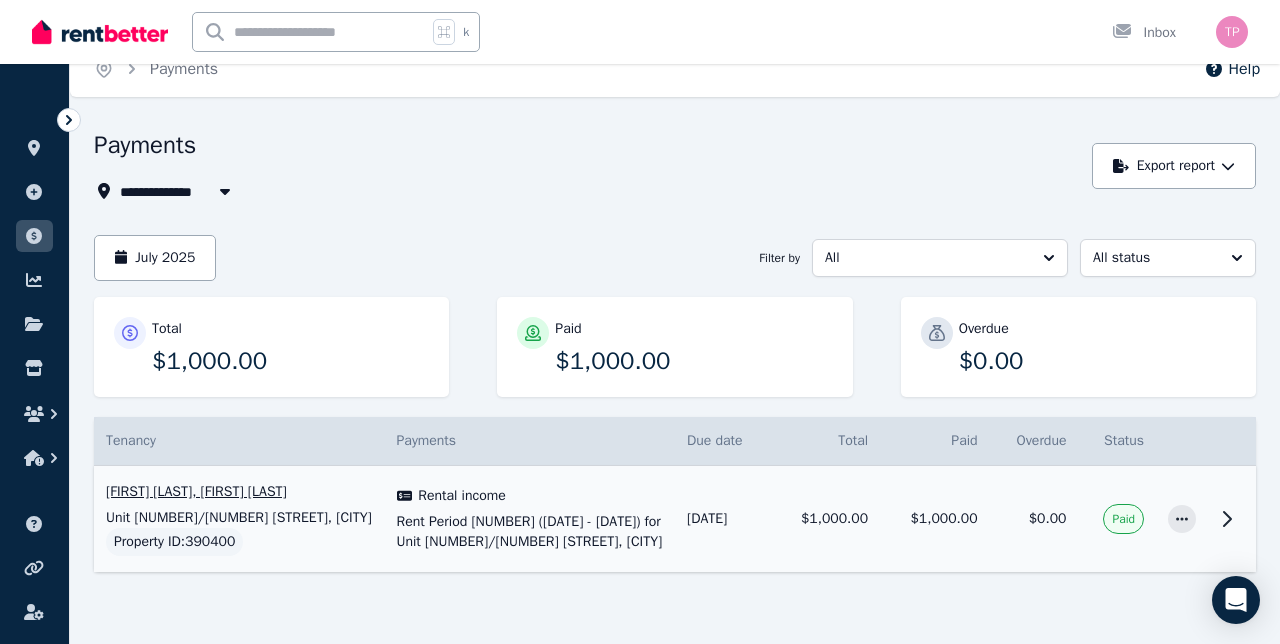 click 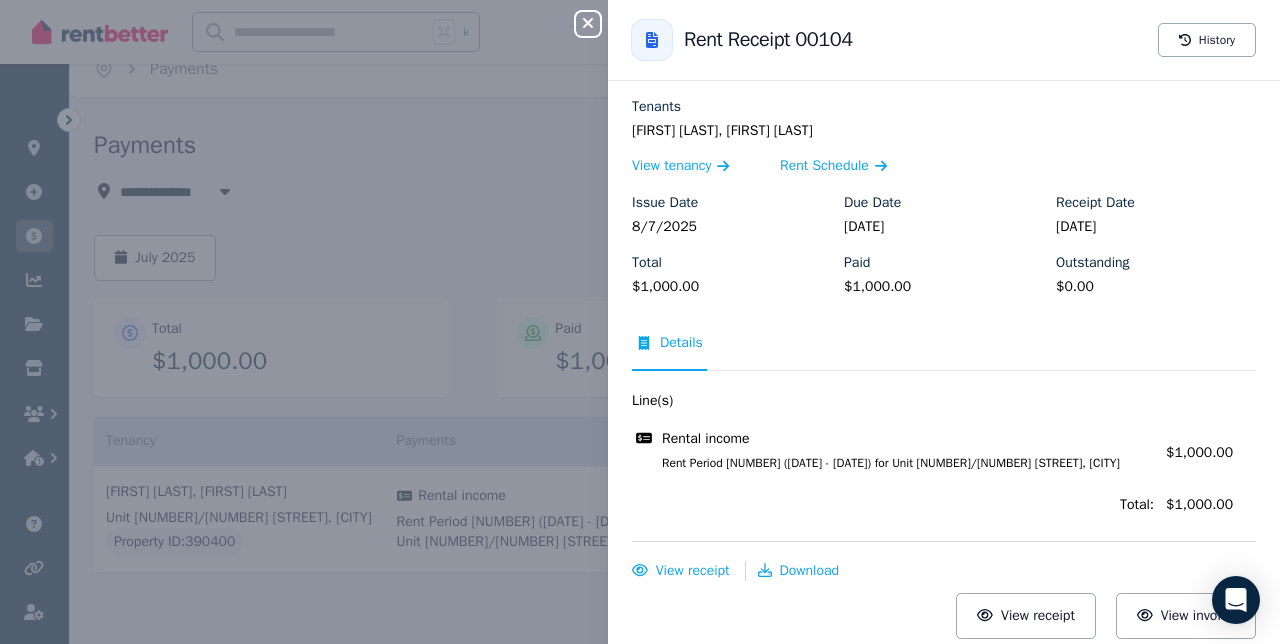 scroll, scrollTop: 95, scrollLeft: 0, axis: vertical 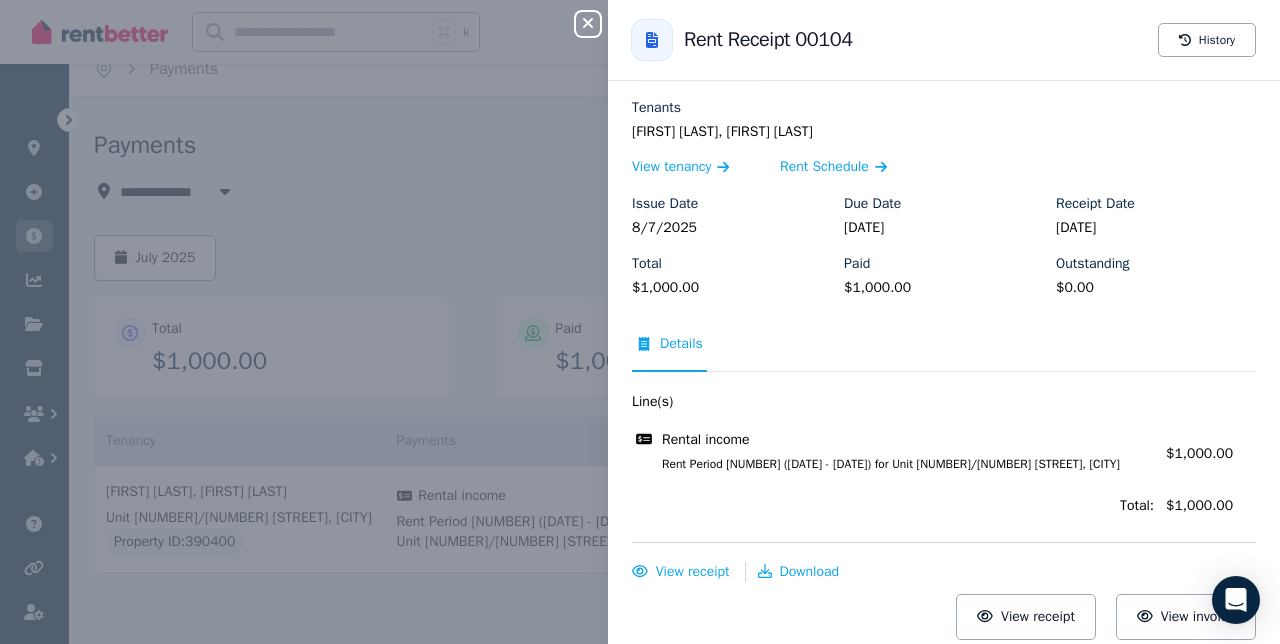 click 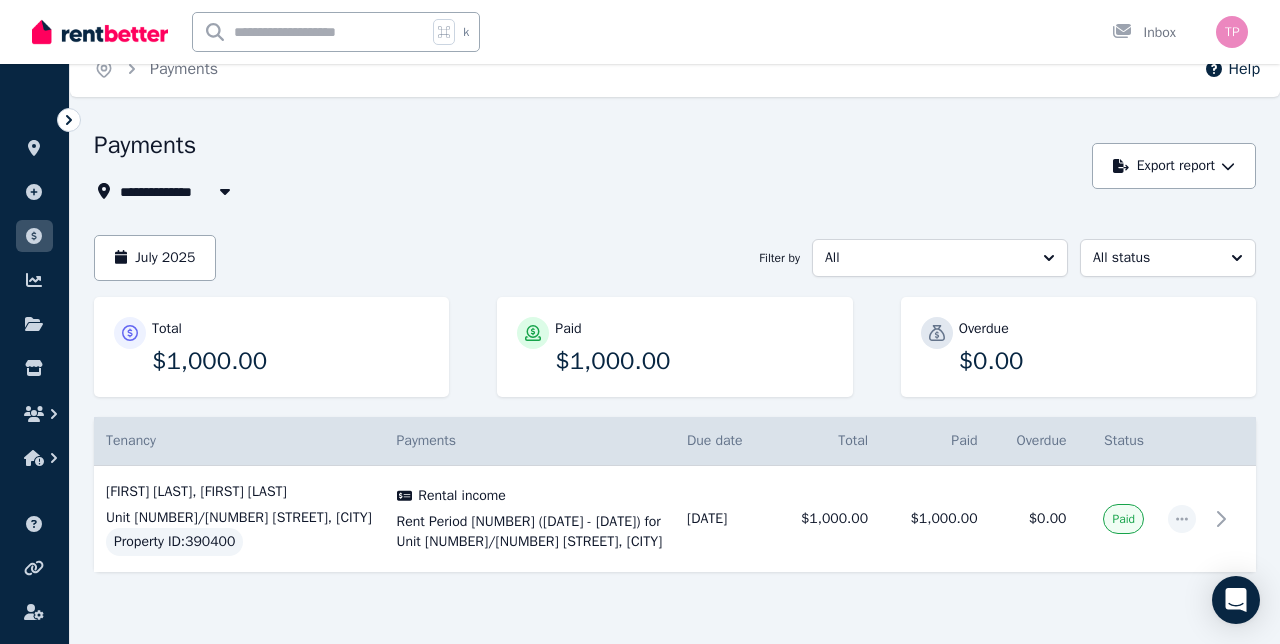click at bounding box center [69, 120] 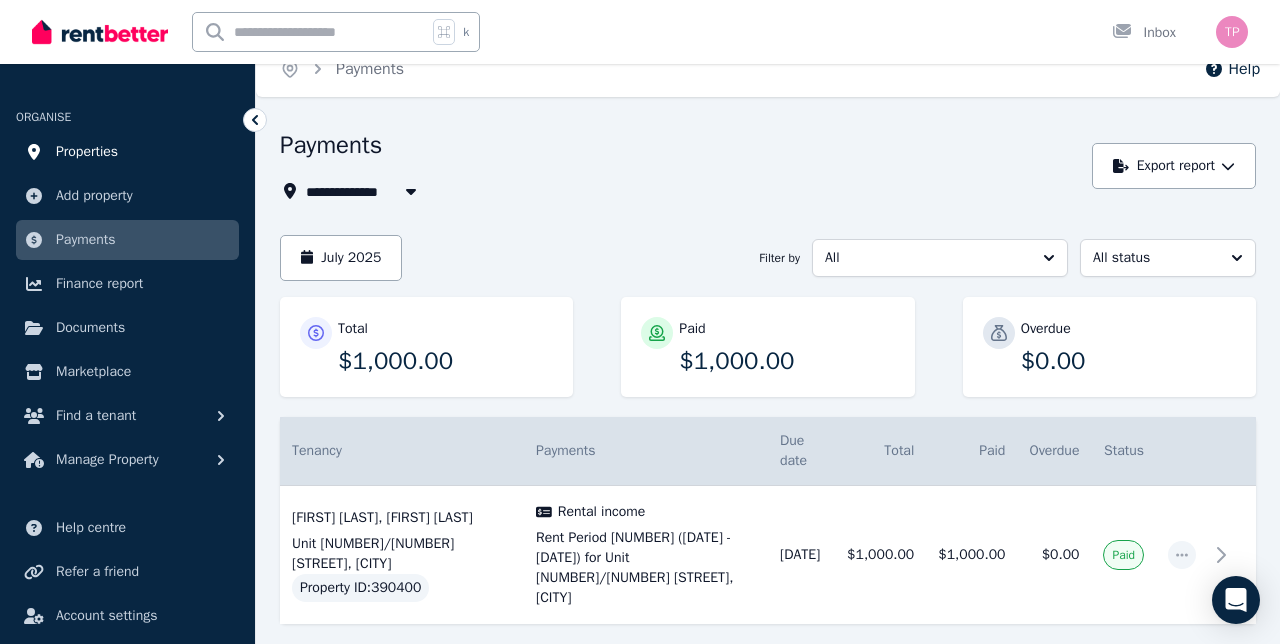 click on "Properties" at bounding box center (87, 152) 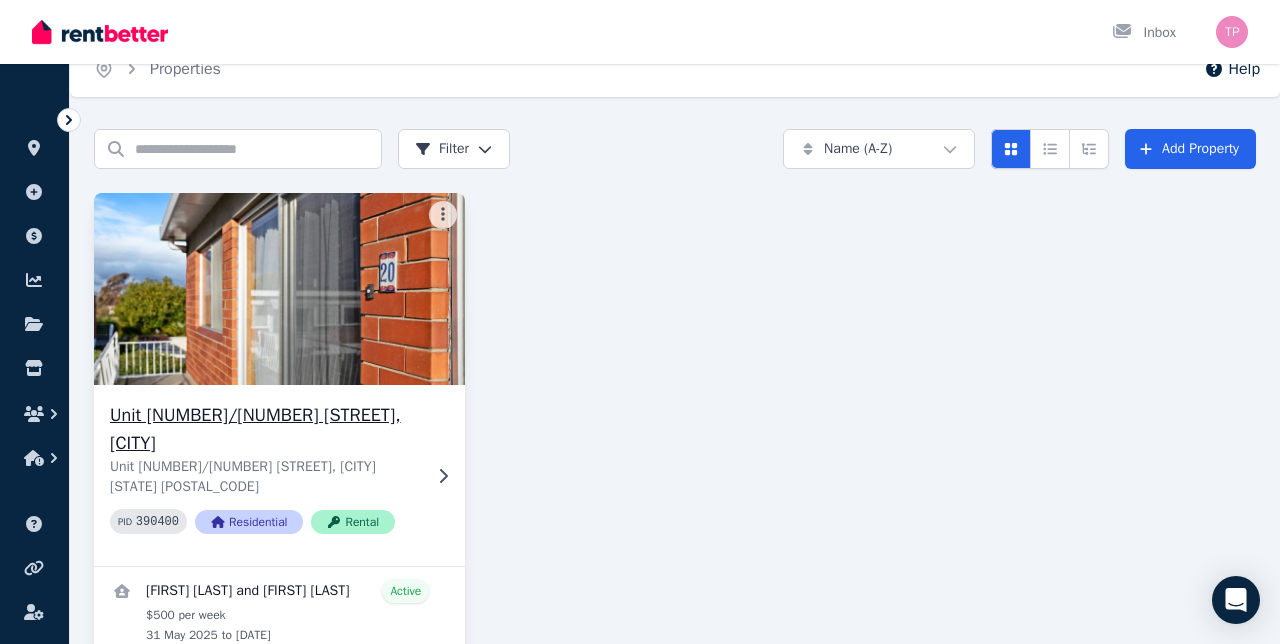 scroll, scrollTop: 22, scrollLeft: 0, axis: vertical 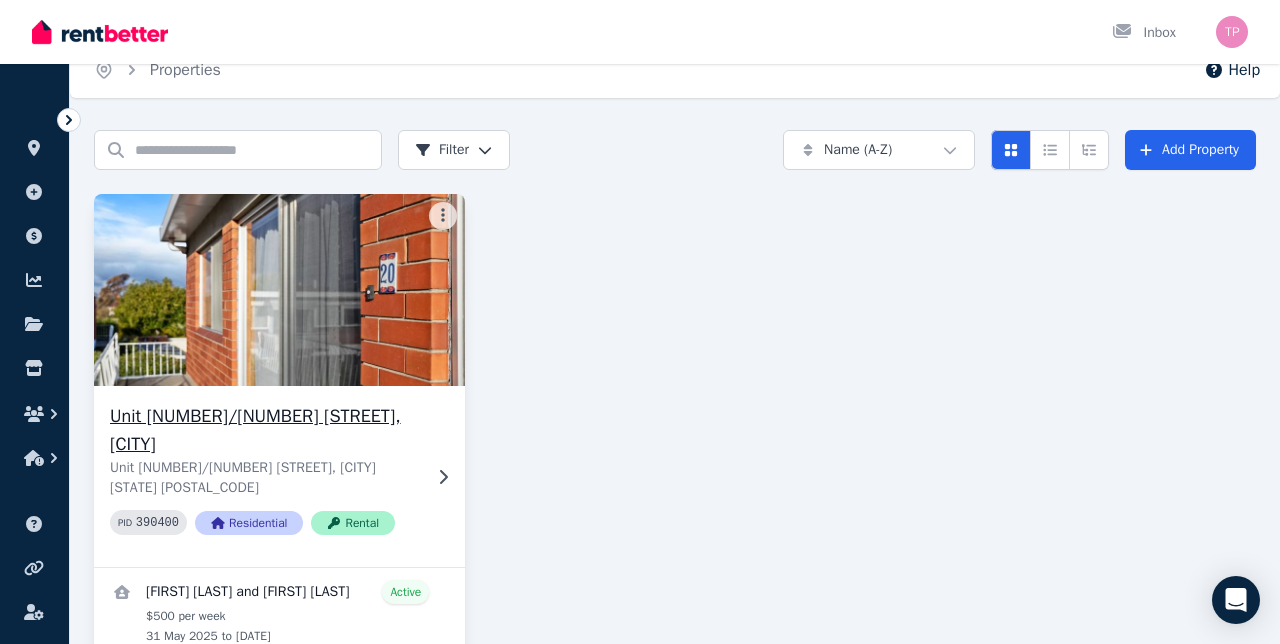 click on "Unit [NUMBER]/[NUMBER] [STREET], [CITY]" at bounding box center (265, 430) 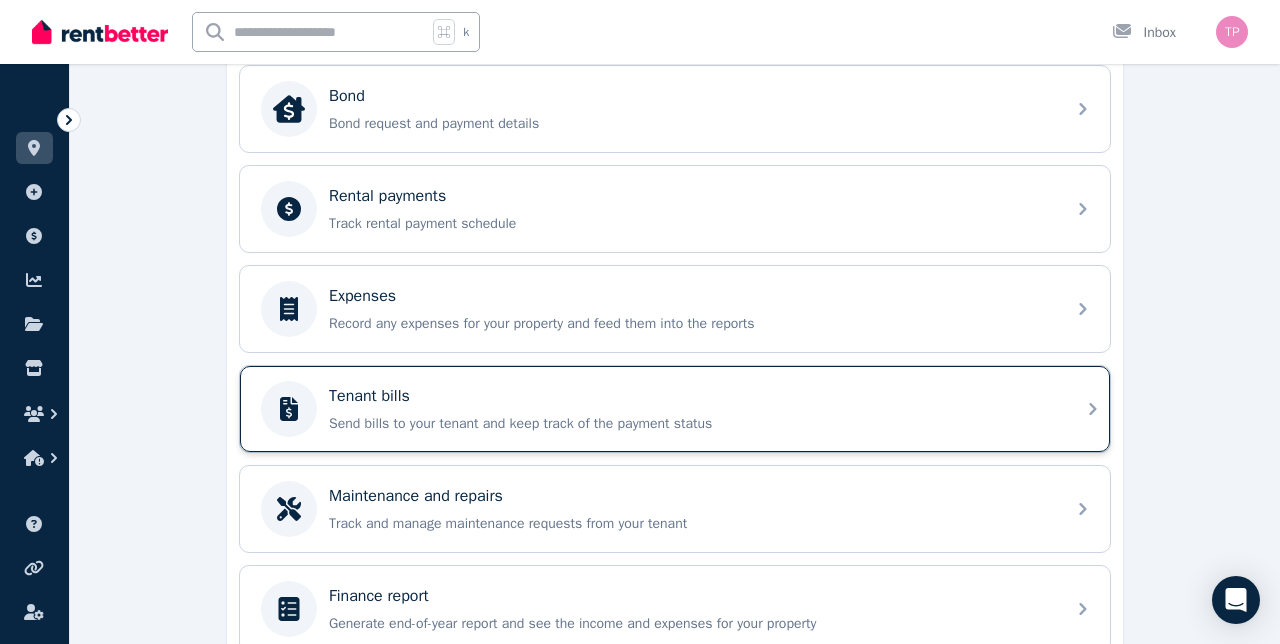 scroll, scrollTop: 730, scrollLeft: 0, axis: vertical 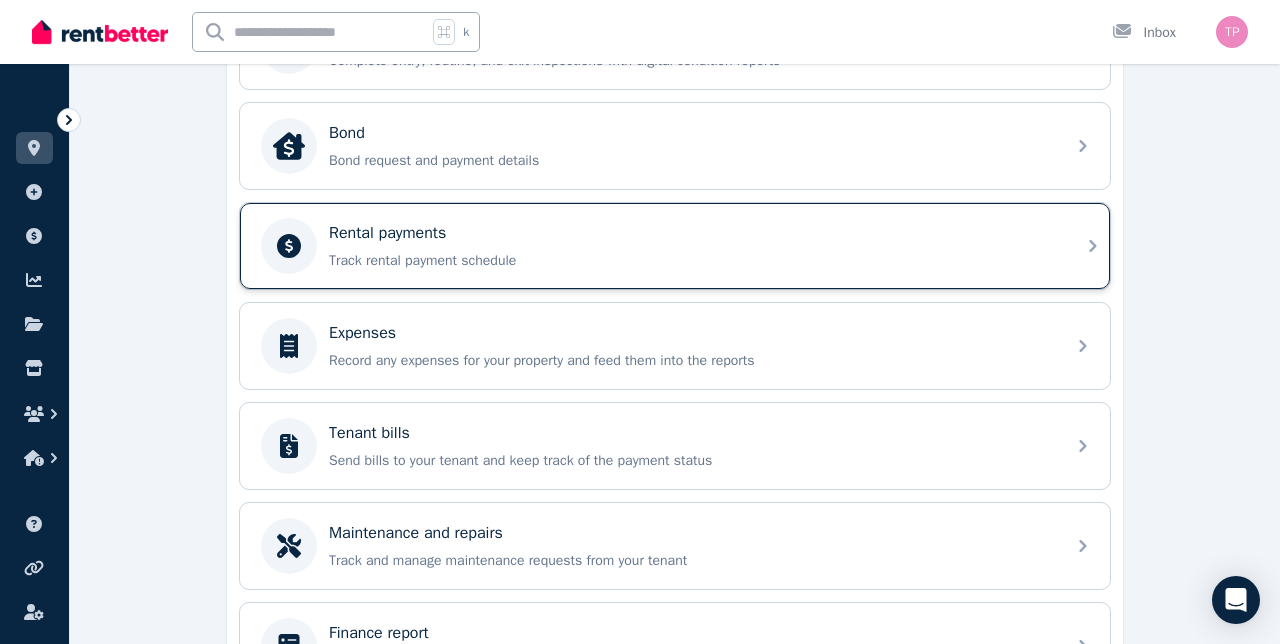 click on "Rental payments" at bounding box center [691, 233] 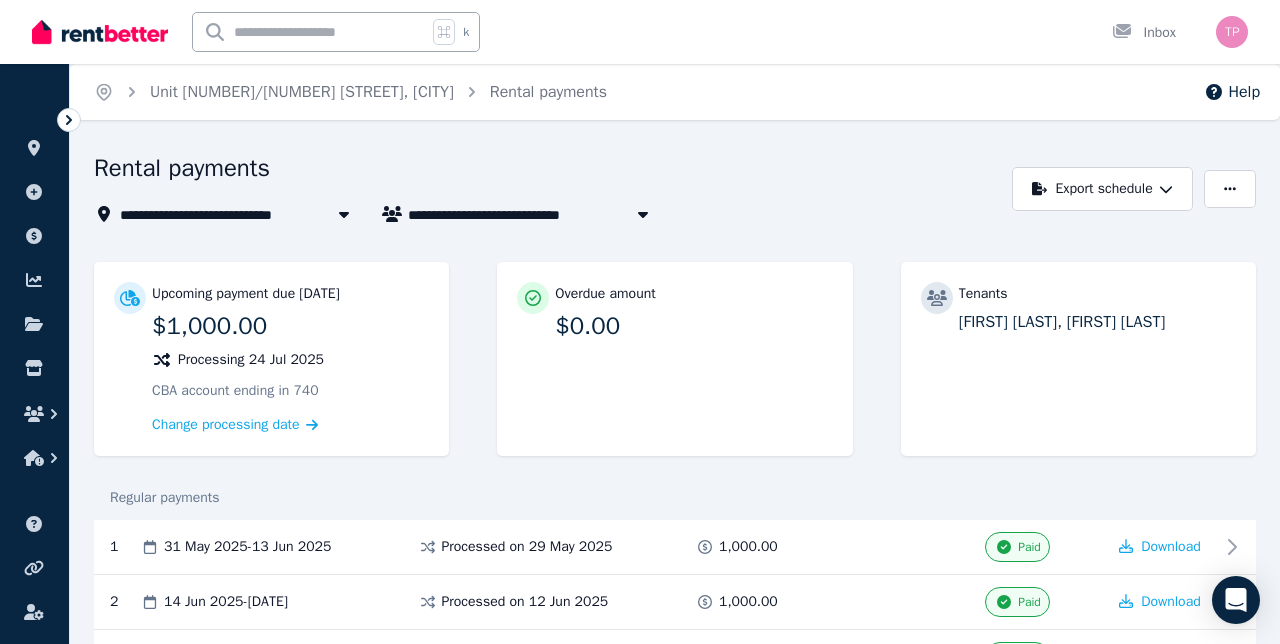 scroll, scrollTop: 0, scrollLeft: 0, axis: both 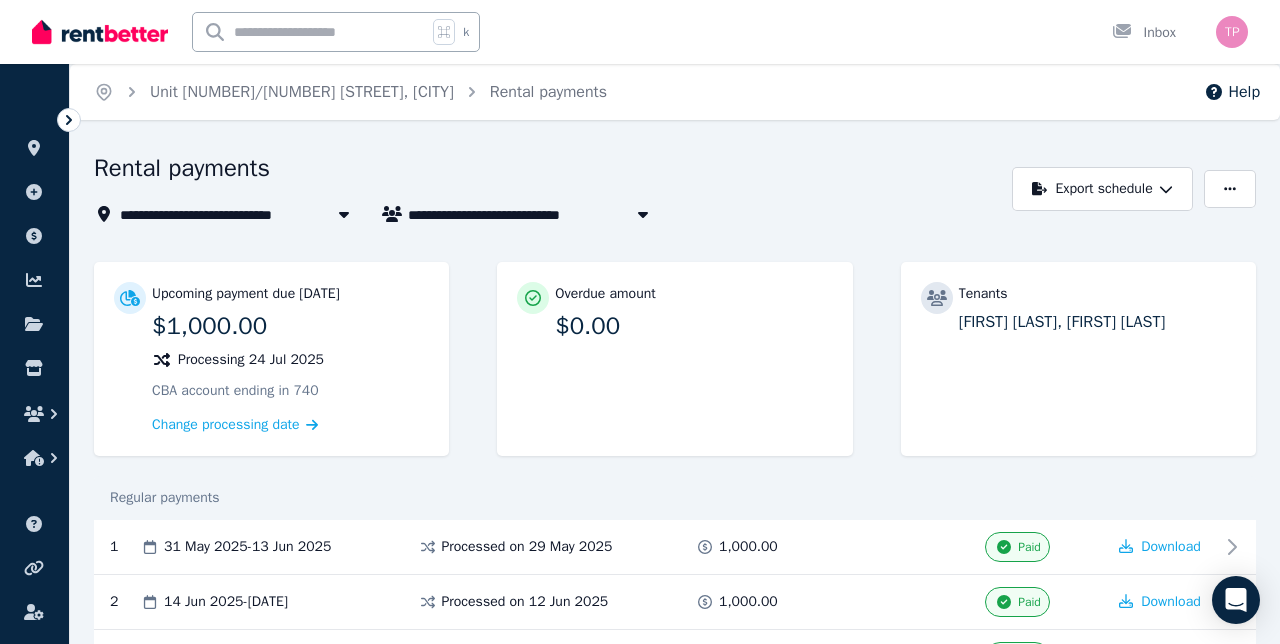 click 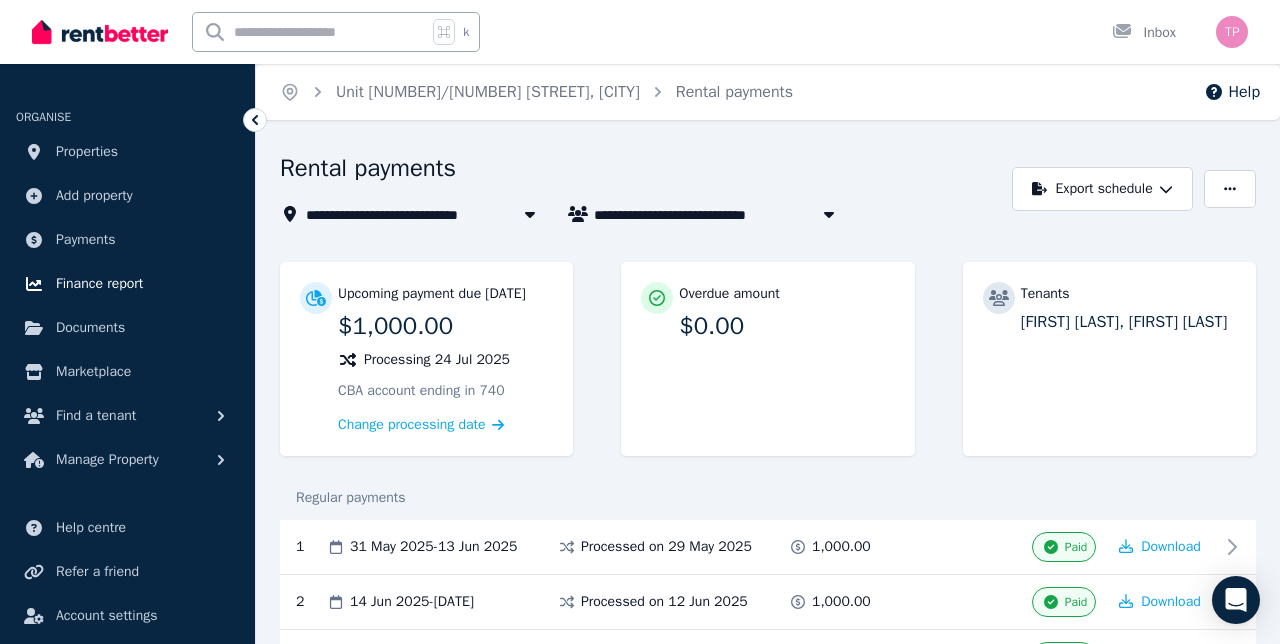 click on "Finance report" at bounding box center [99, 284] 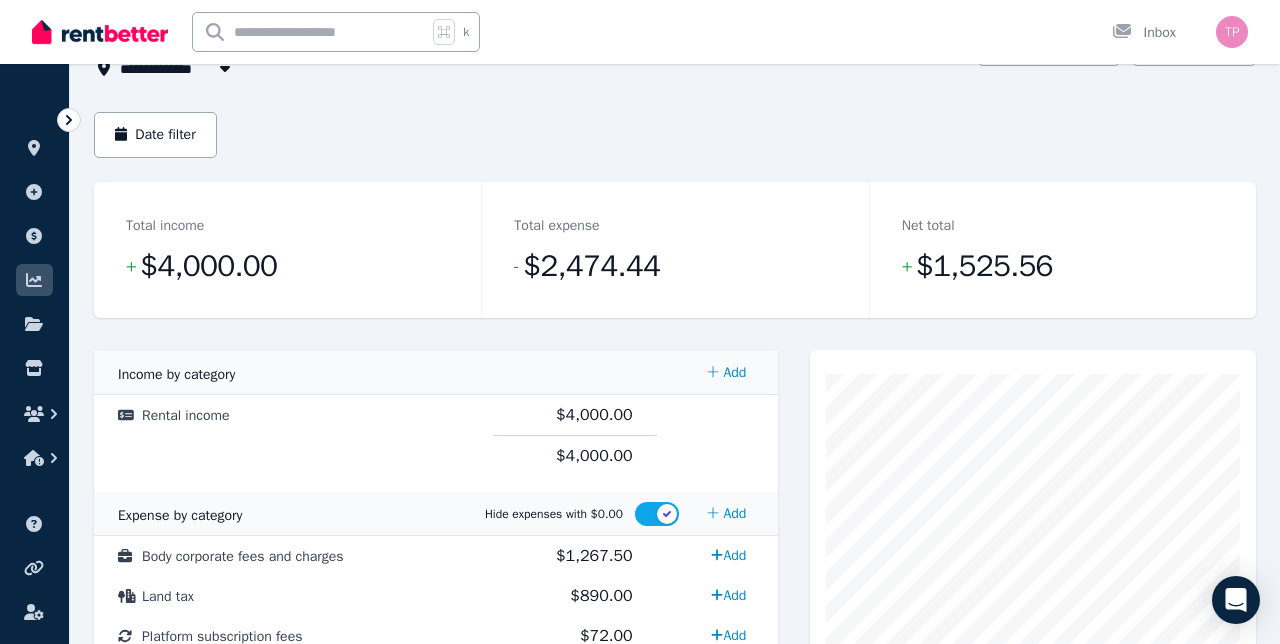 scroll, scrollTop: 147, scrollLeft: 0, axis: vertical 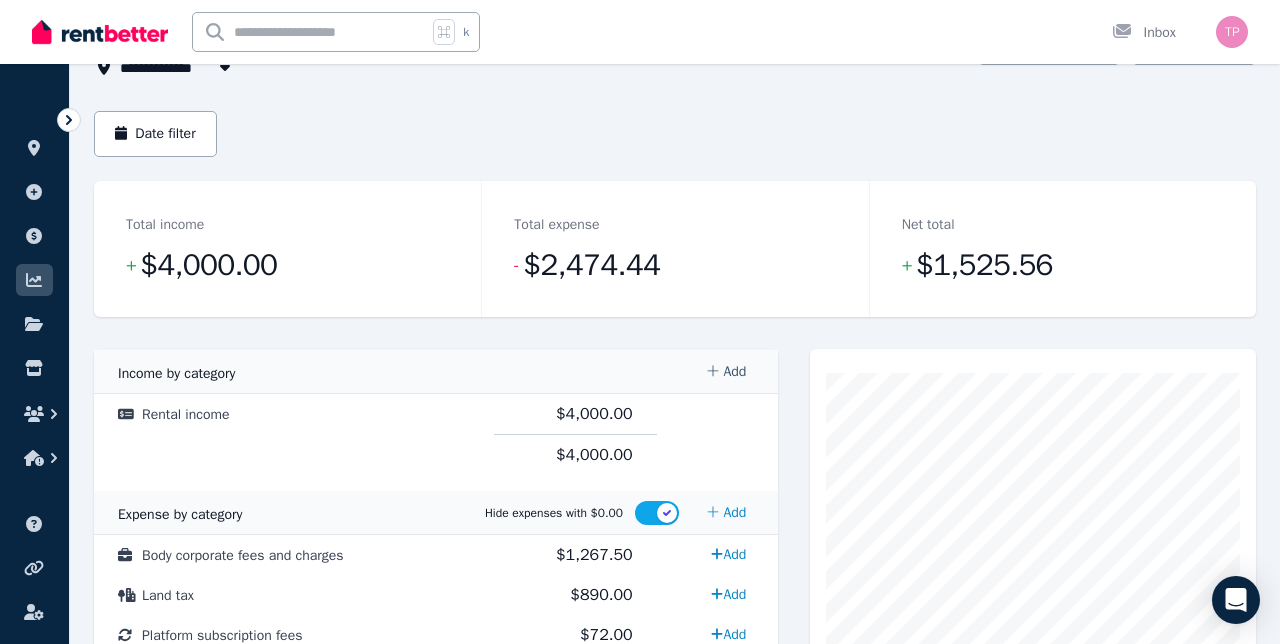 click 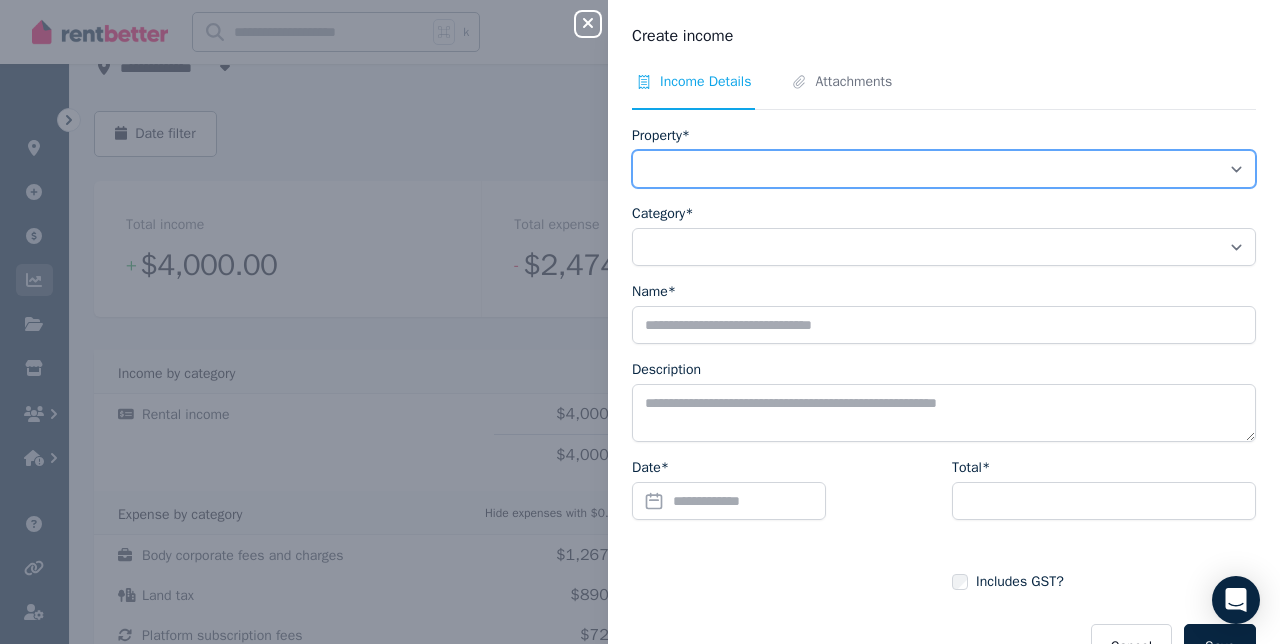 select on "**********" 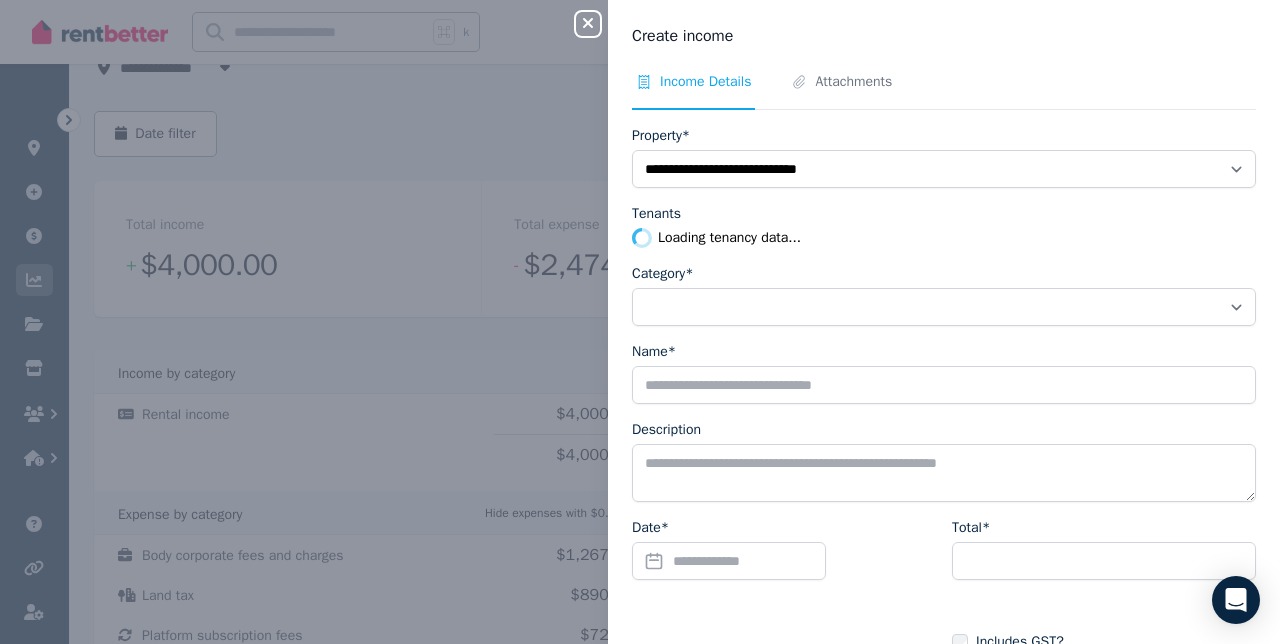 click on "Loading tenancy data..." at bounding box center (729, 238) 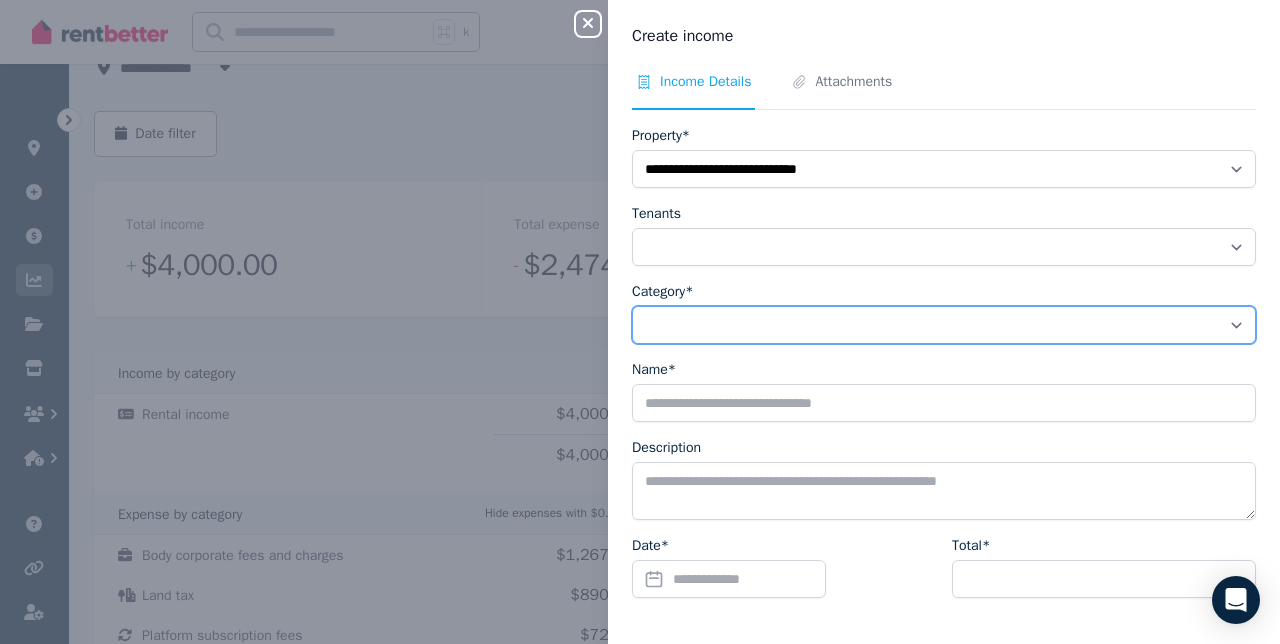 select on "**********" 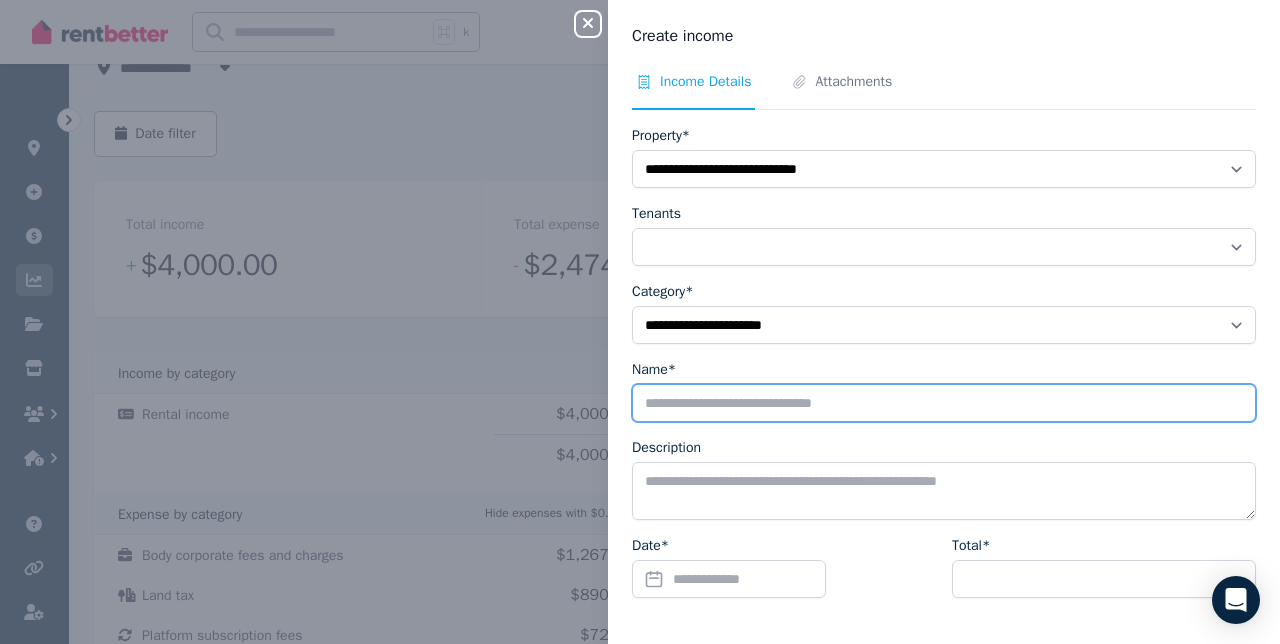 click on "Name*" at bounding box center [944, 403] 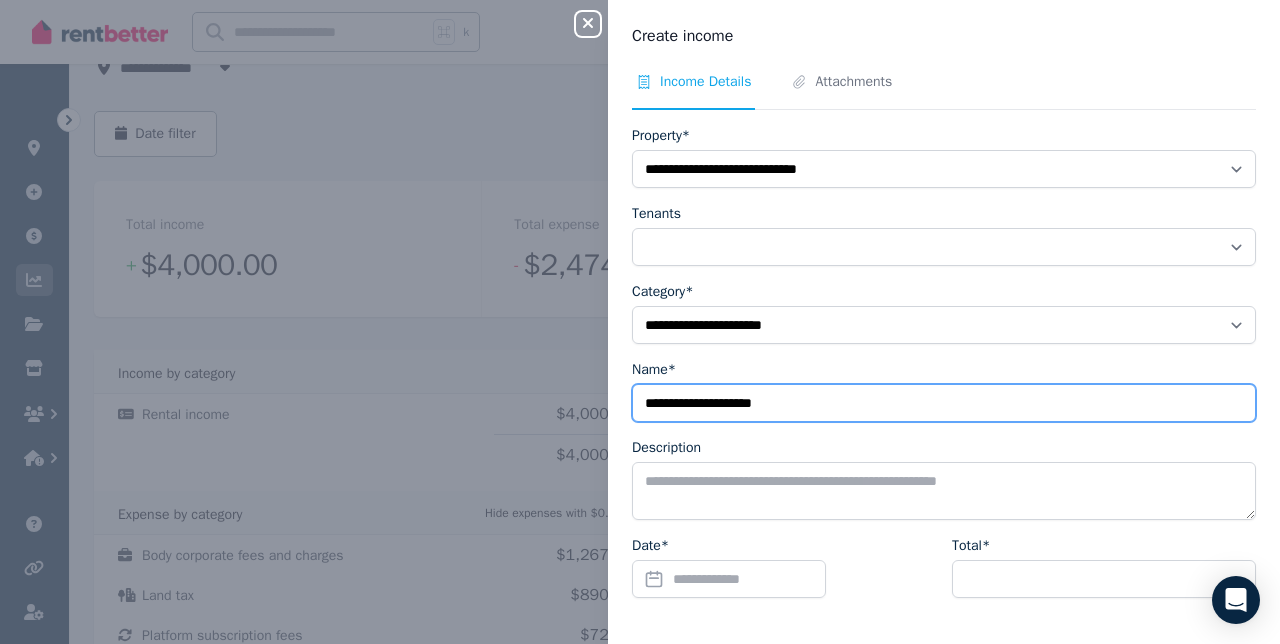 type on "**********" 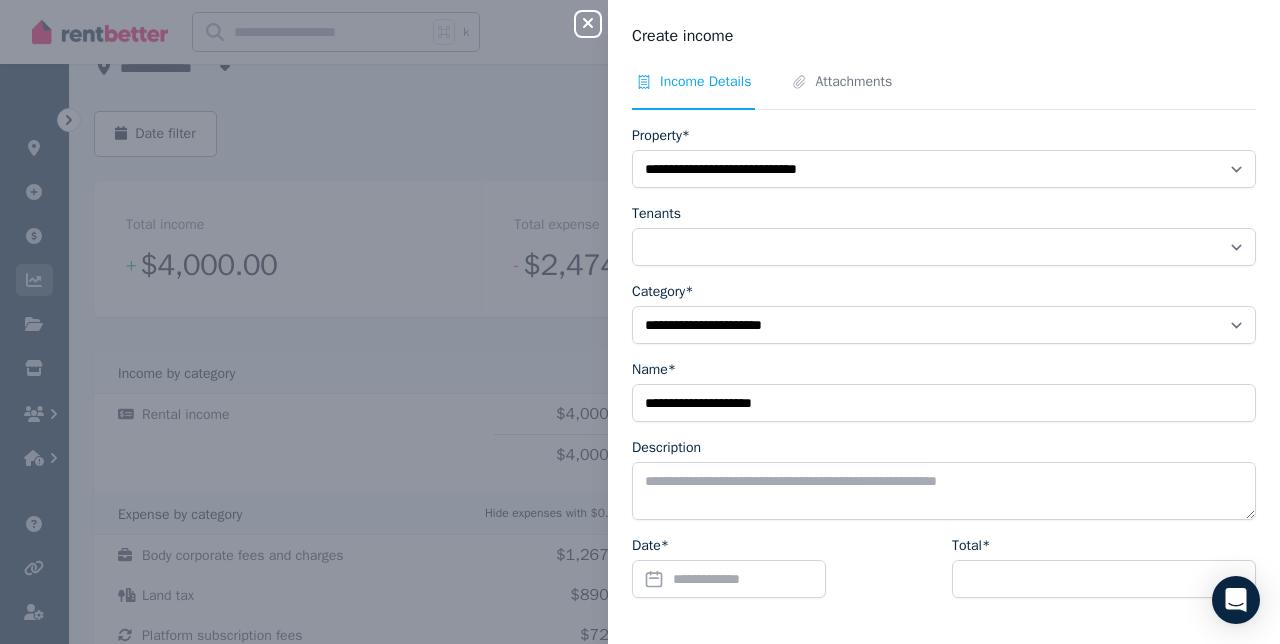 click on "Description" at bounding box center (944, 448) 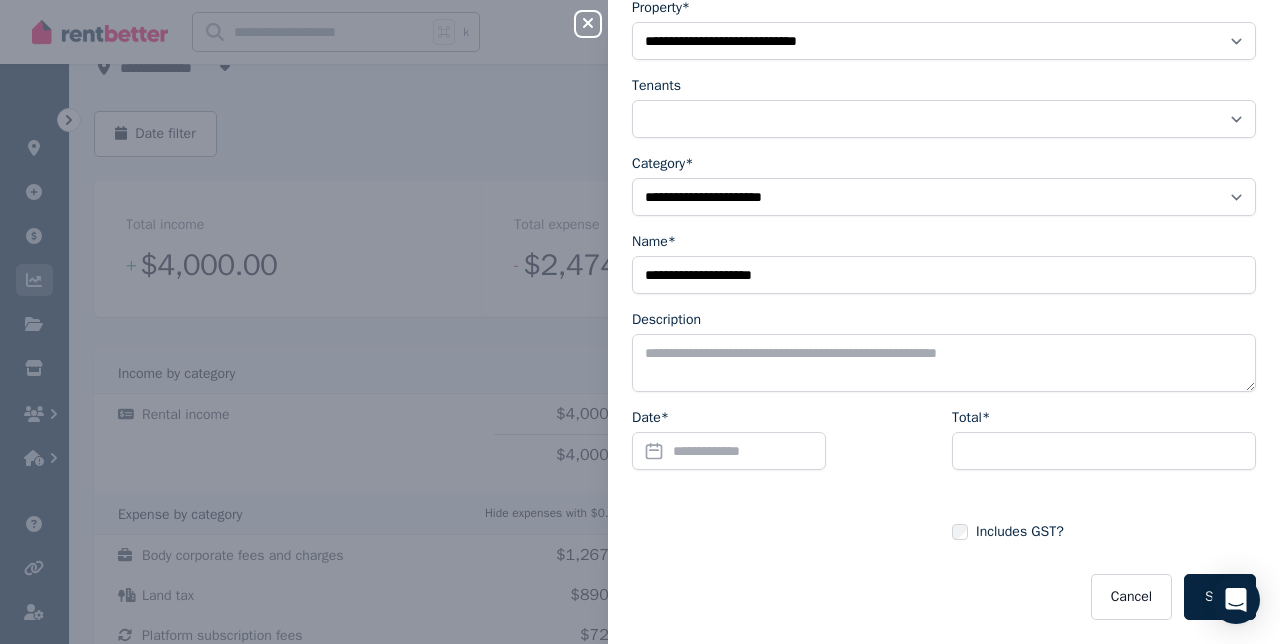 scroll, scrollTop: 128, scrollLeft: 0, axis: vertical 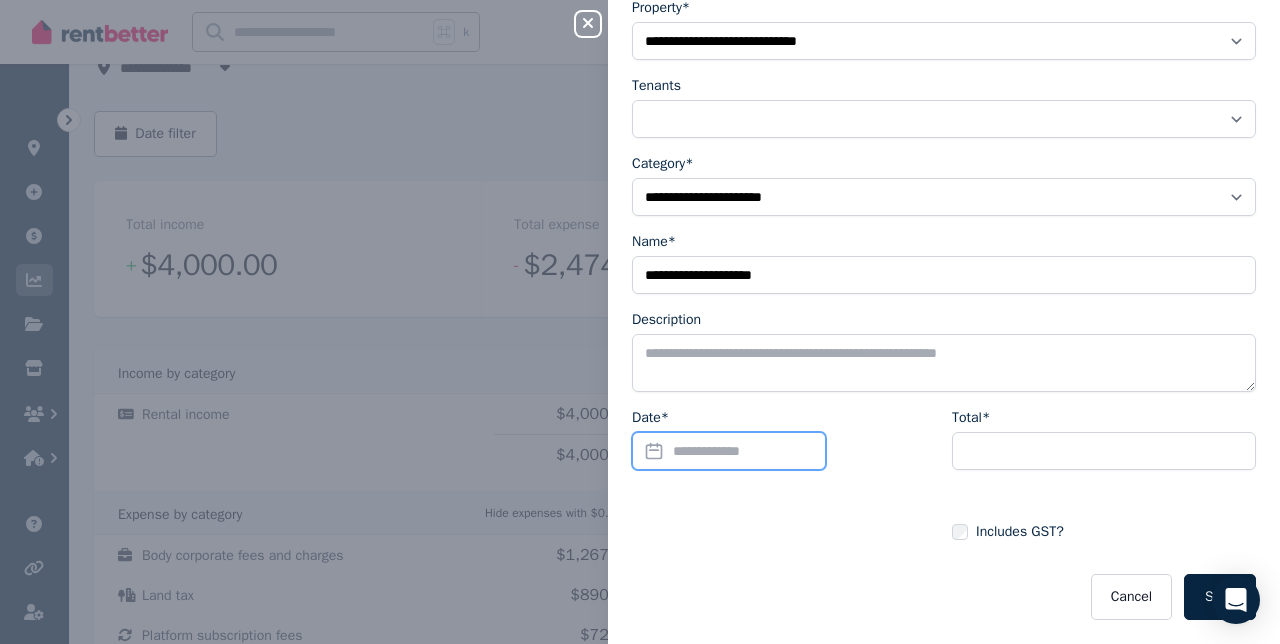 click on "Date*" at bounding box center (729, 451) 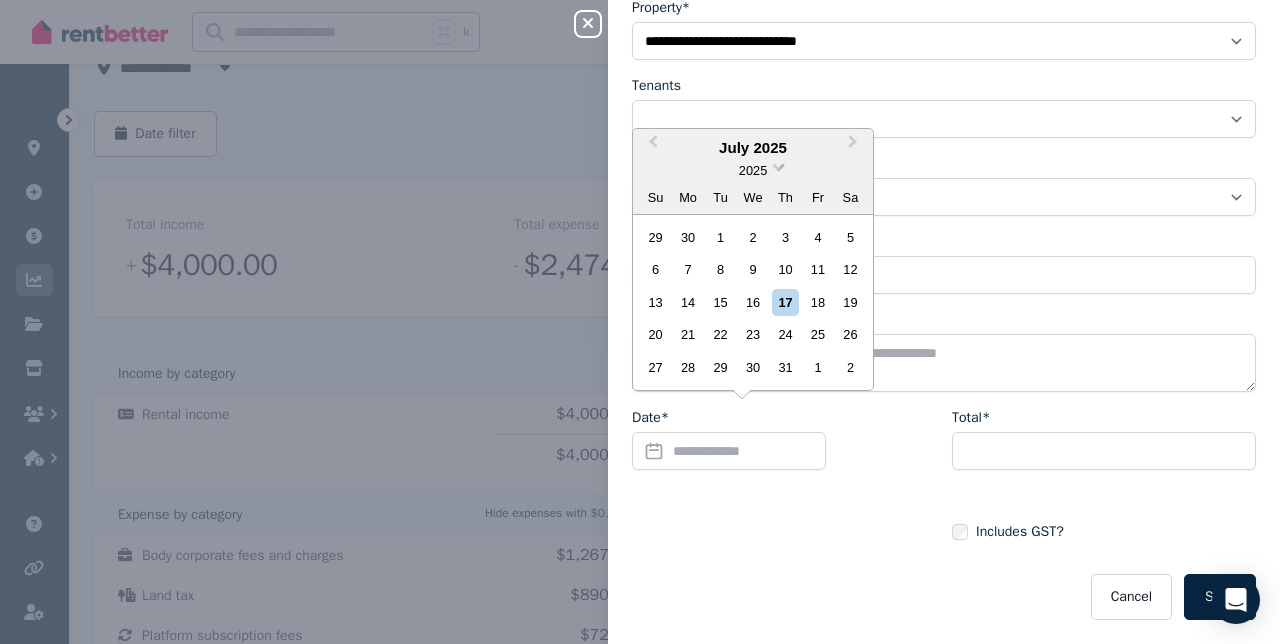 click on "2025" at bounding box center (753, 170) 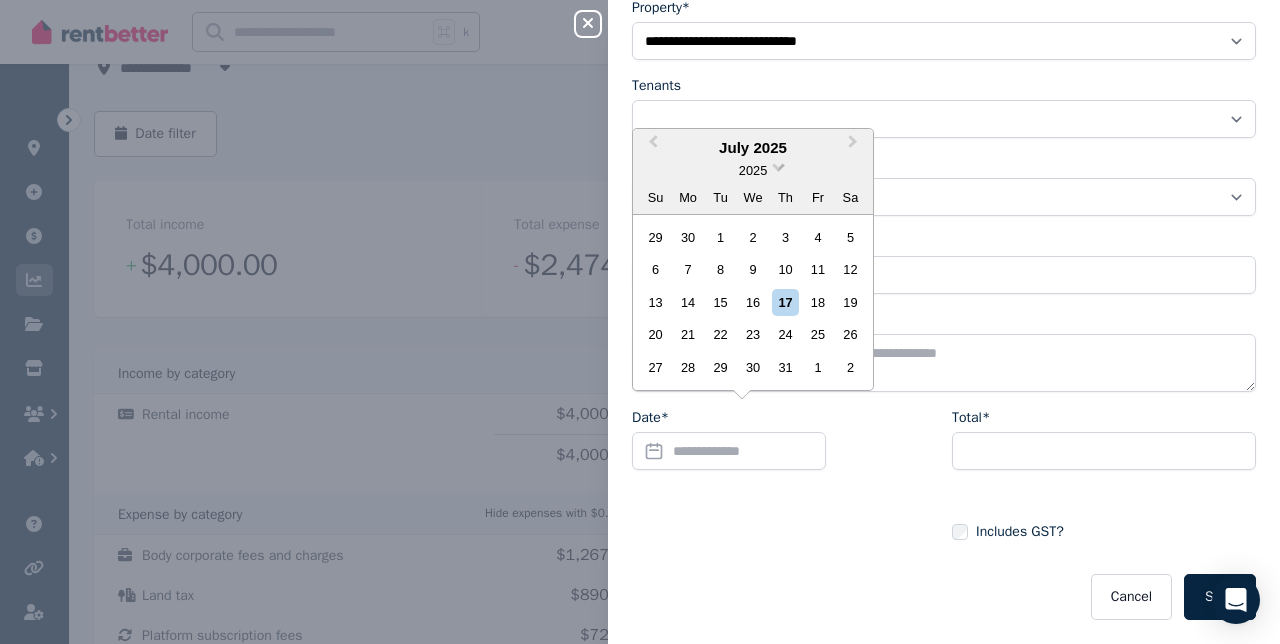 click at bounding box center (778, 165) 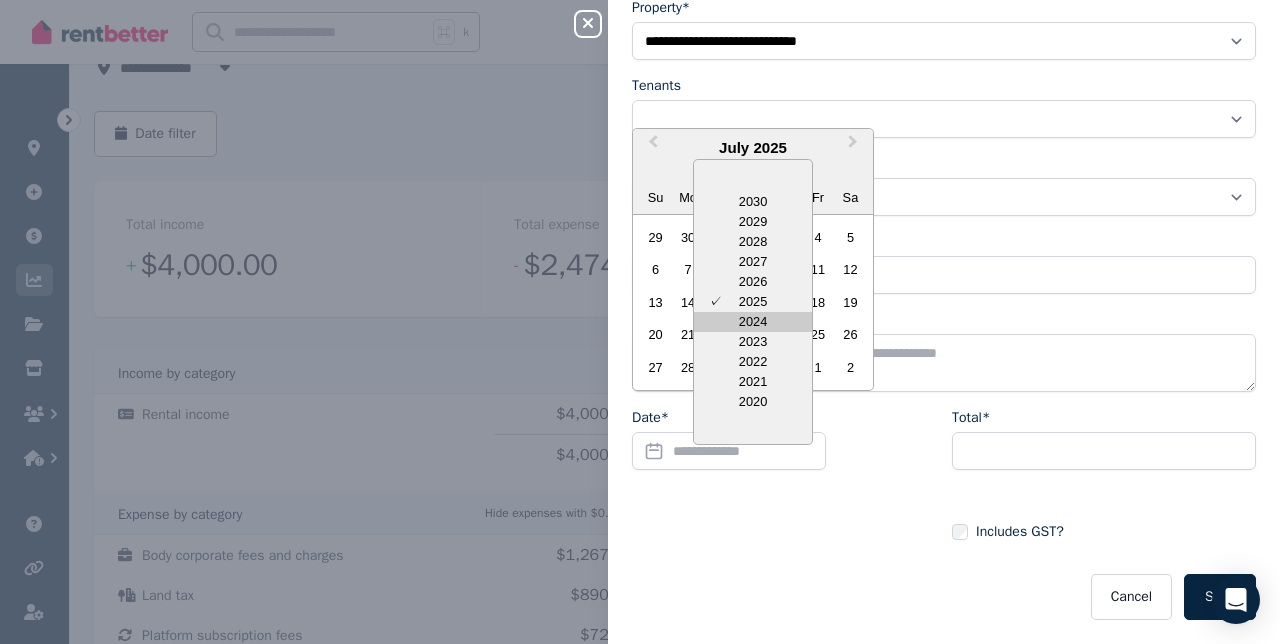 click on "2024" at bounding box center [753, 322] 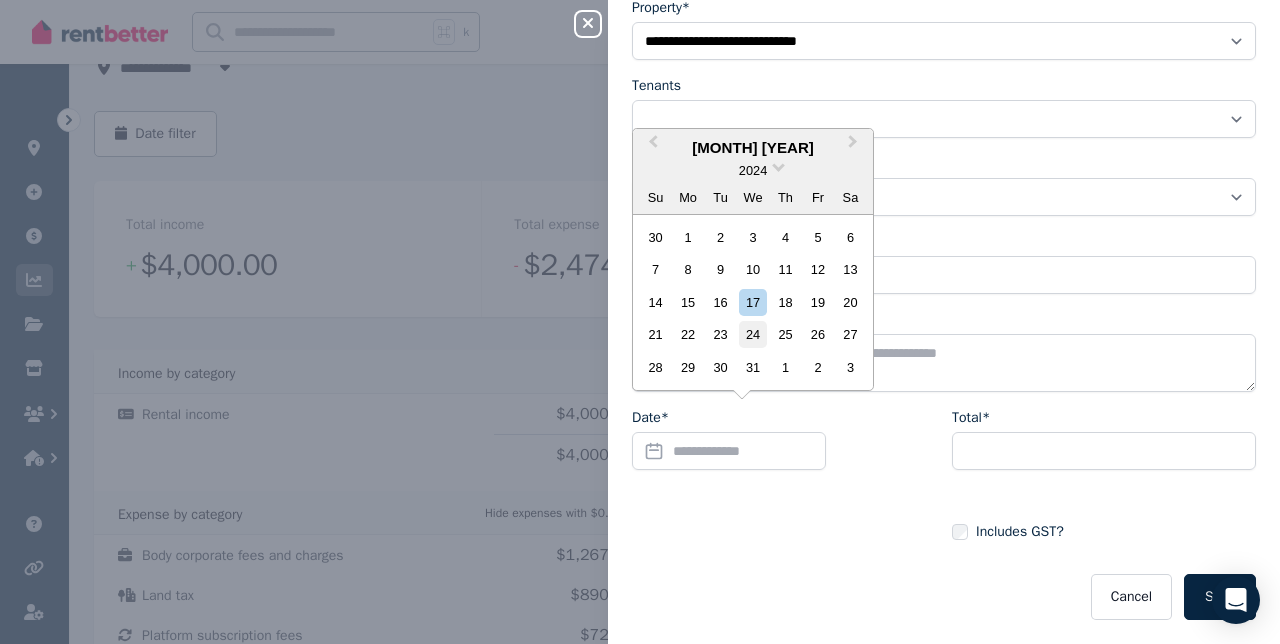 click on "24" at bounding box center (752, 334) 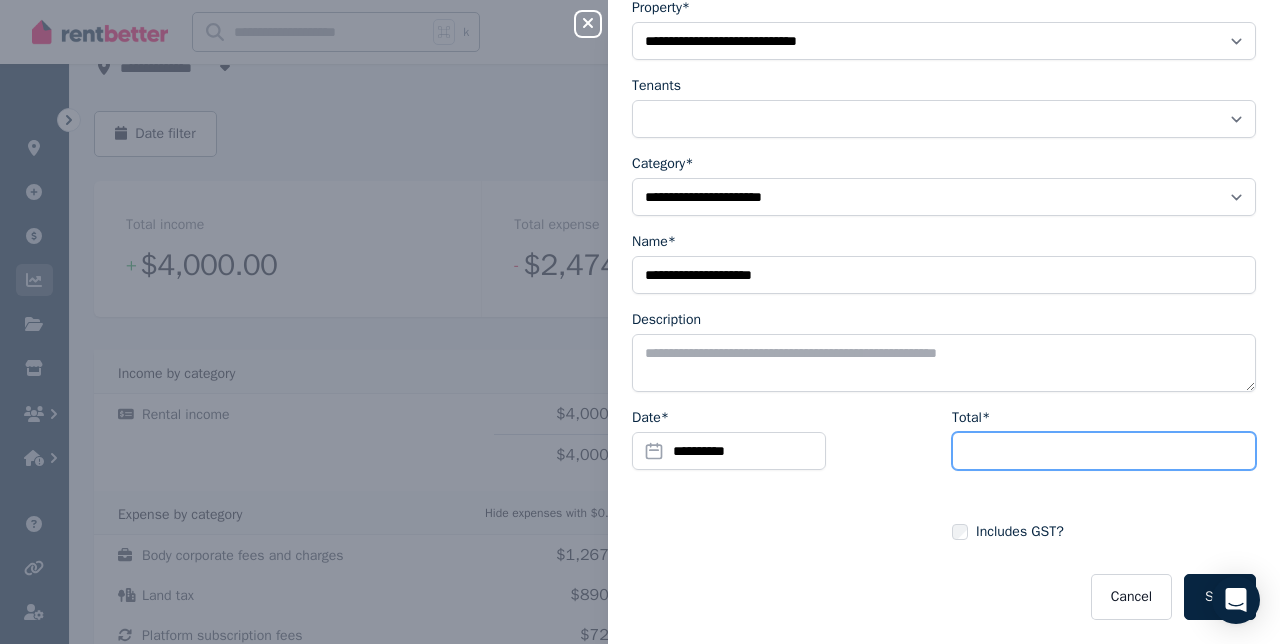 click on "Total*" at bounding box center [1104, 451] 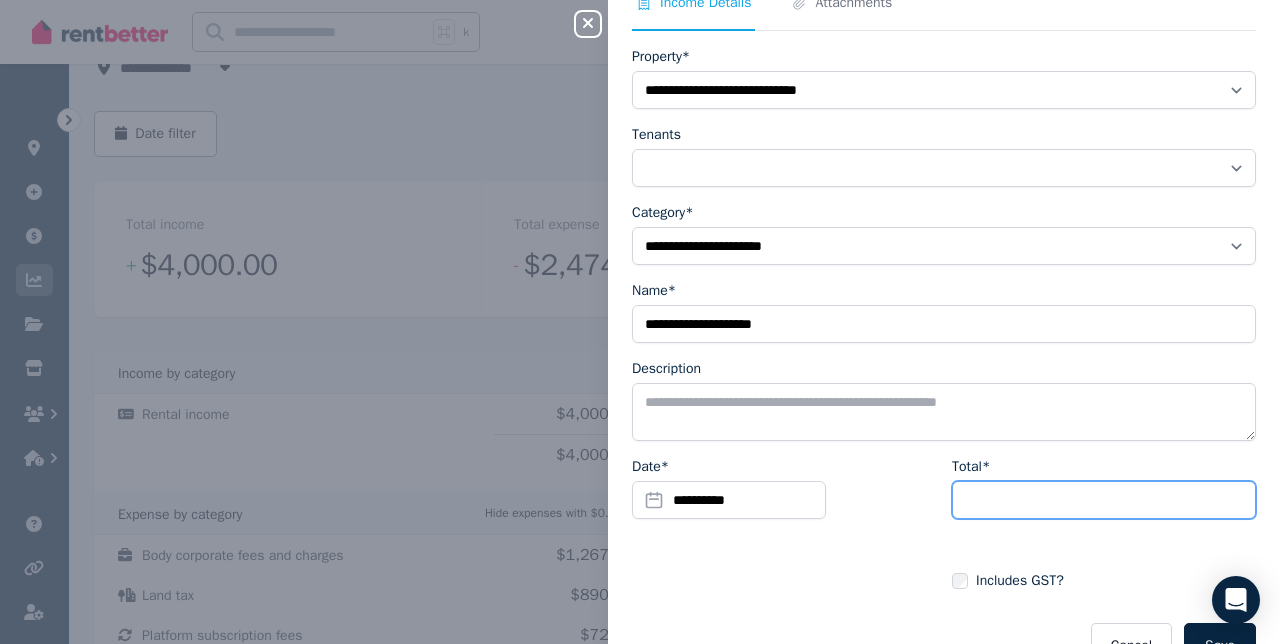 scroll, scrollTop: 80, scrollLeft: 0, axis: vertical 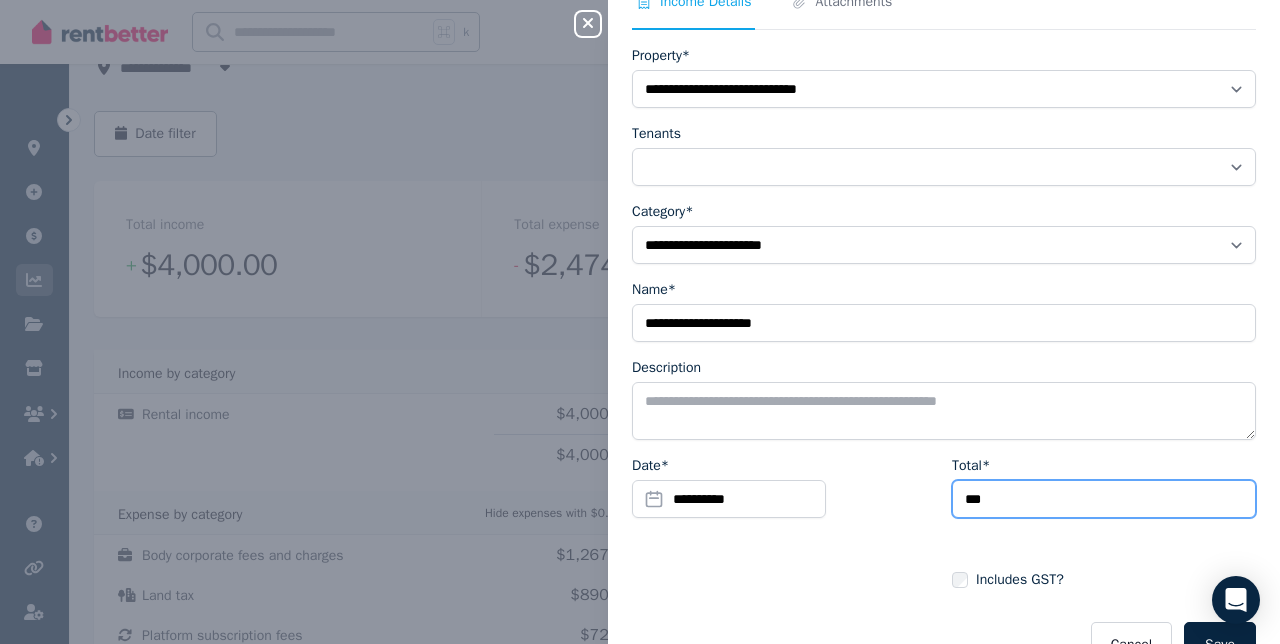 type on "***" 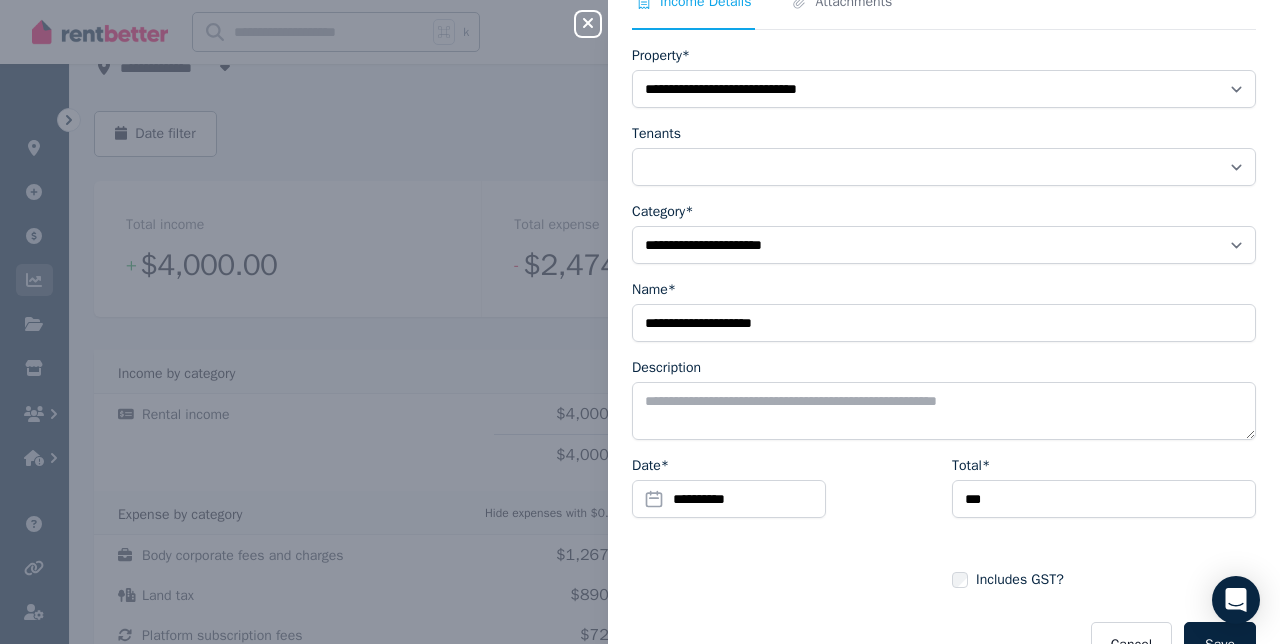 click on "**********" at bounding box center [784, 523] 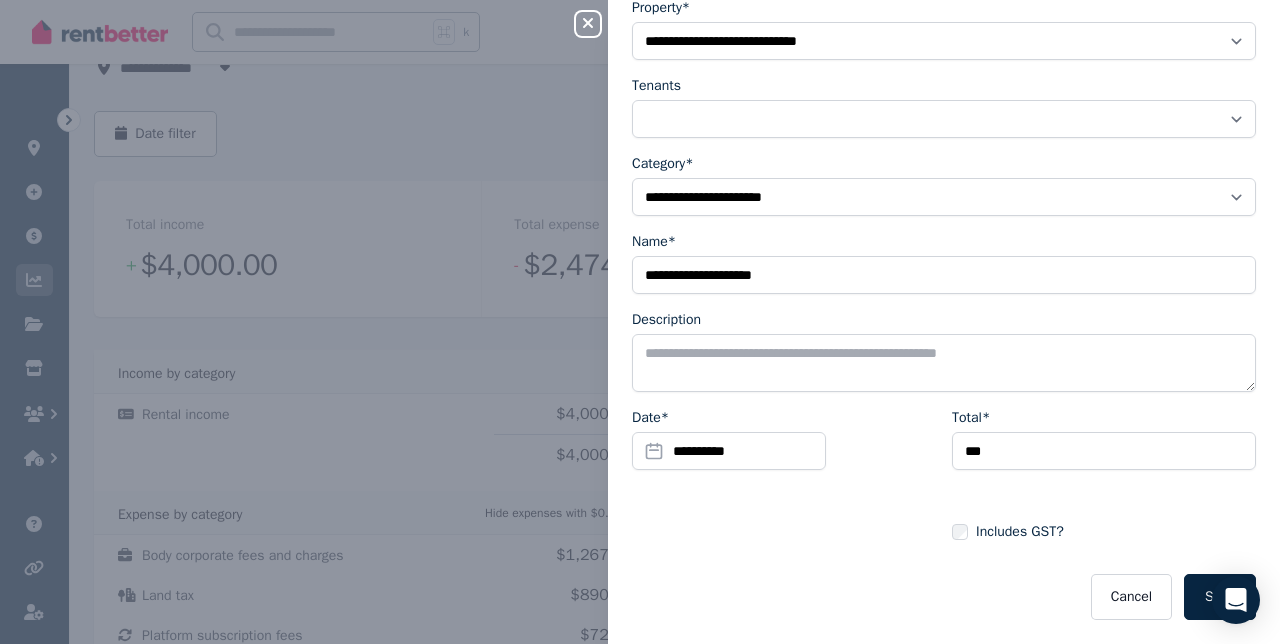 scroll, scrollTop: 128, scrollLeft: 0, axis: vertical 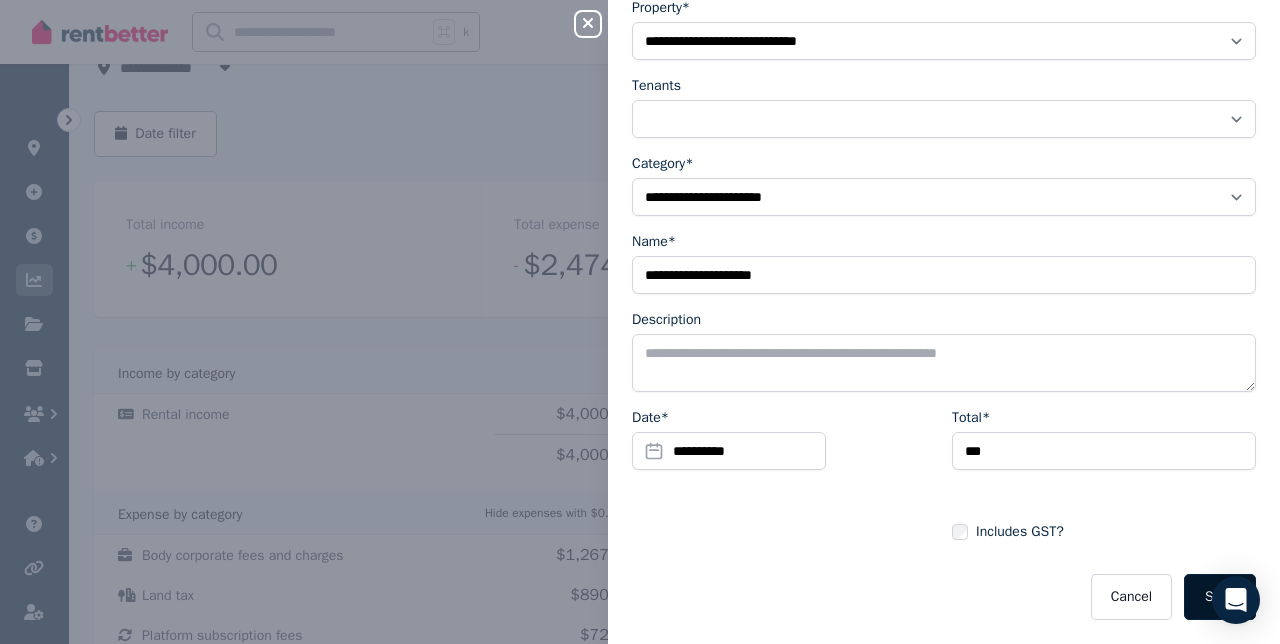 click on "Save" at bounding box center [1220, 597] 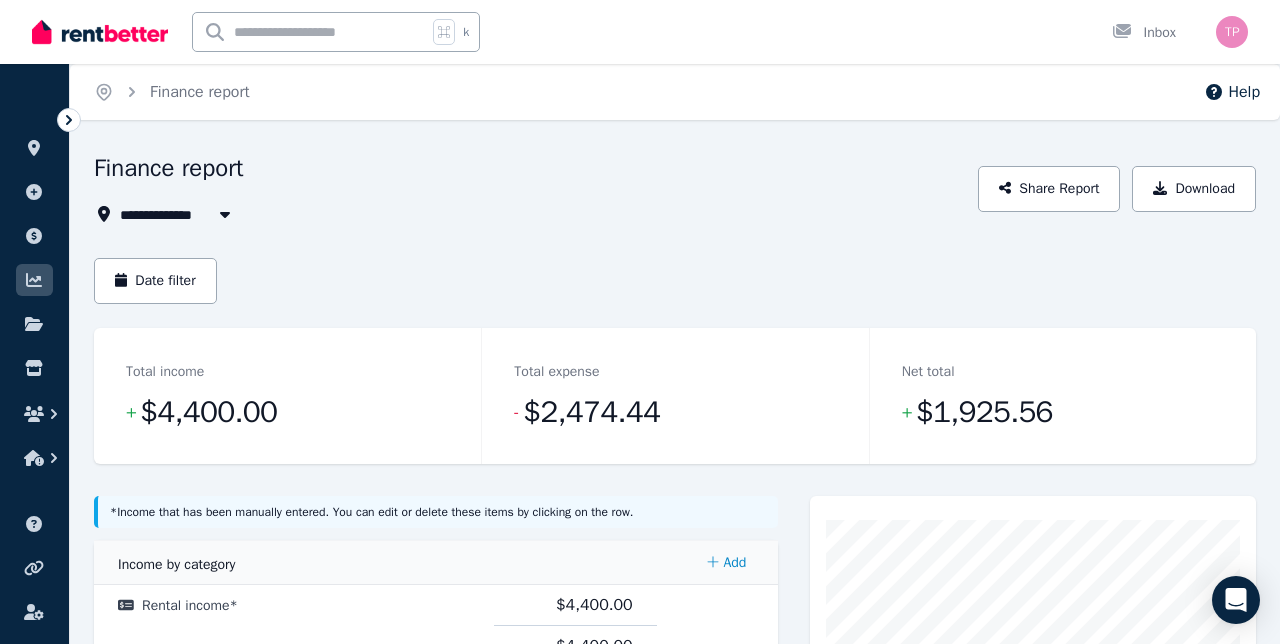 scroll, scrollTop: 0, scrollLeft: 0, axis: both 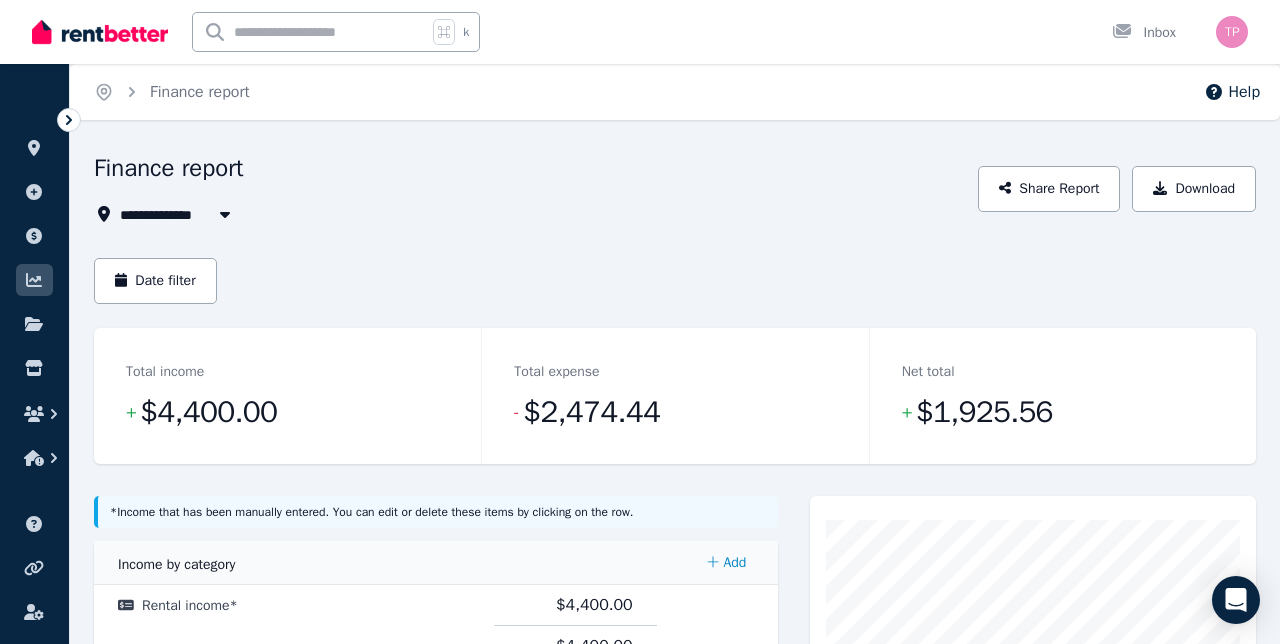 click on "All Properties" at bounding box center [178, 214] 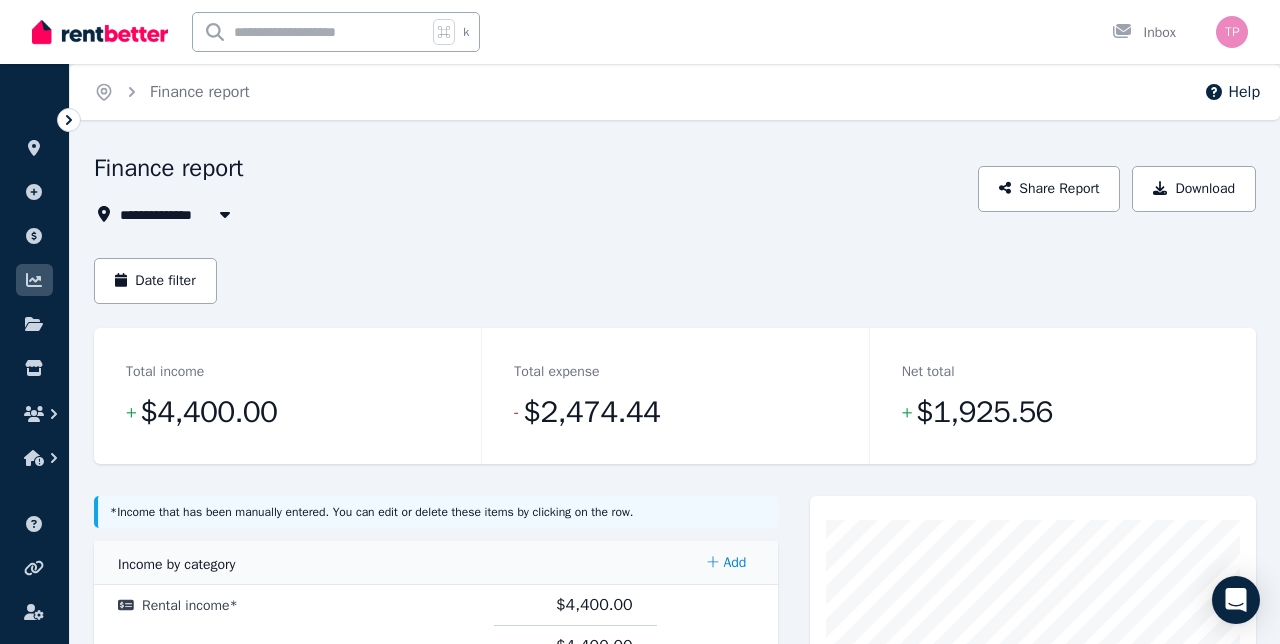 click on "**********" at bounding box center (530, 214) 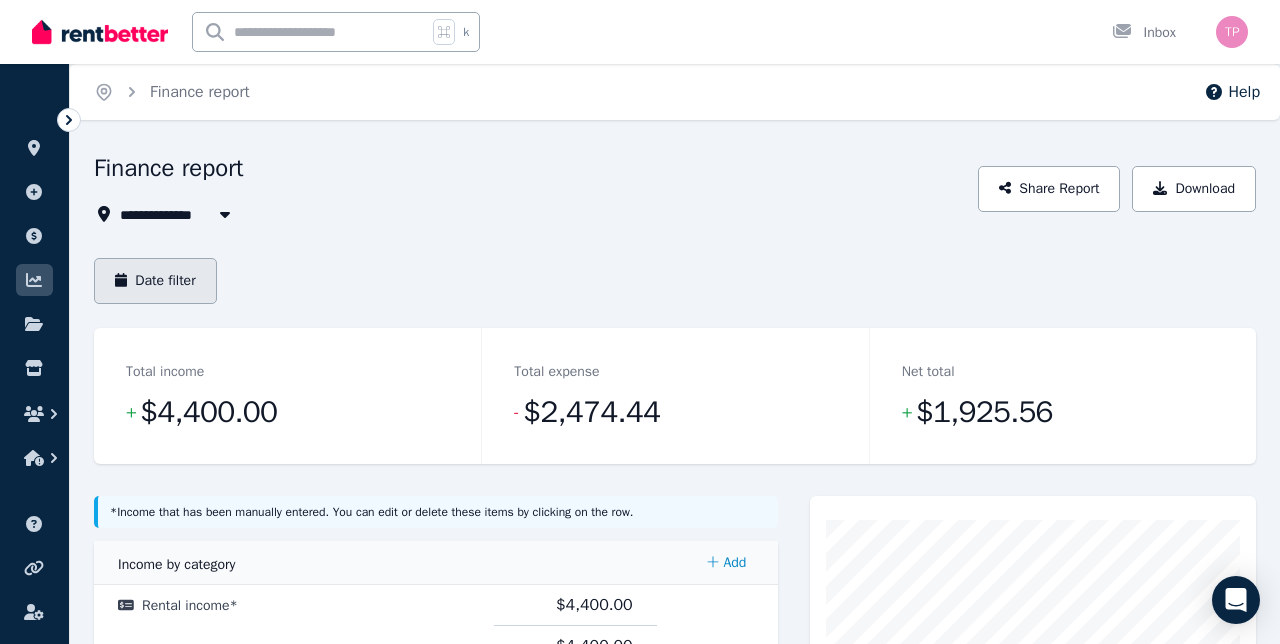 click on "Date filter" at bounding box center (155, 281) 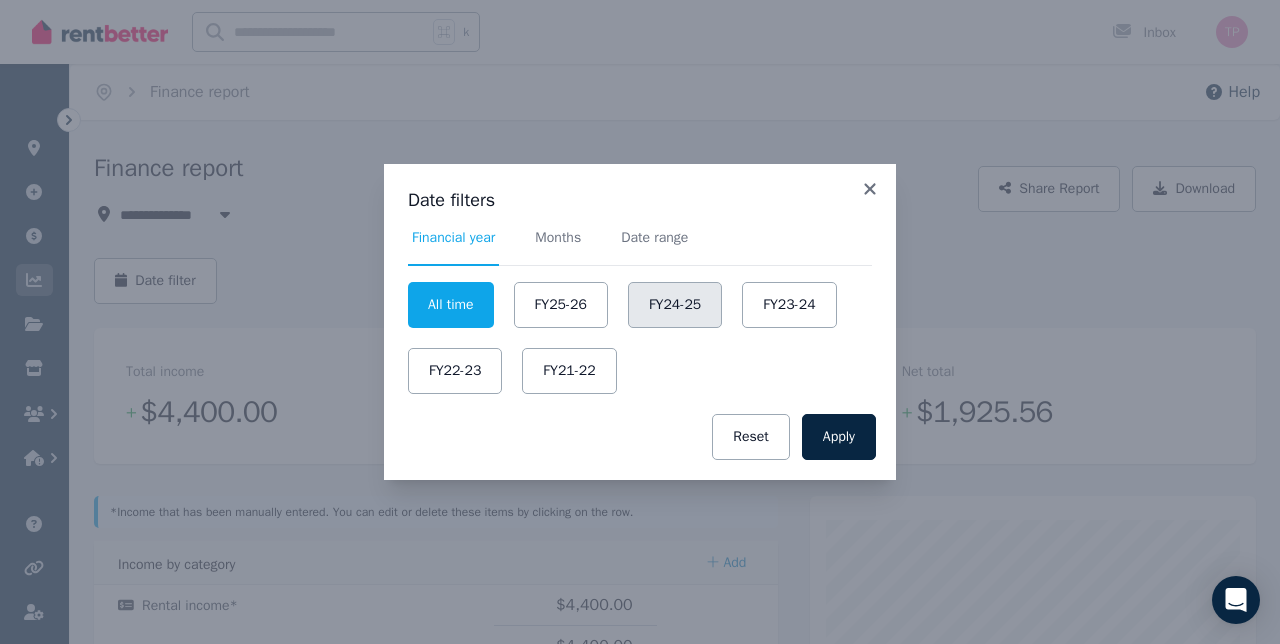click on "FY24-25" at bounding box center (675, 305) 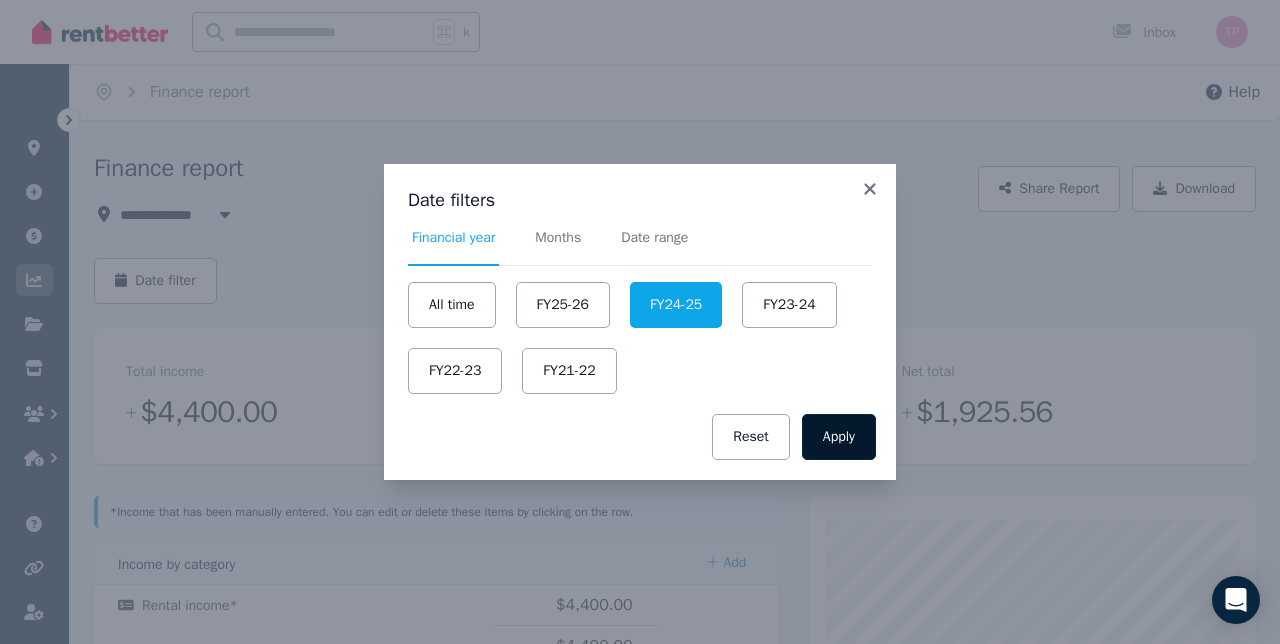 click on "Apply" at bounding box center (839, 437) 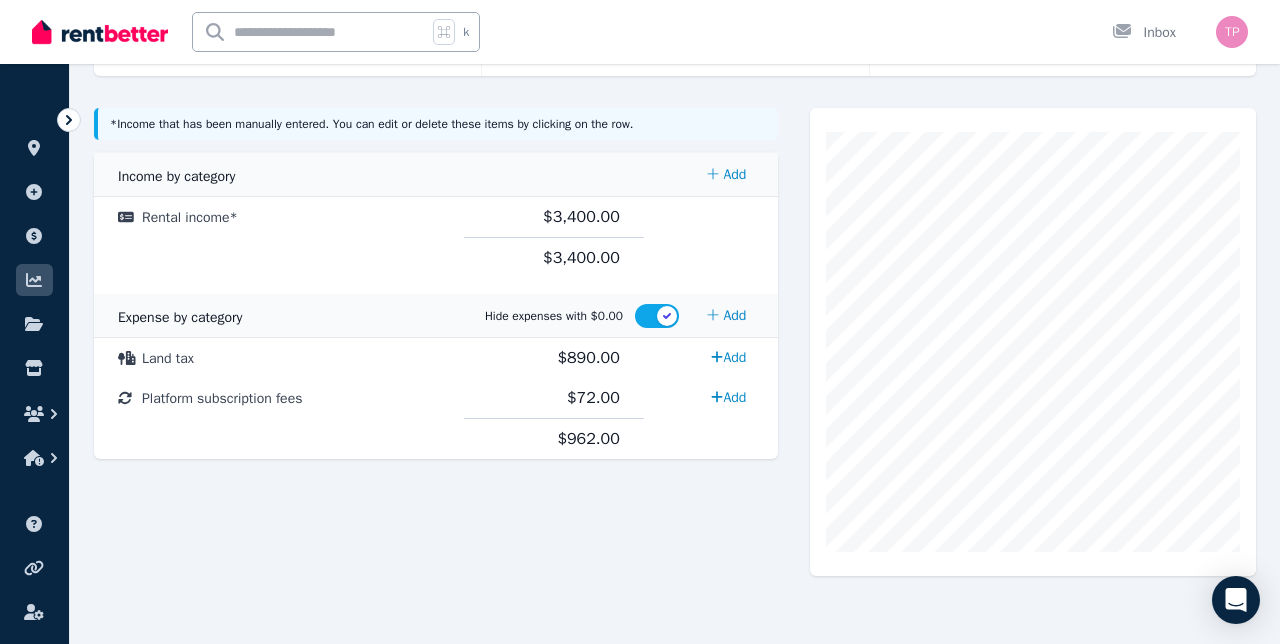 scroll, scrollTop: 333, scrollLeft: 0, axis: vertical 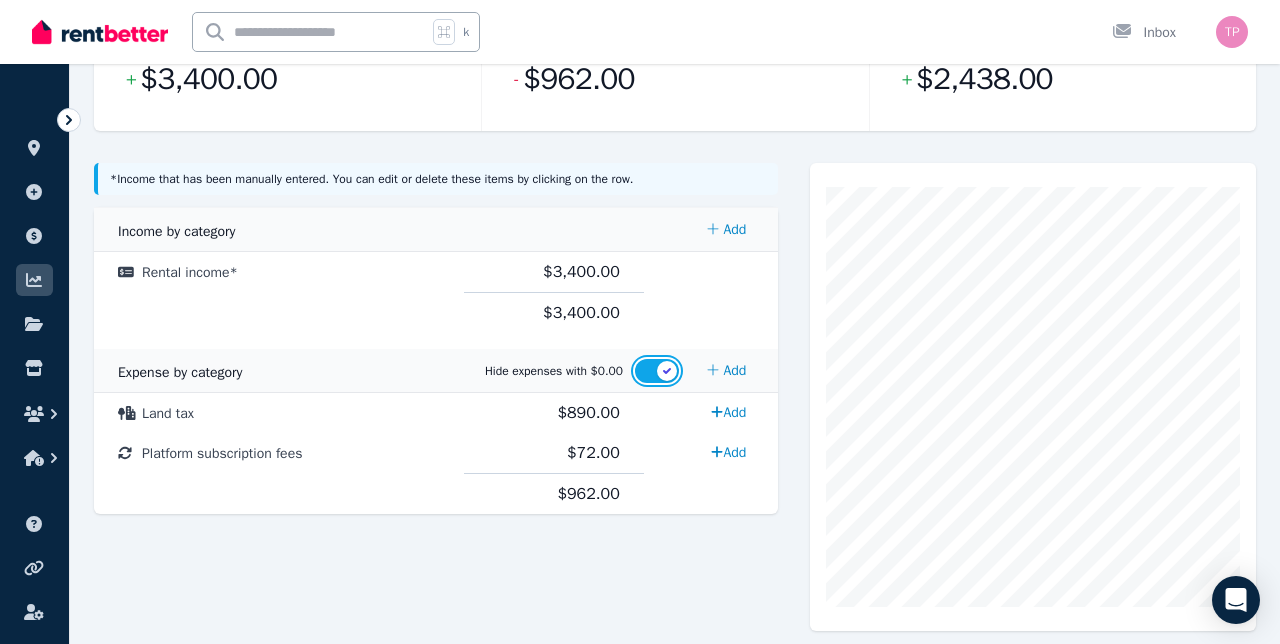 click at bounding box center (657, 371) 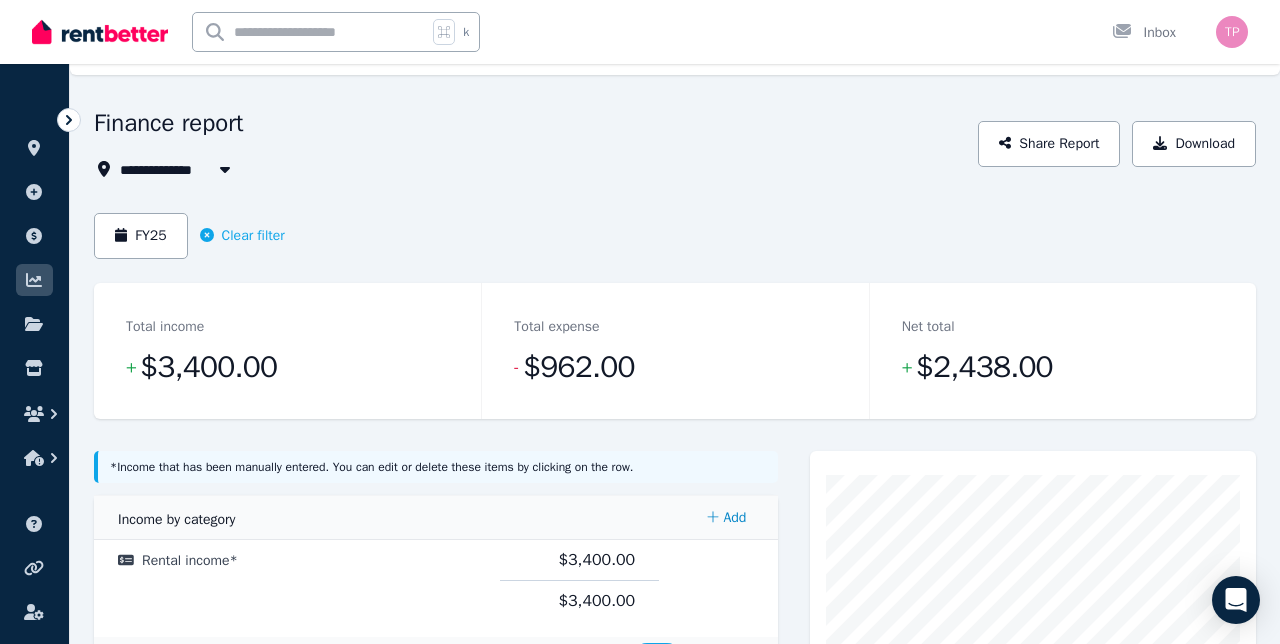 scroll, scrollTop: 66, scrollLeft: 0, axis: vertical 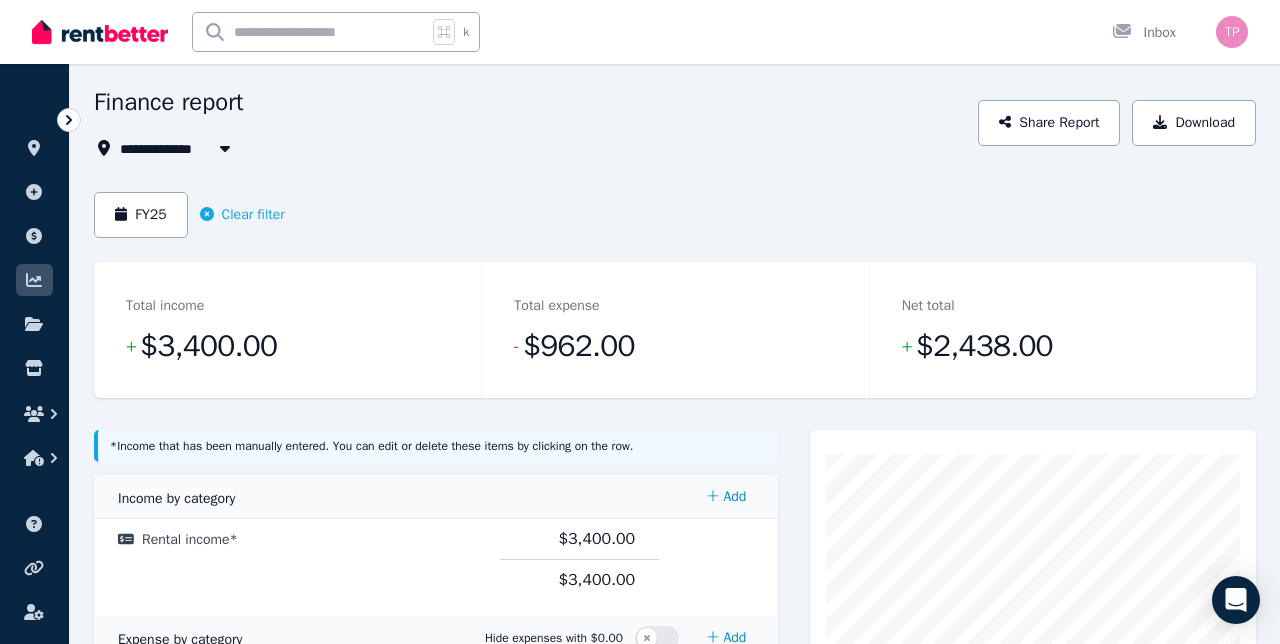 click 